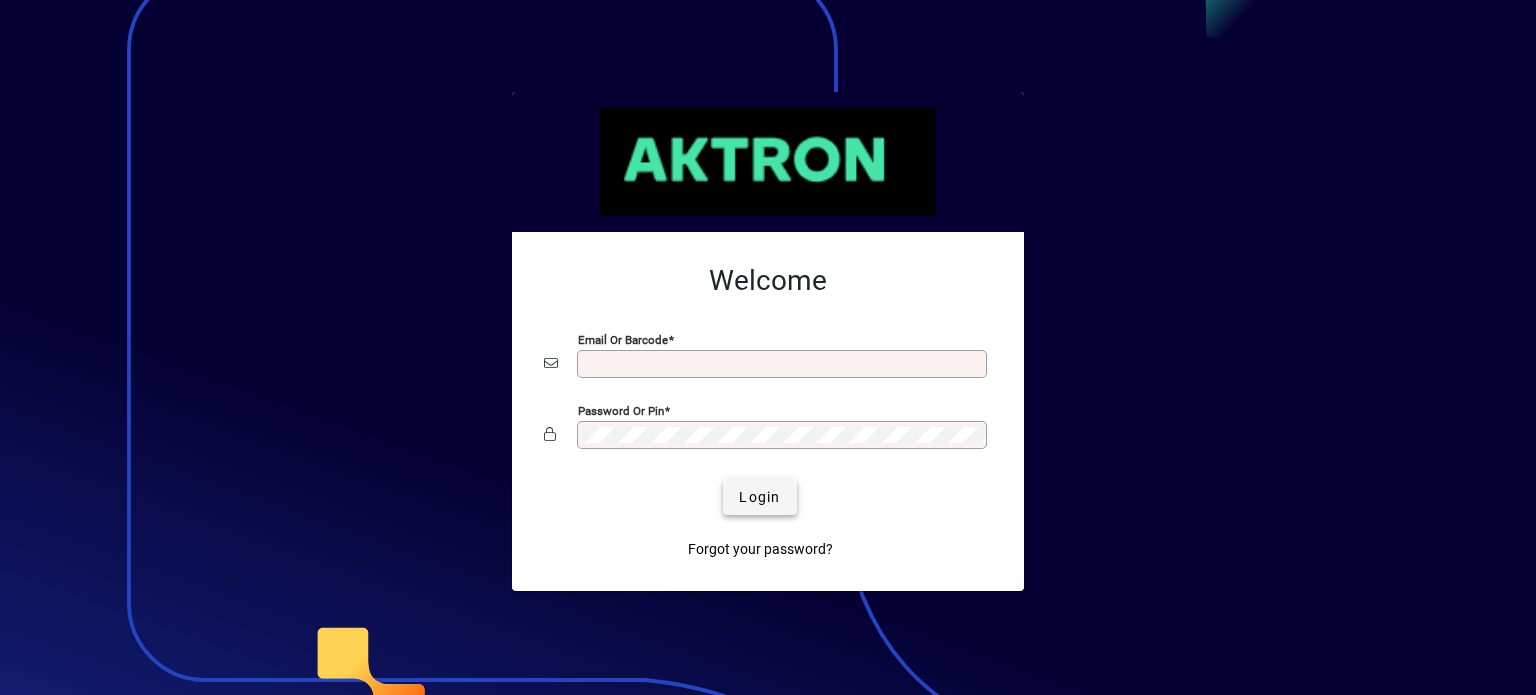 scroll, scrollTop: 0, scrollLeft: 0, axis: both 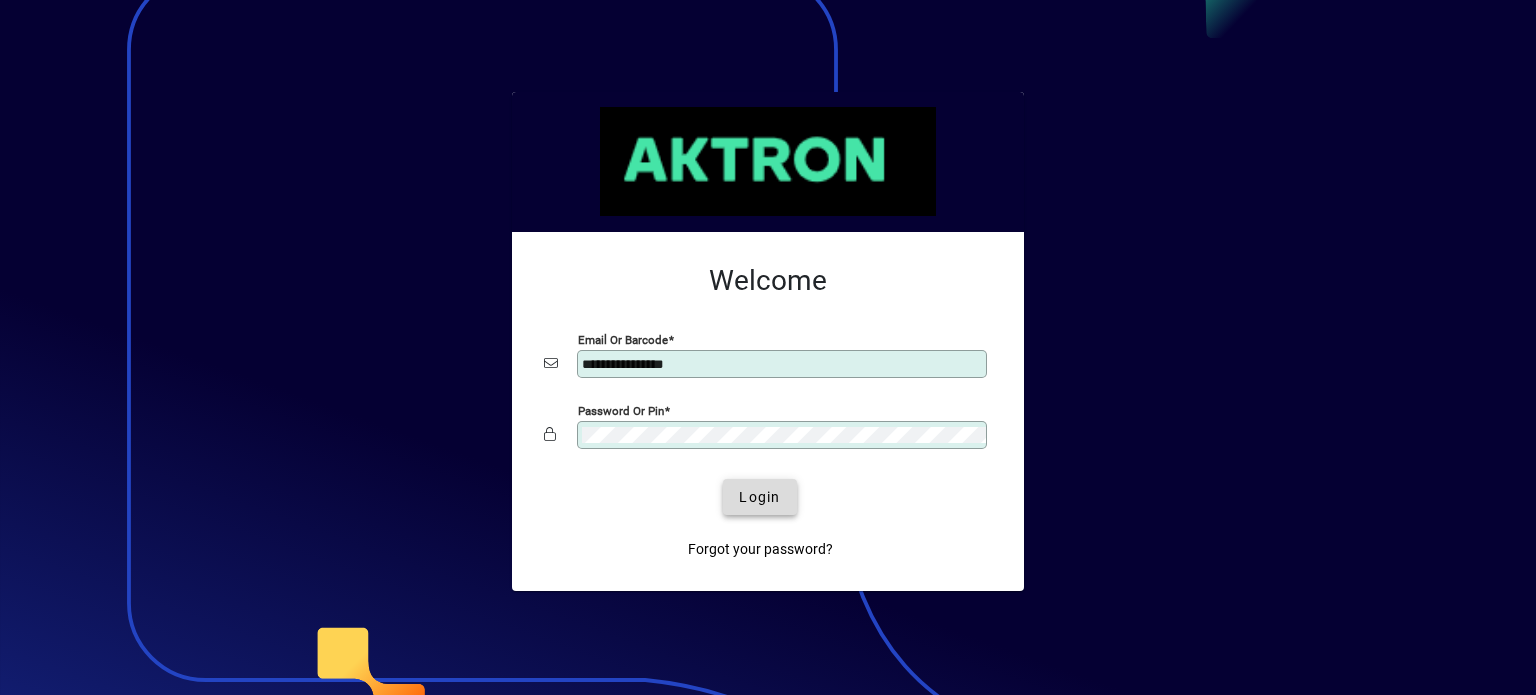 click on "Login" 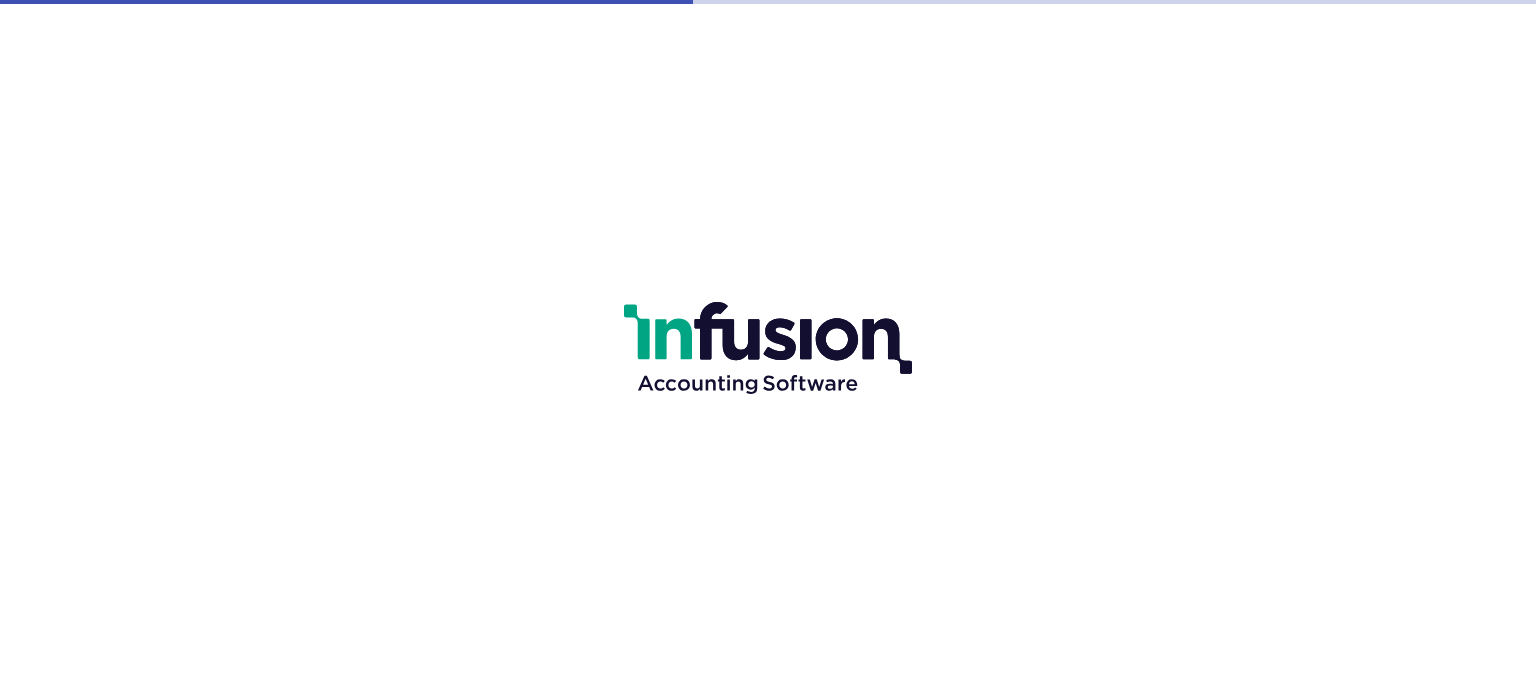 scroll, scrollTop: 0, scrollLeft: 0, axis: both 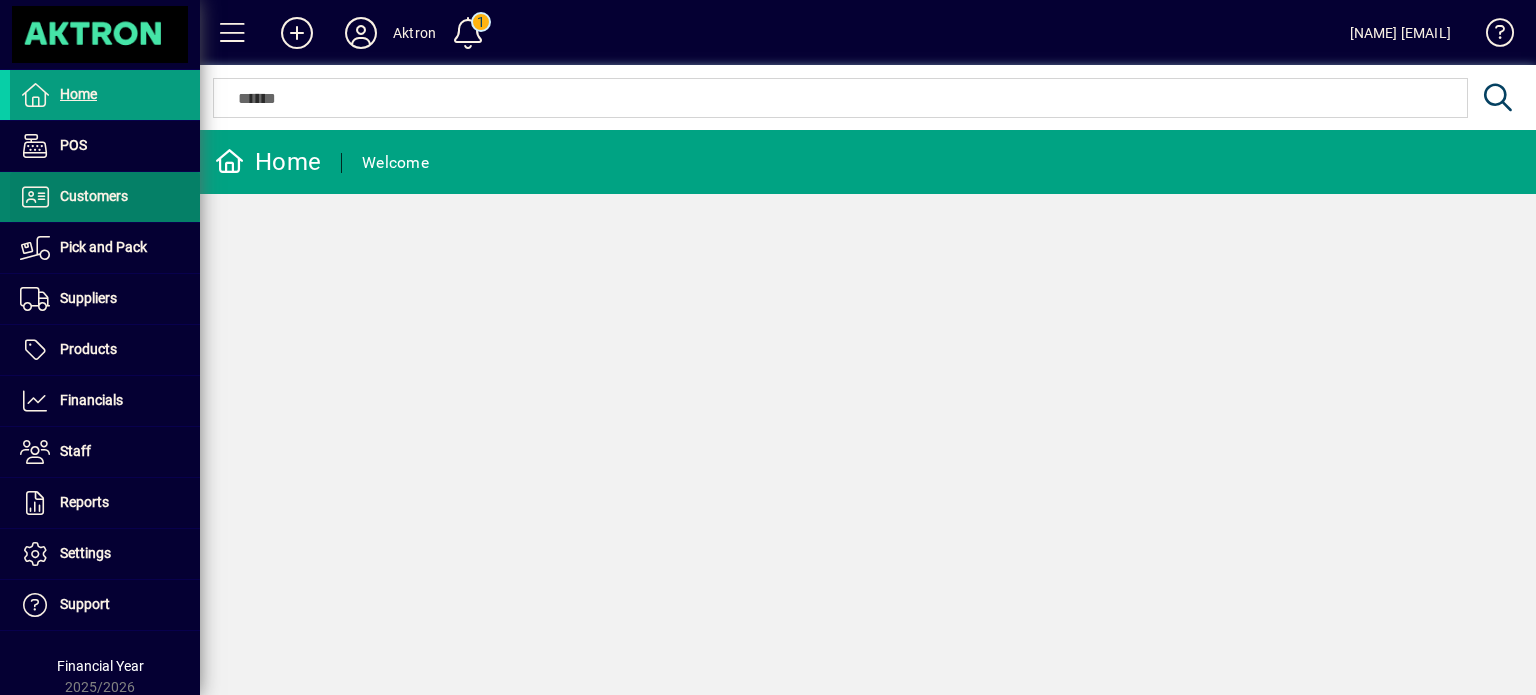click at bounding box center [105, 197] 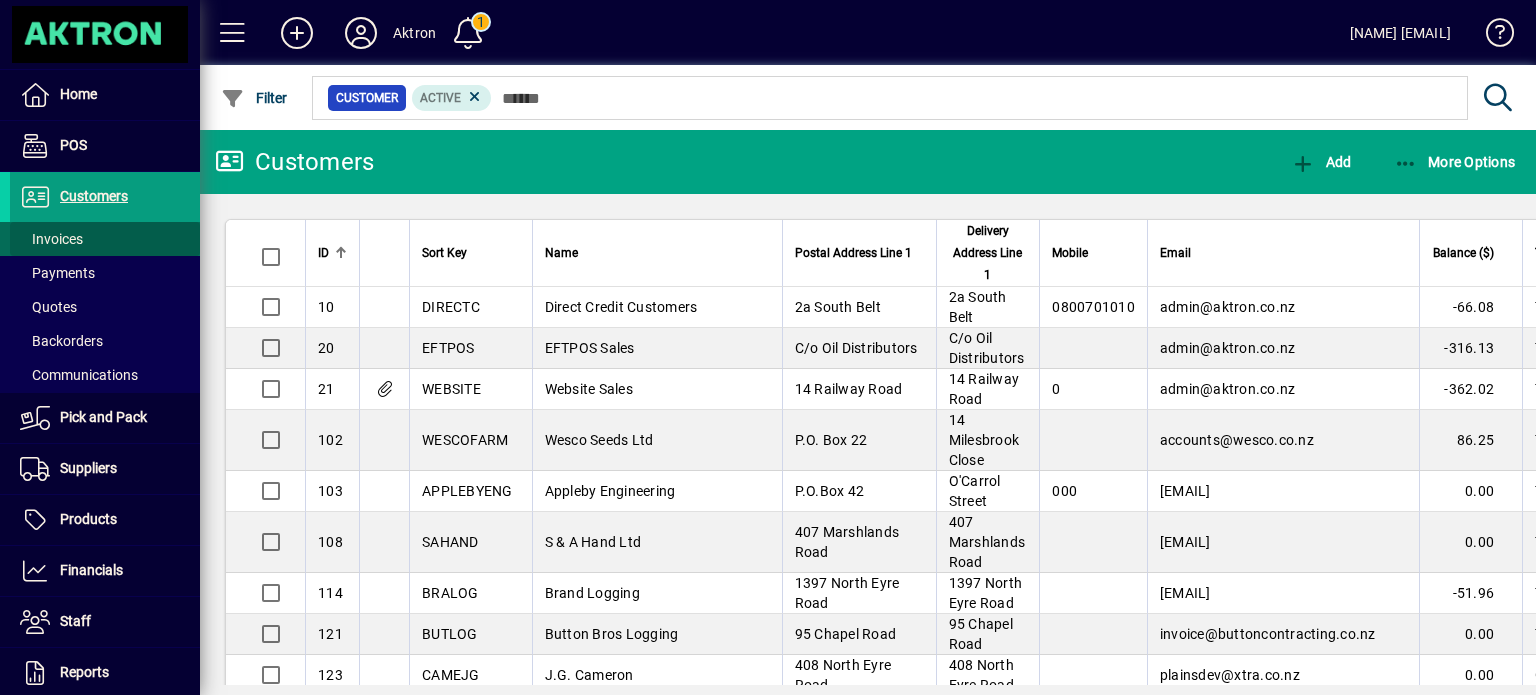 click at bounding box center (105, 239) 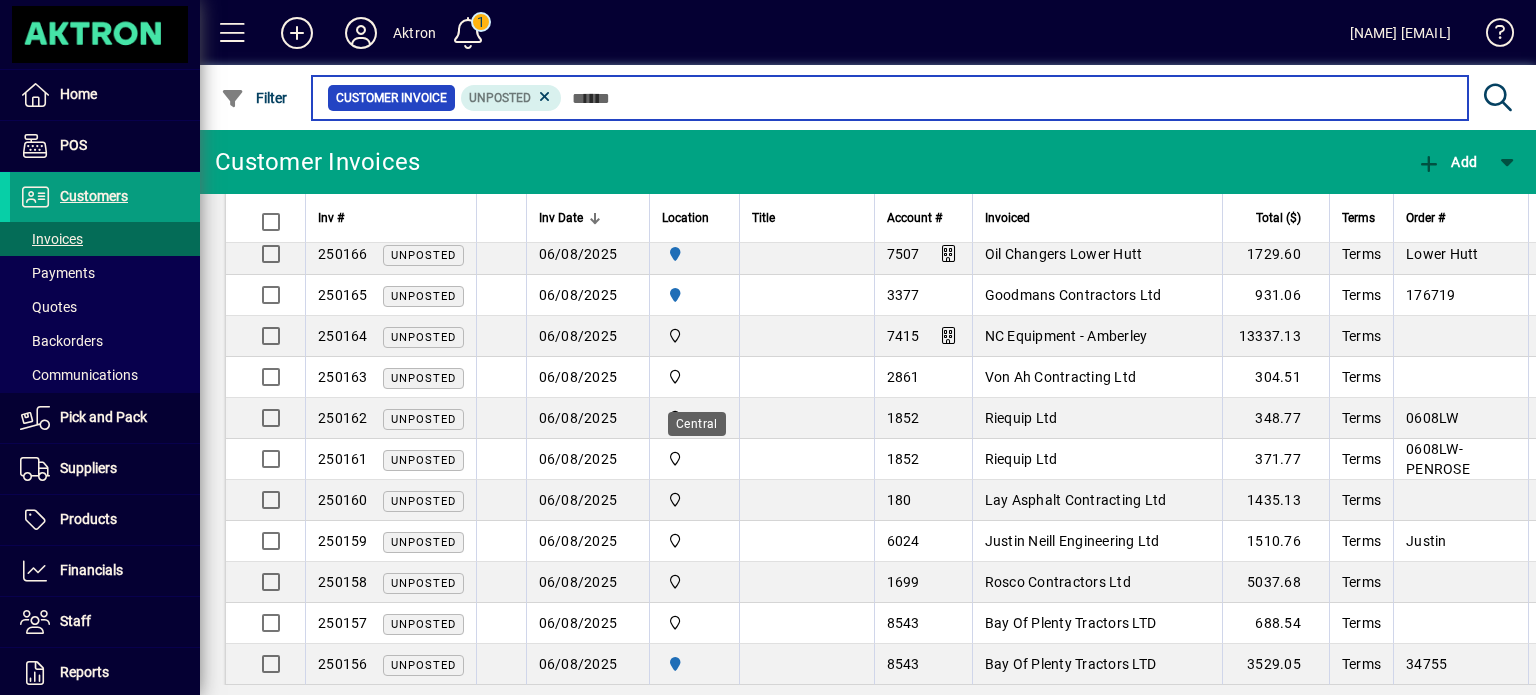scroll, scrollTop: 487, scrollLeft: 0, axis: vertical 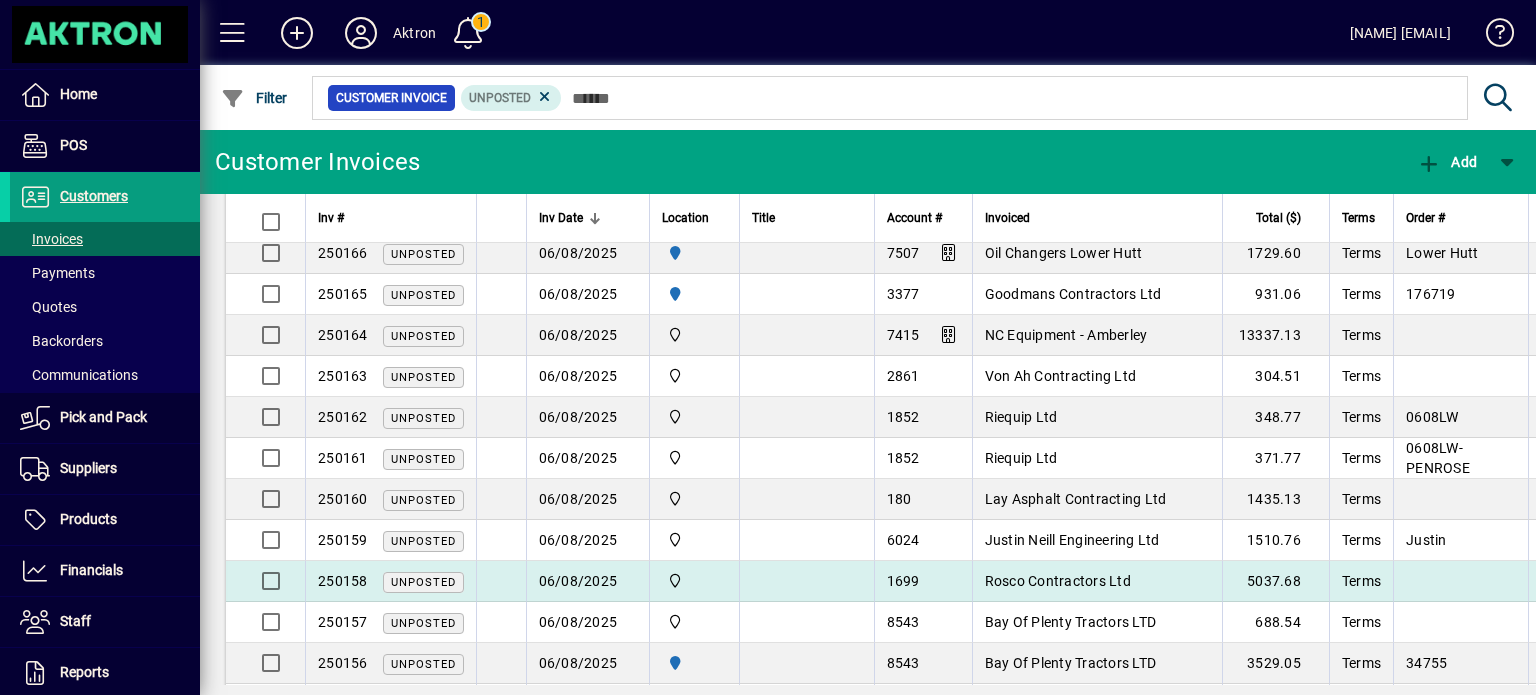 click on "Rosco Contractors Ltd" at bounding box center (1058, 581) 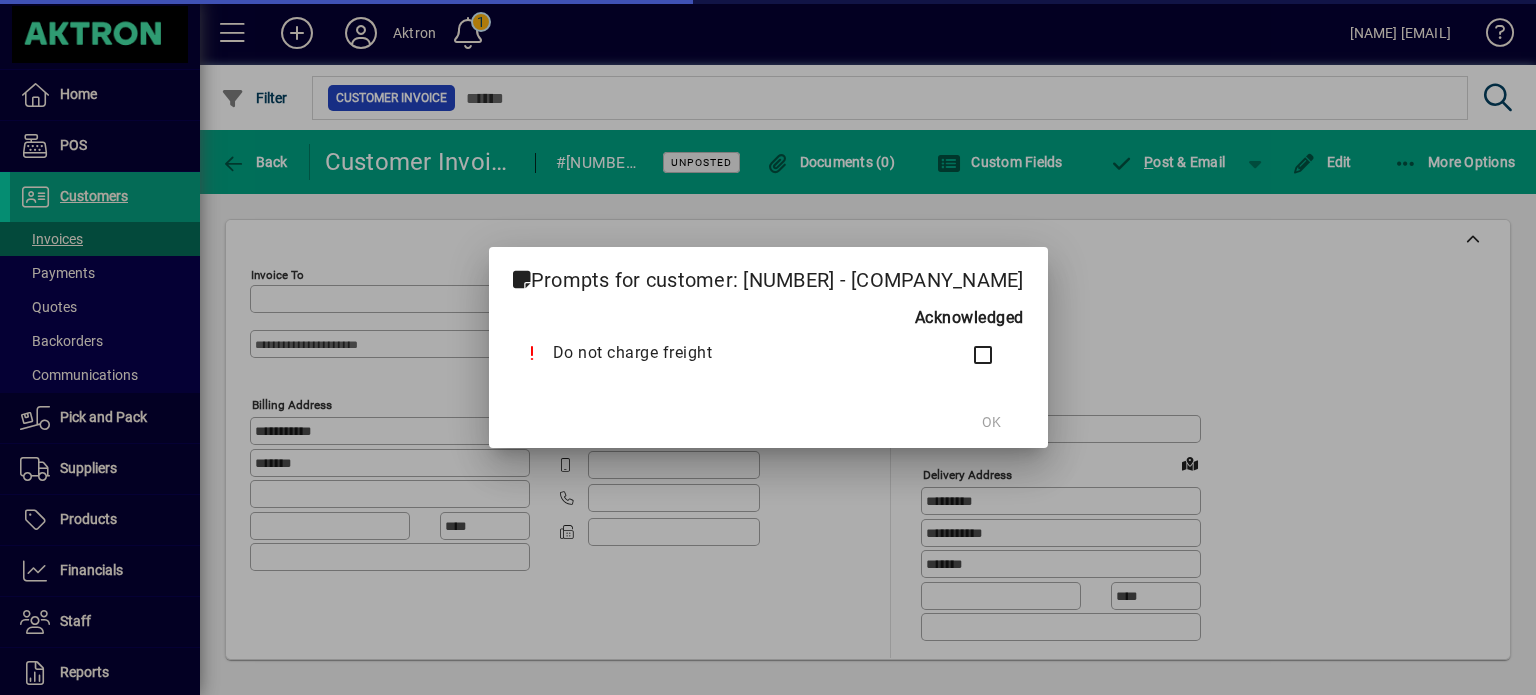 type on "**********" 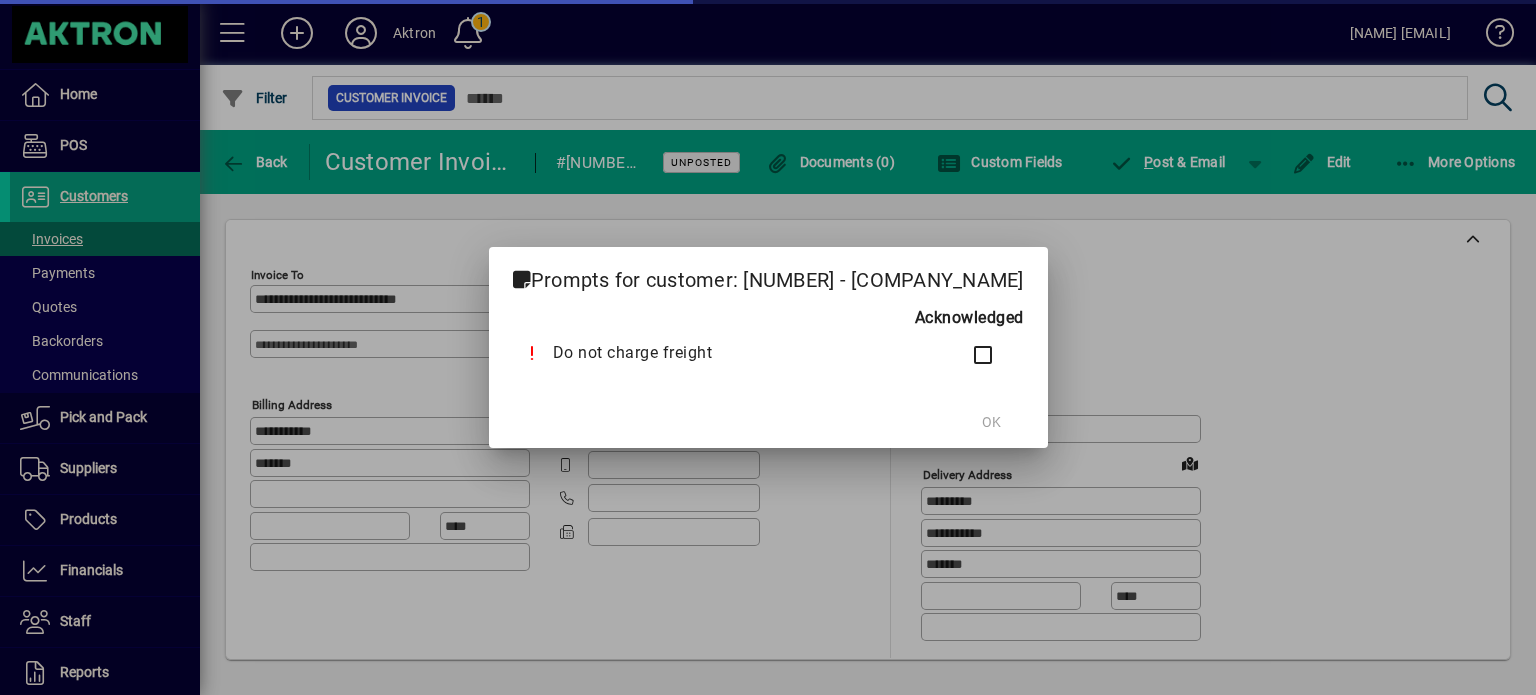 type on "*******" 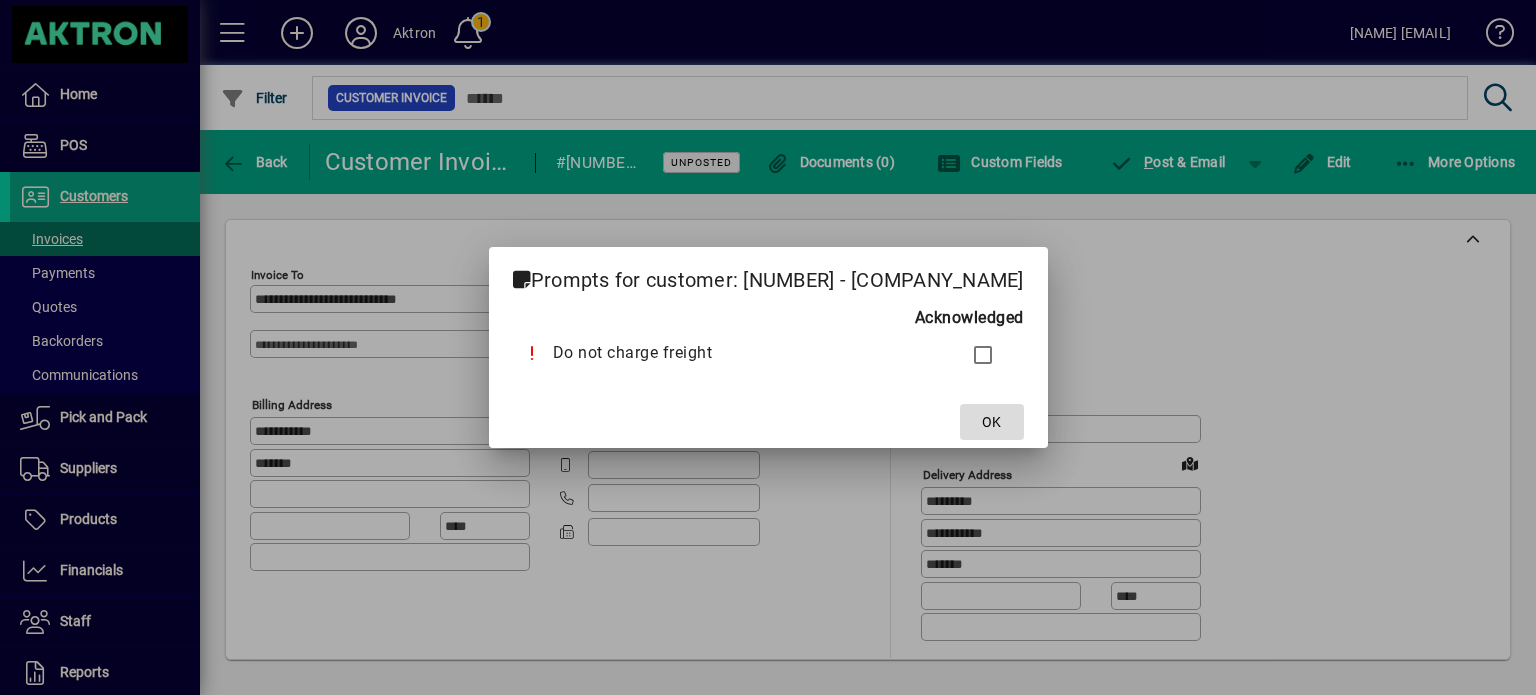 click on "OK" 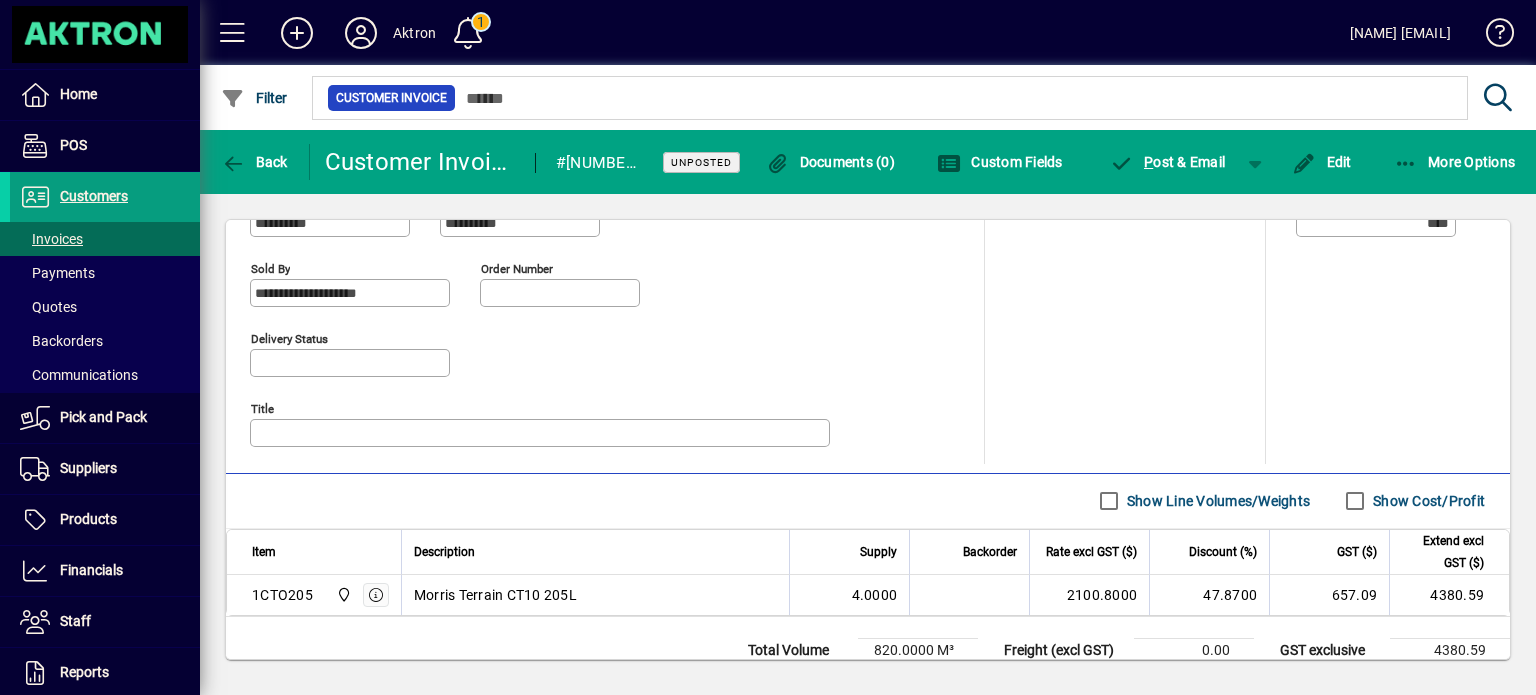 scroll, scrollTop: 875, scrollLeft: 0, axis: vertical 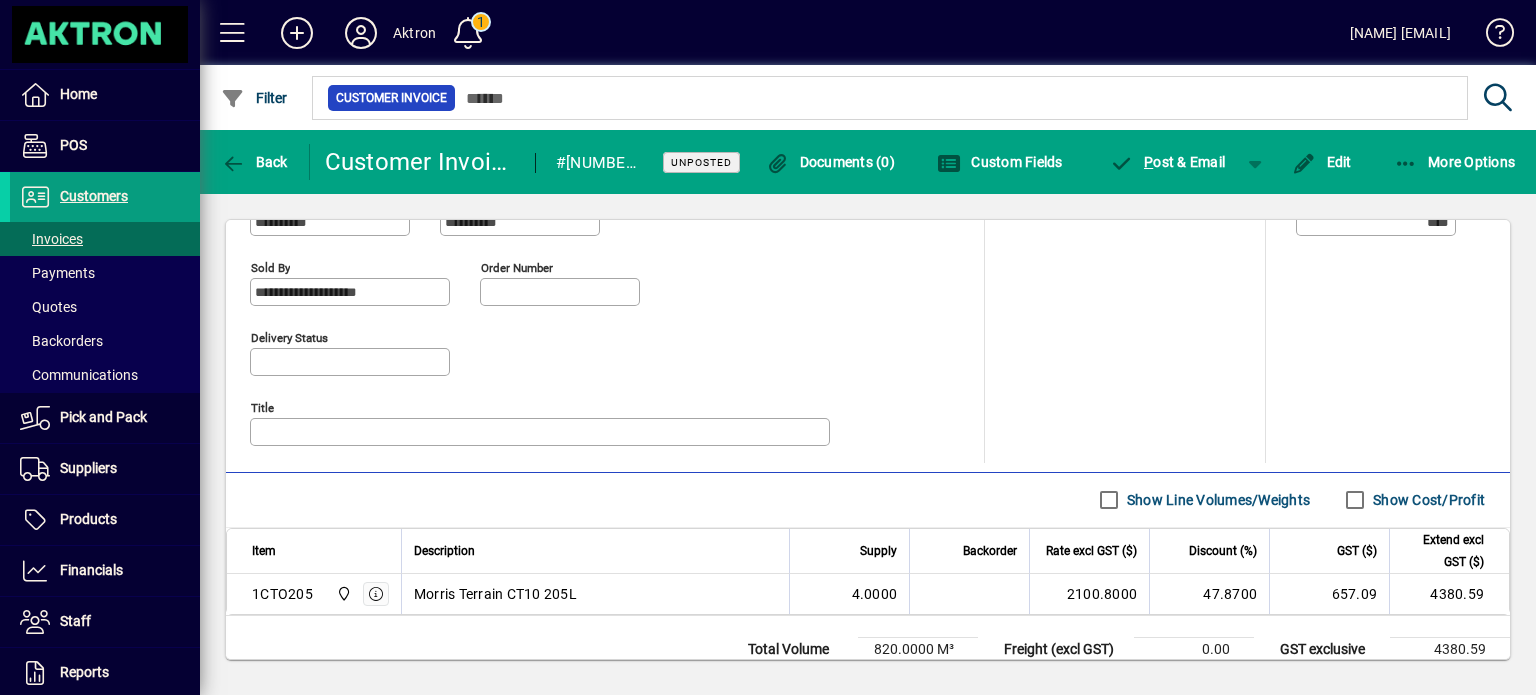 click on "Show Cost/Profit" at bounding box center (1427, 500) 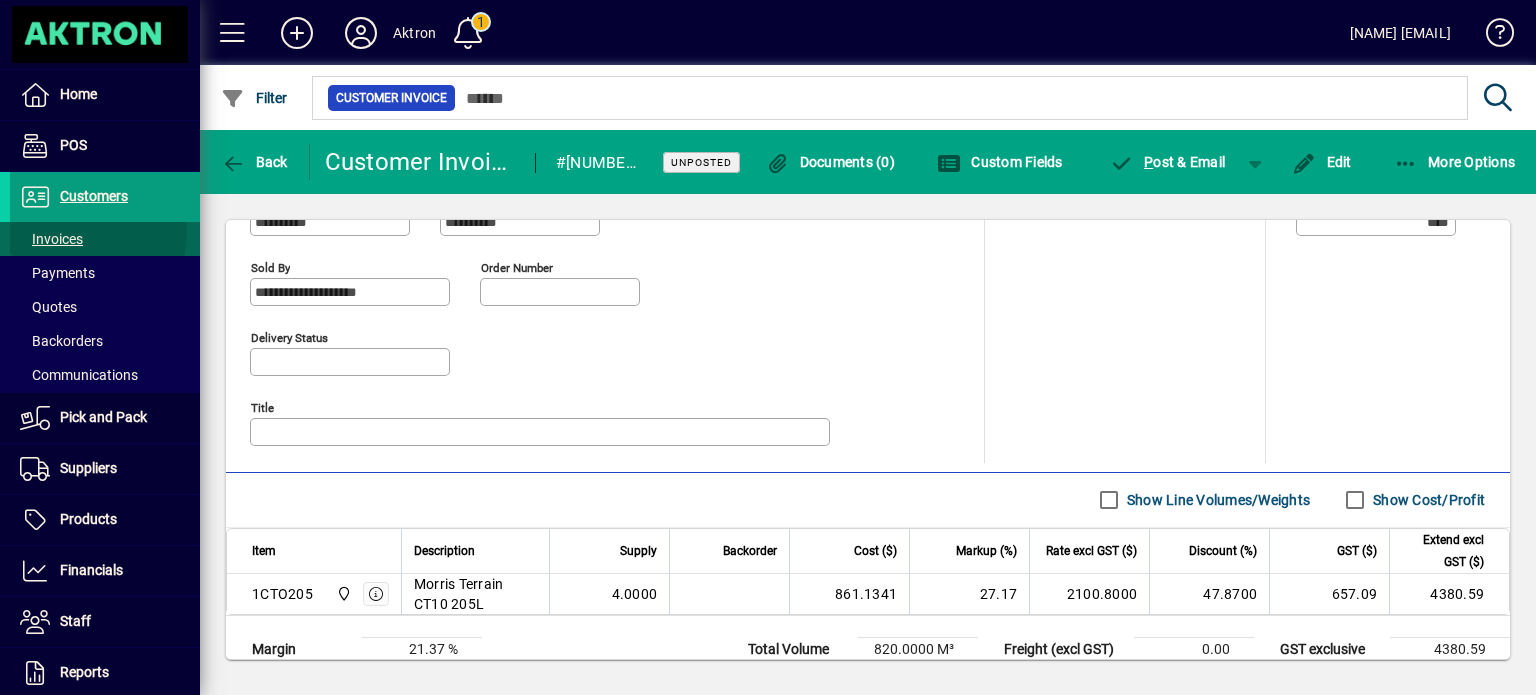 click on "Invoices" at bounding box center [51, 239] 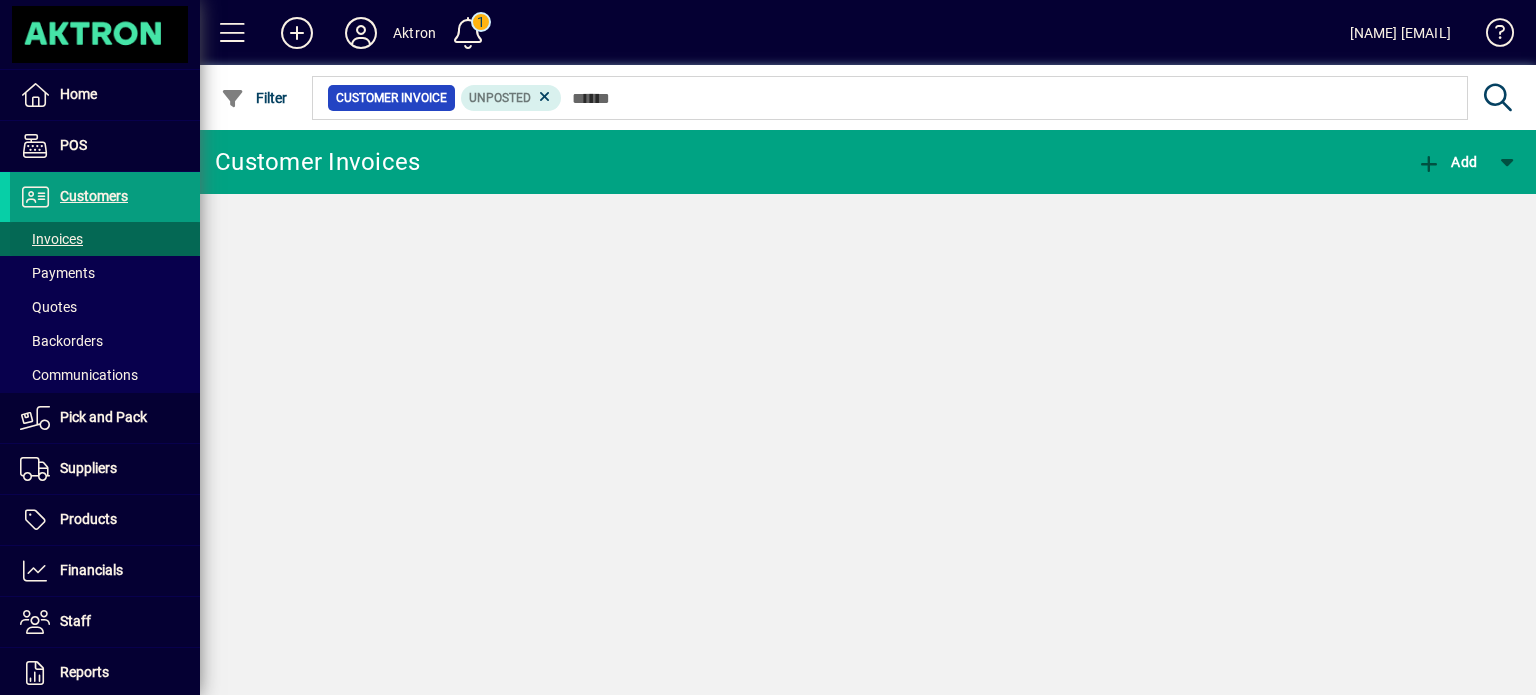 click on "Invoices" at bounding box center [51, 239] 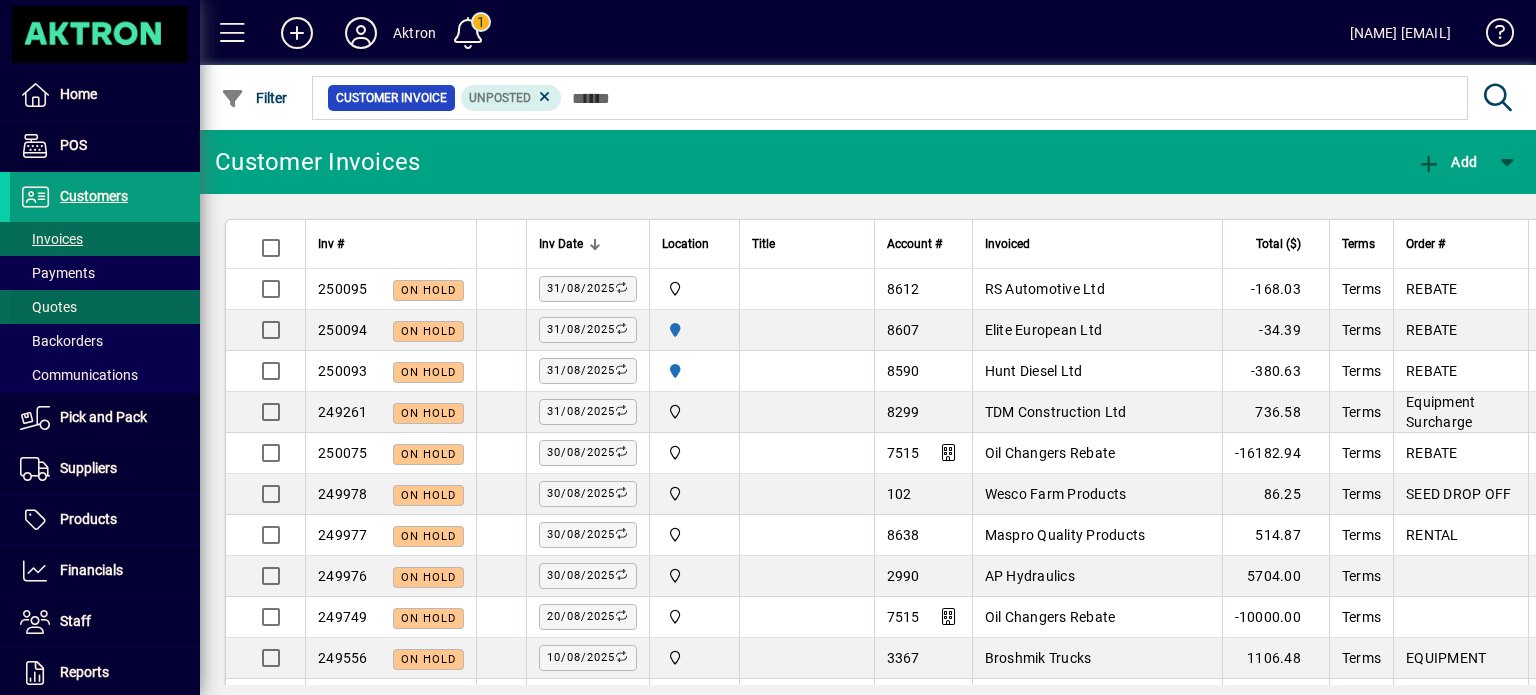 click on "Quotes" at bounding box center (48, 307) 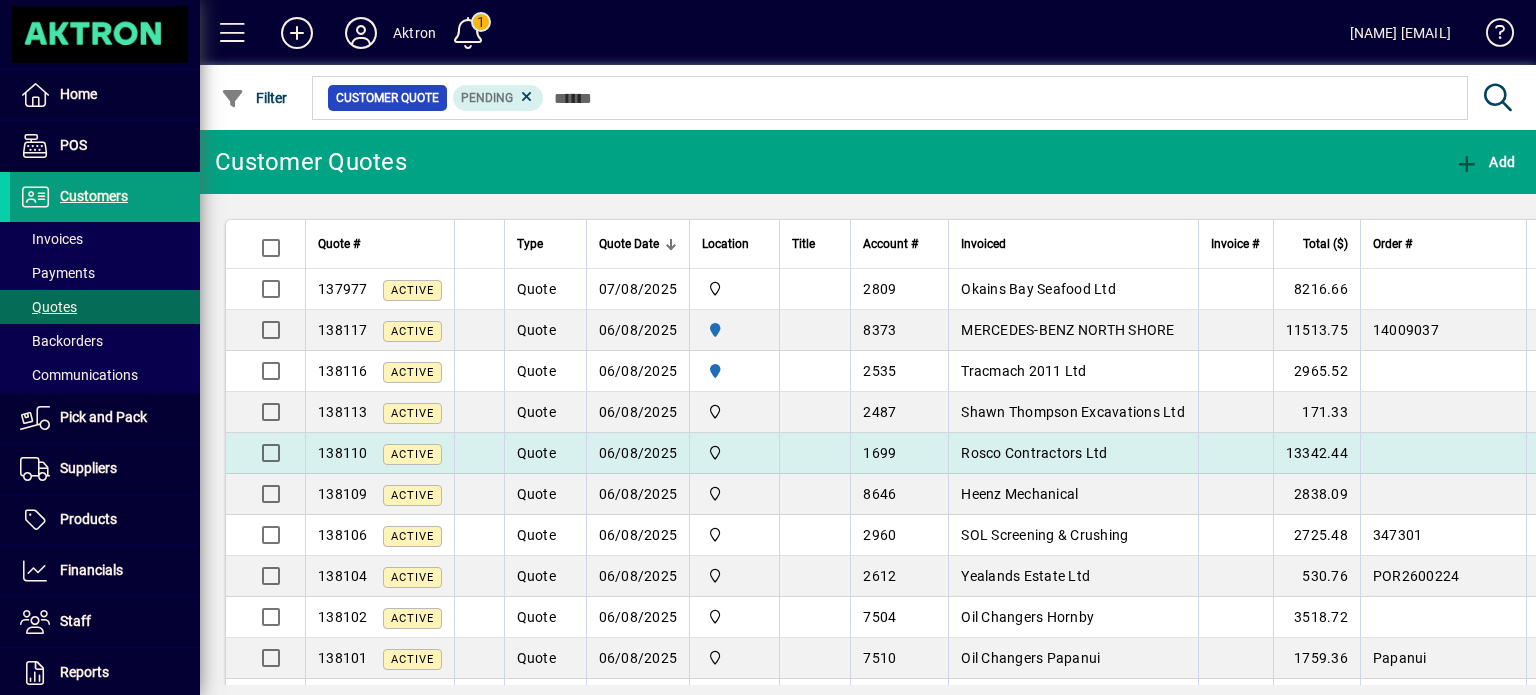 click on "06/08/2025" at bounding box center [638, 453] 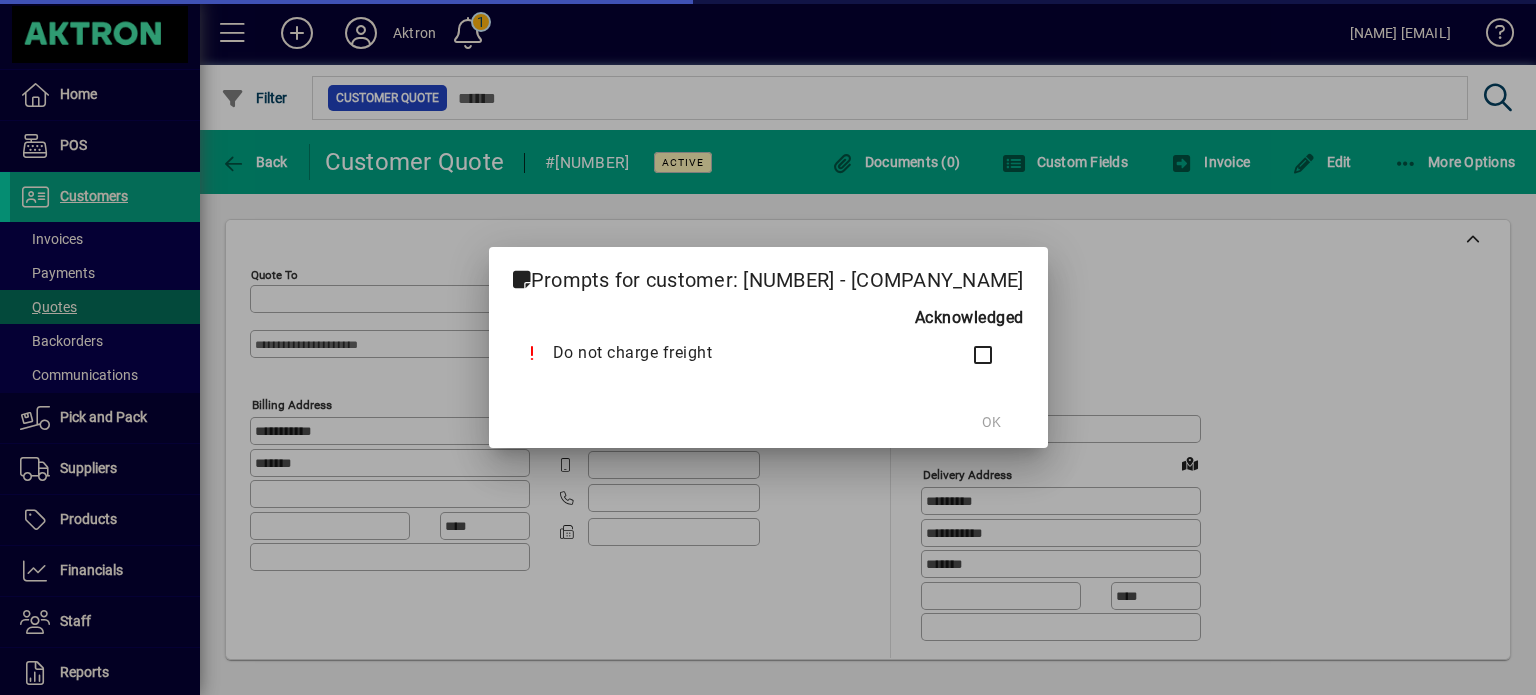 type on "**********" 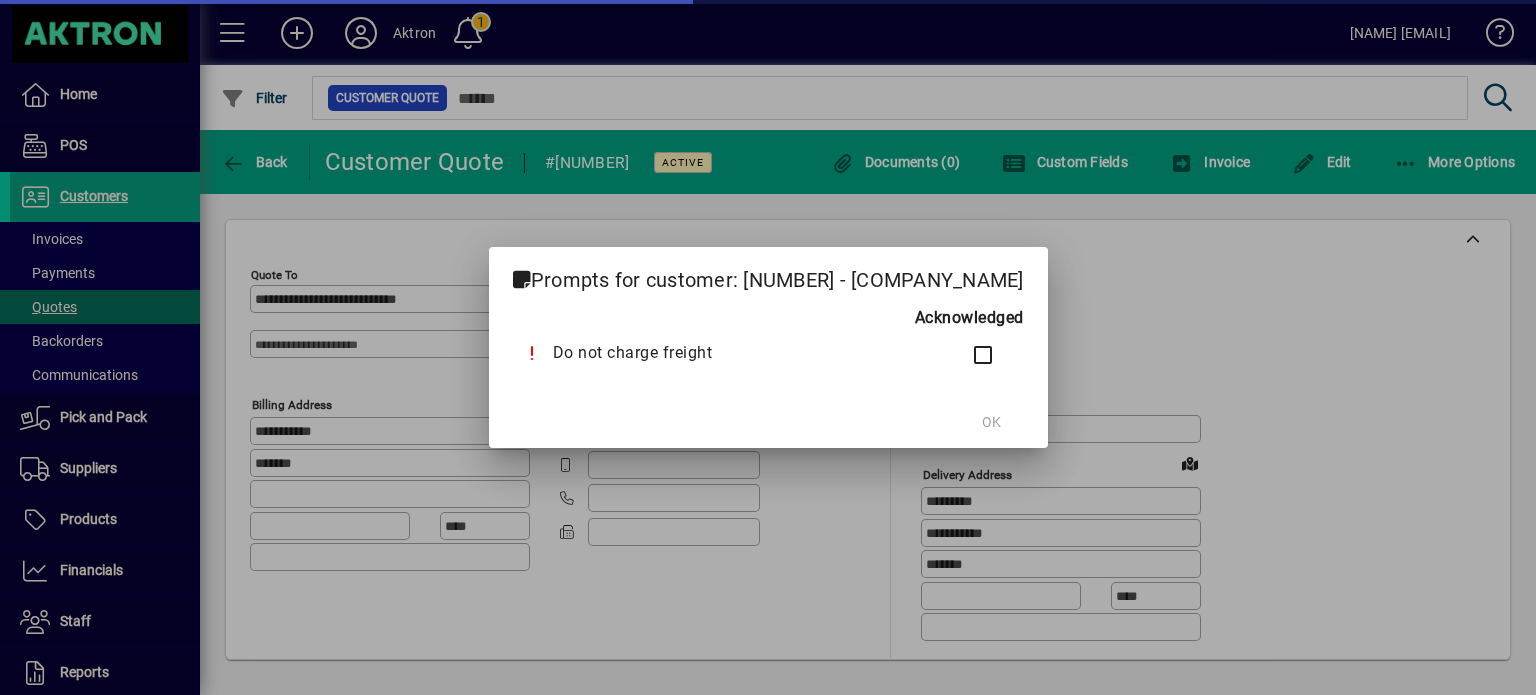 type on "*******" 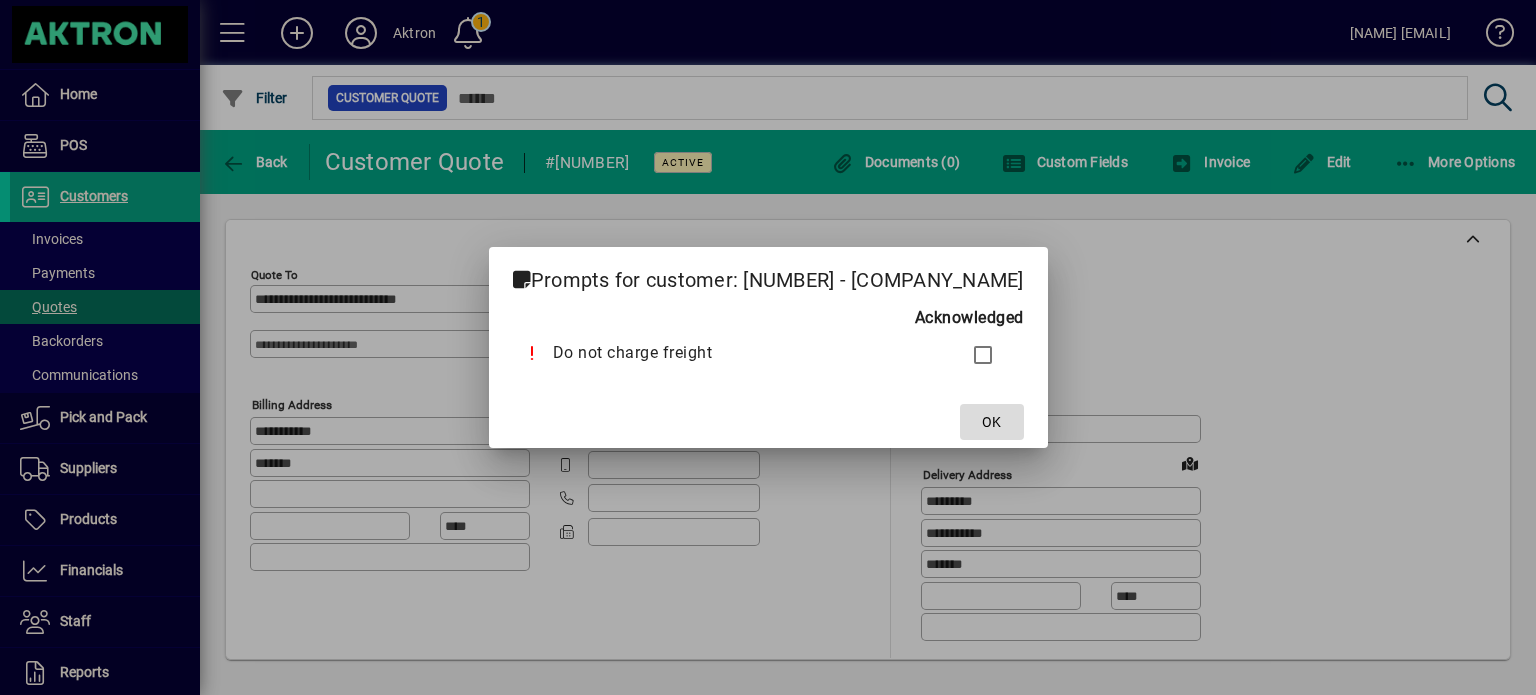 click on "OK" 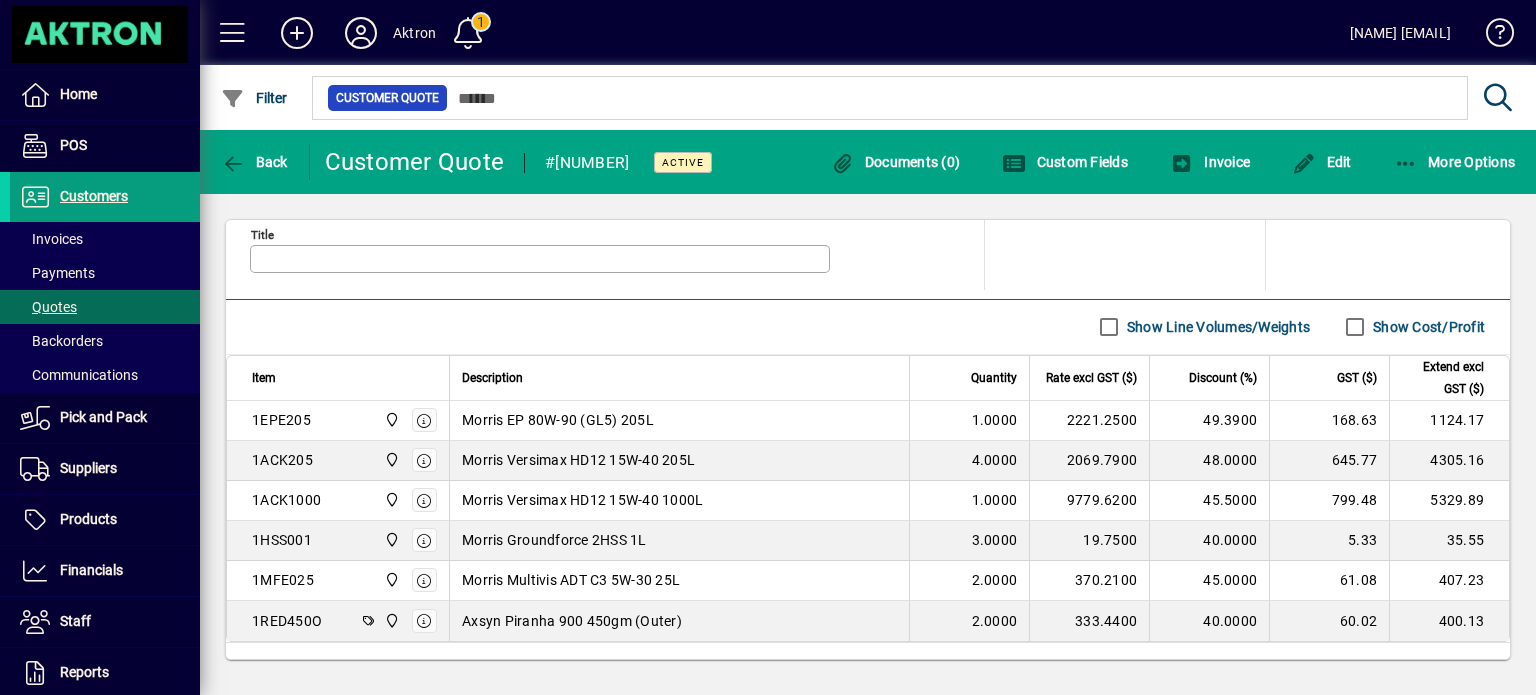scroll, scrollTop: 915, scrollLeft: 0, axis: vertical 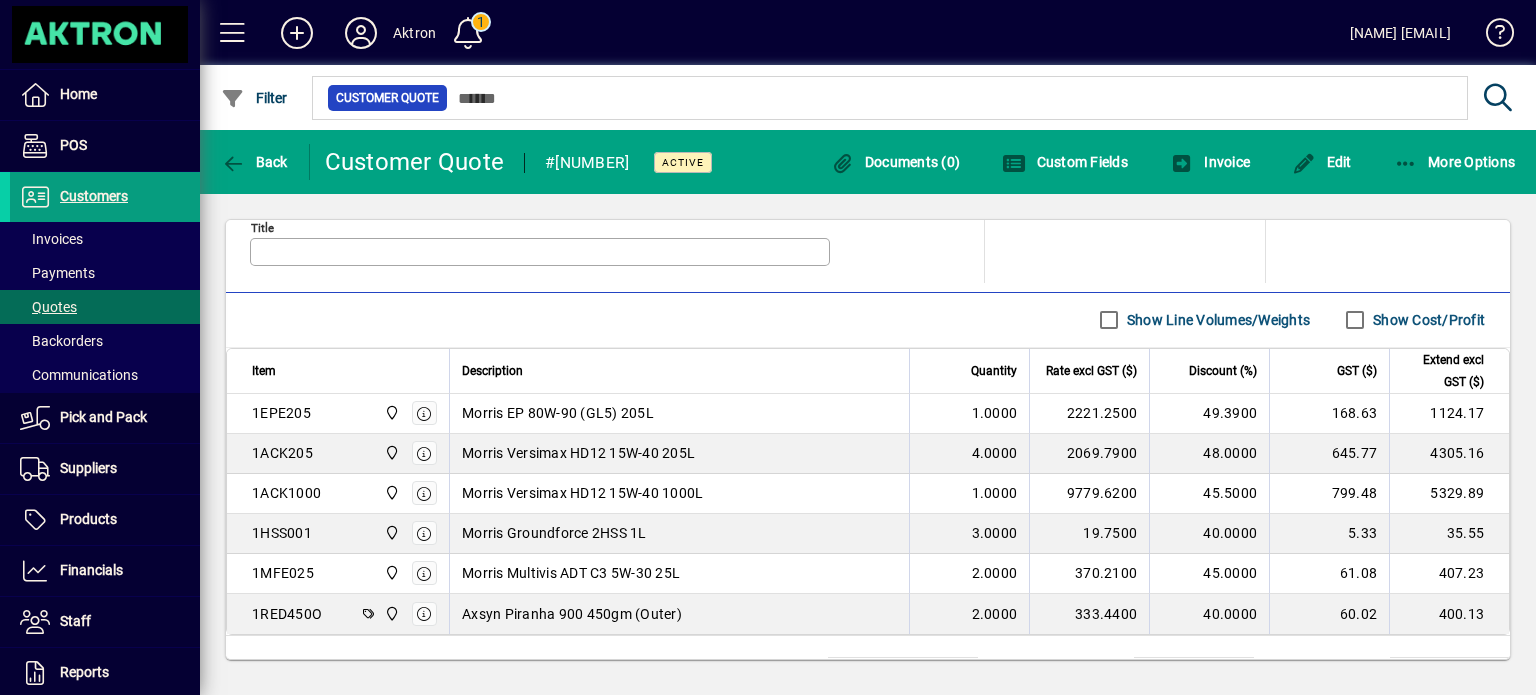 click on "Show Cost/Profit" at bounding box center [1427, 320] 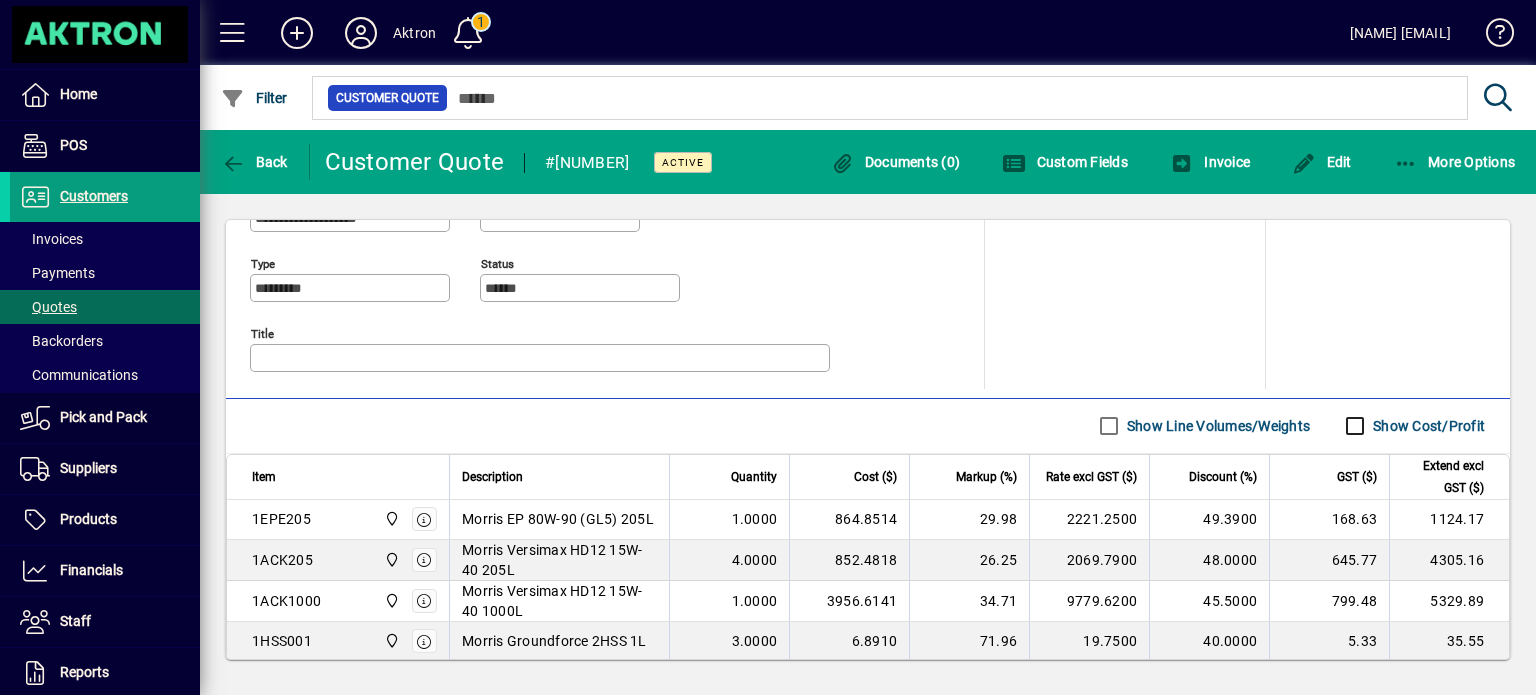 scroll, scrollTop: 787, scrollLeft: 0, axis: vertical 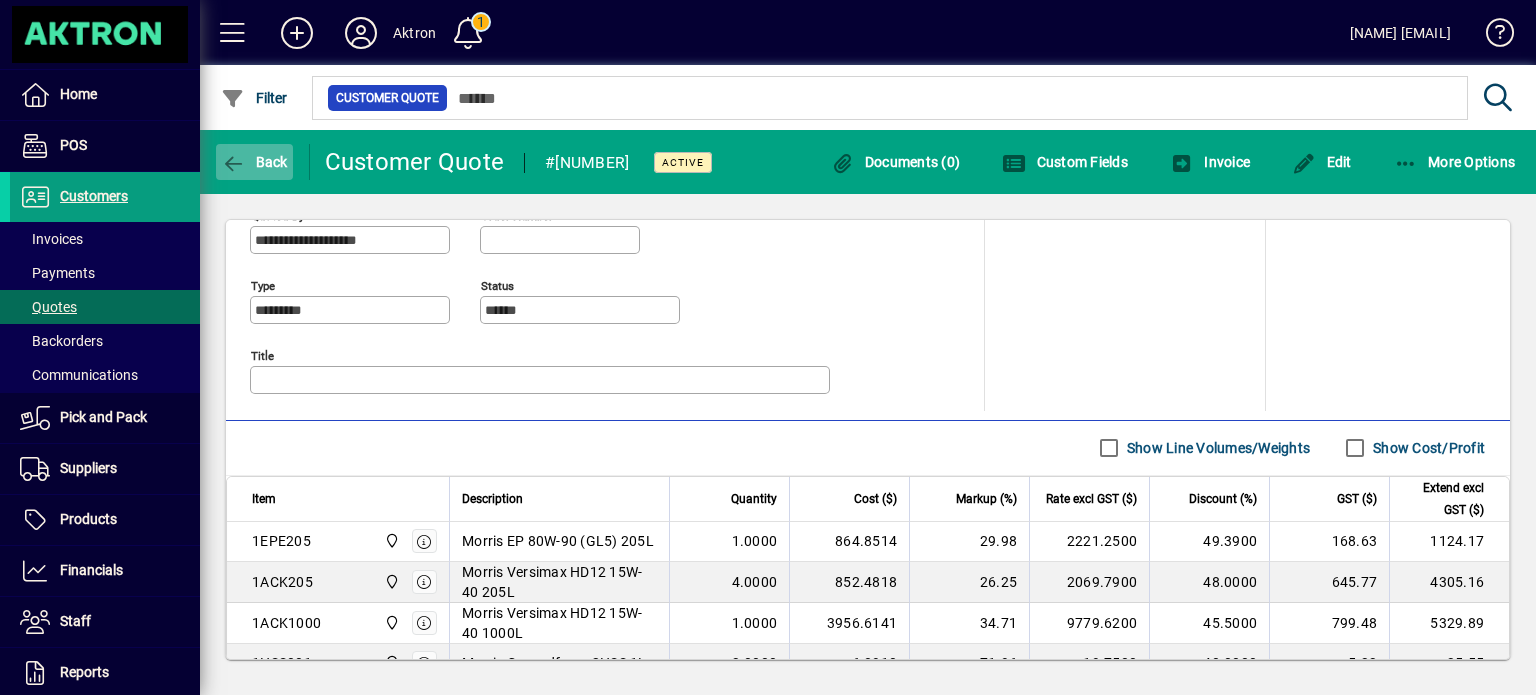 click 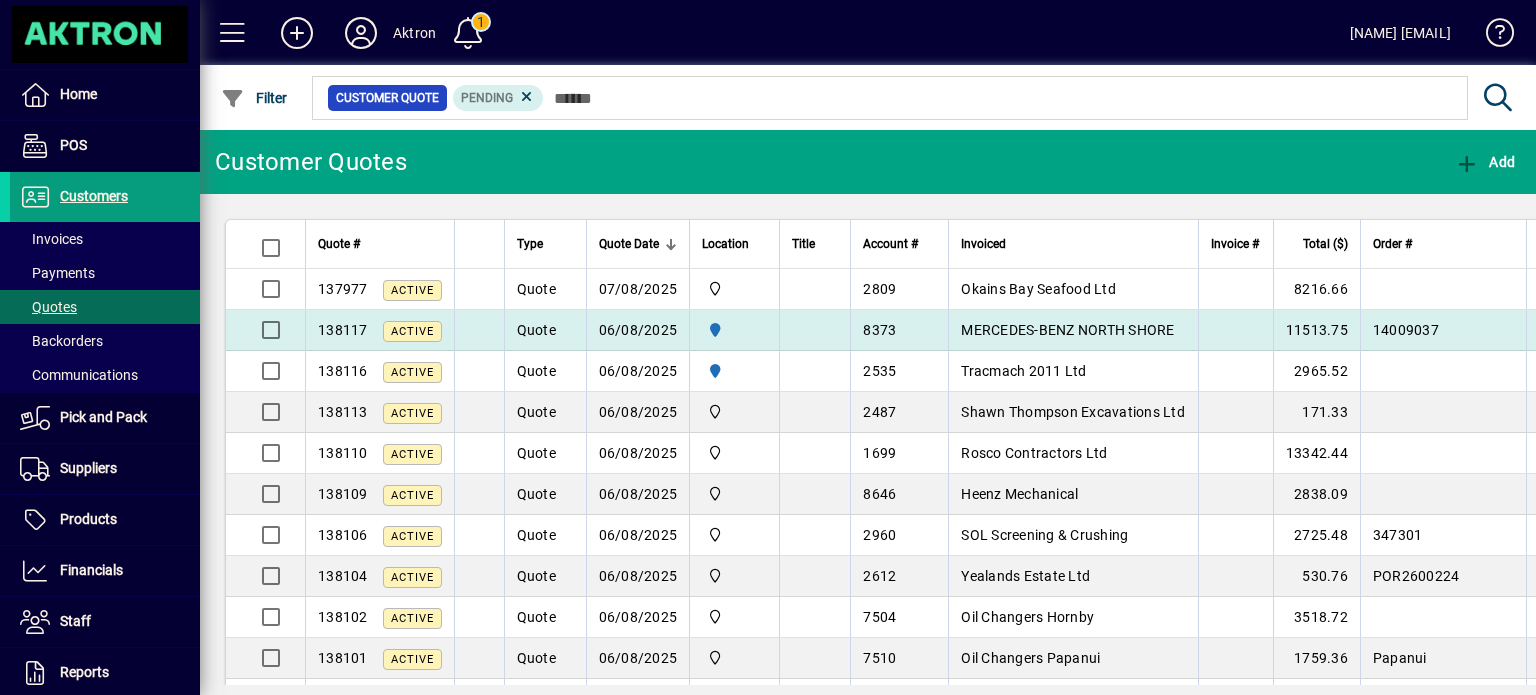 click on "8373" at bounding box center [899, 330] 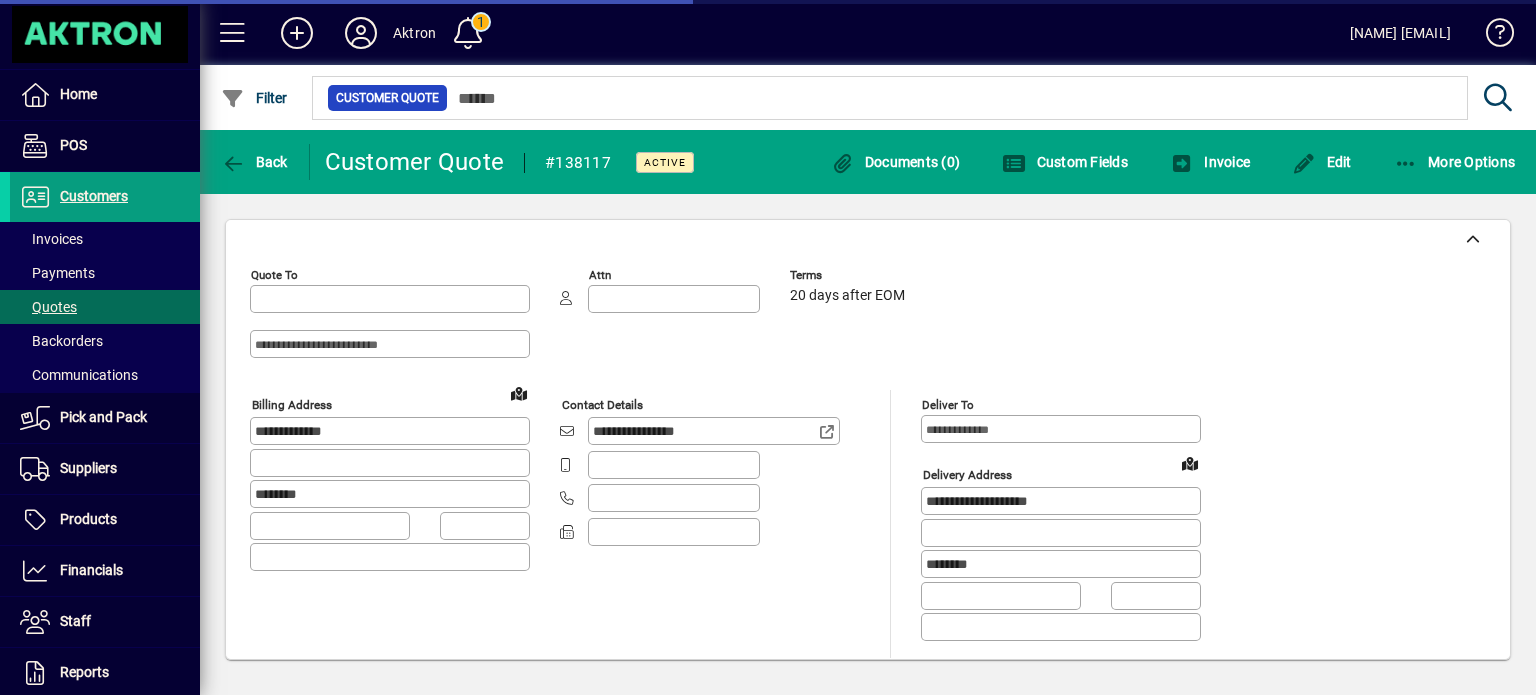 type on "**********" 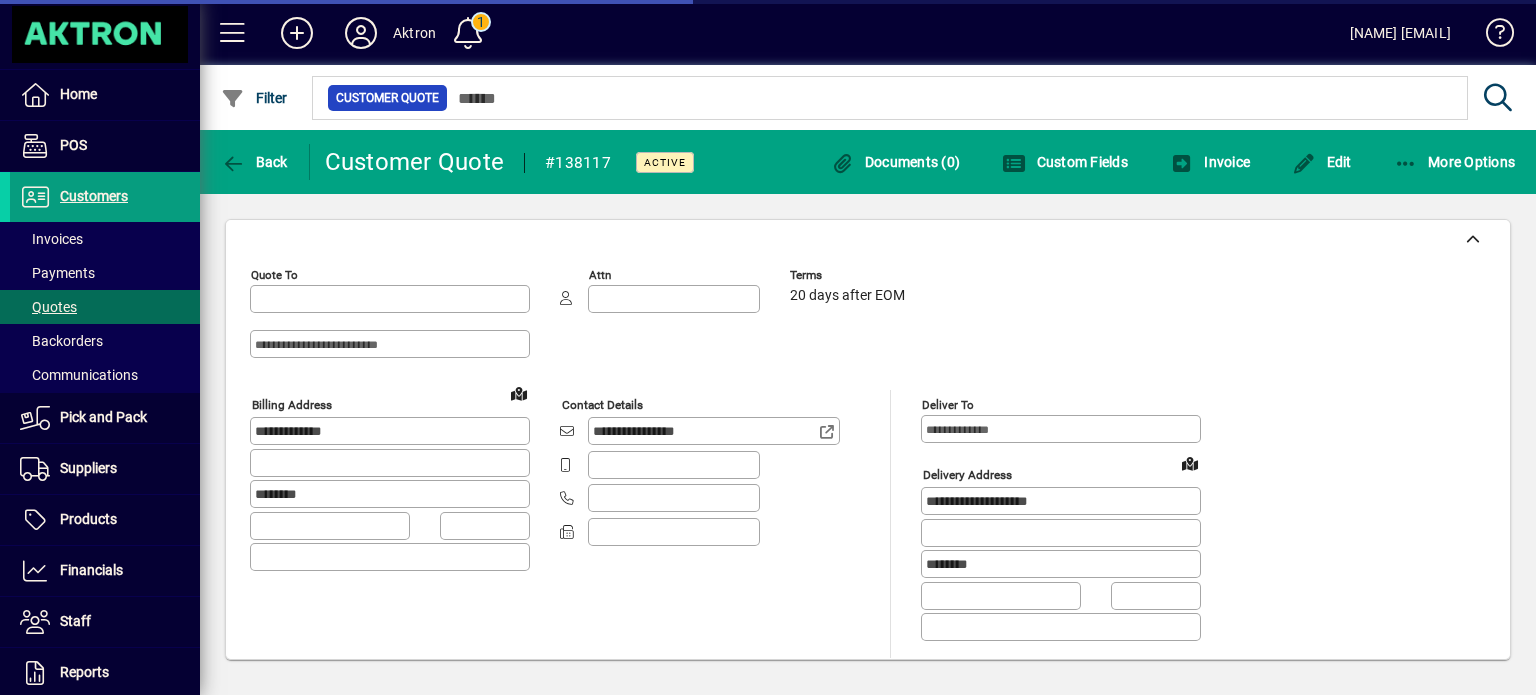 type on "**********" 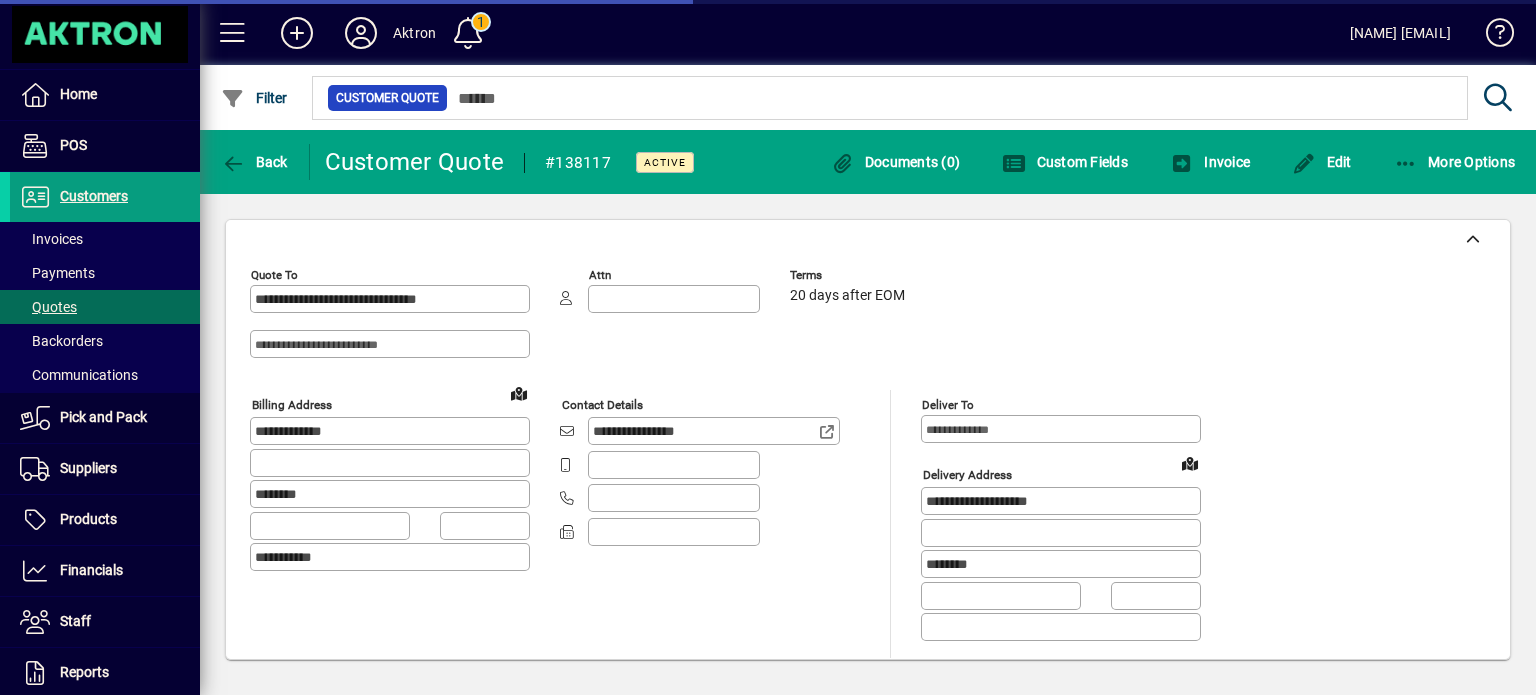 type on "********" 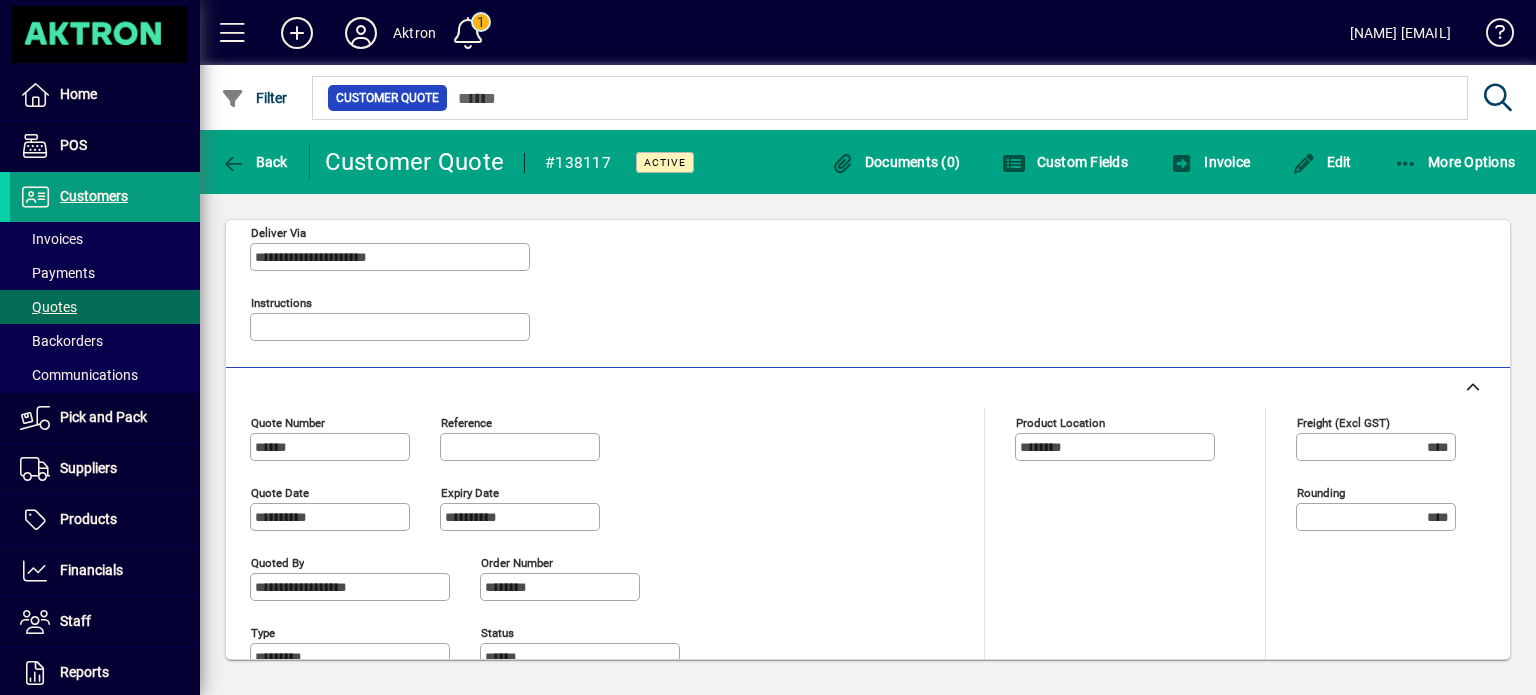 scroll, scrollTop: 798, scrollLeft: 0, axis: vertical 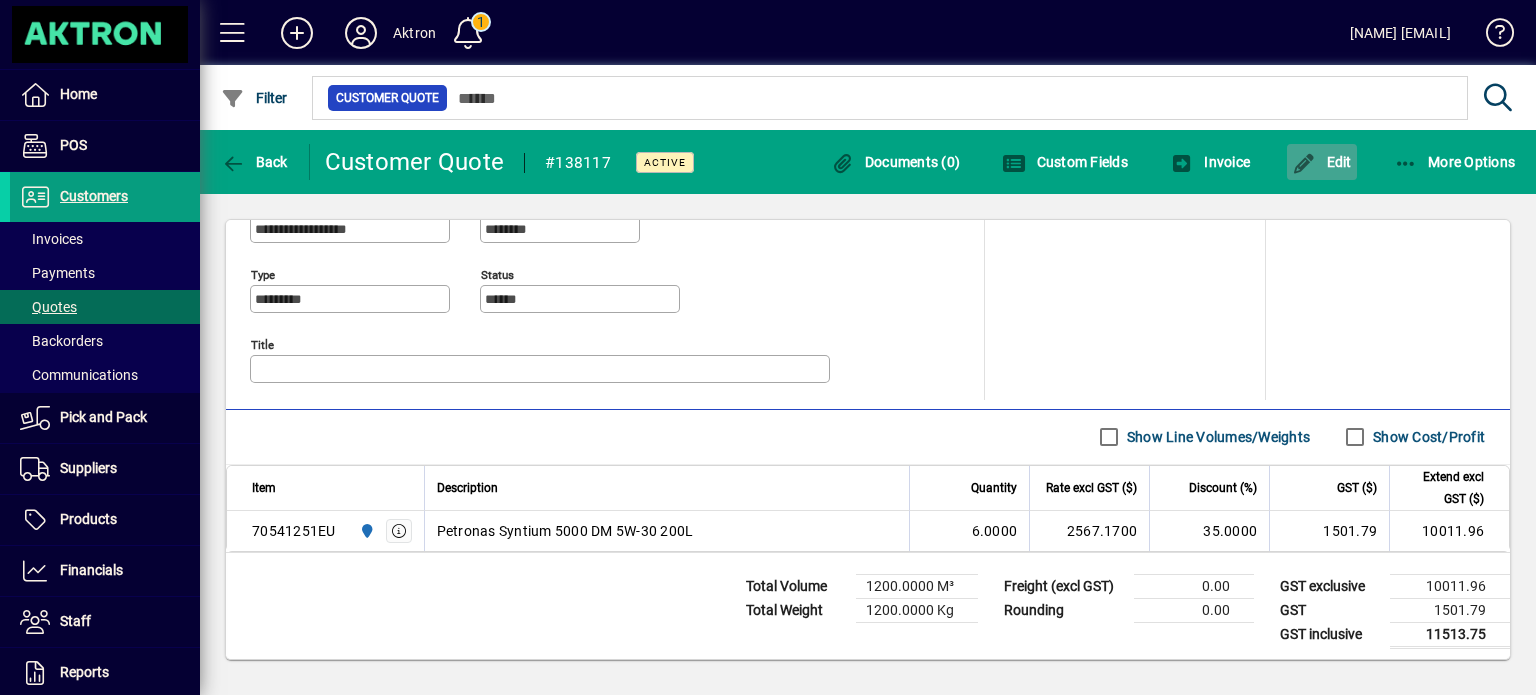 click on "Edit" 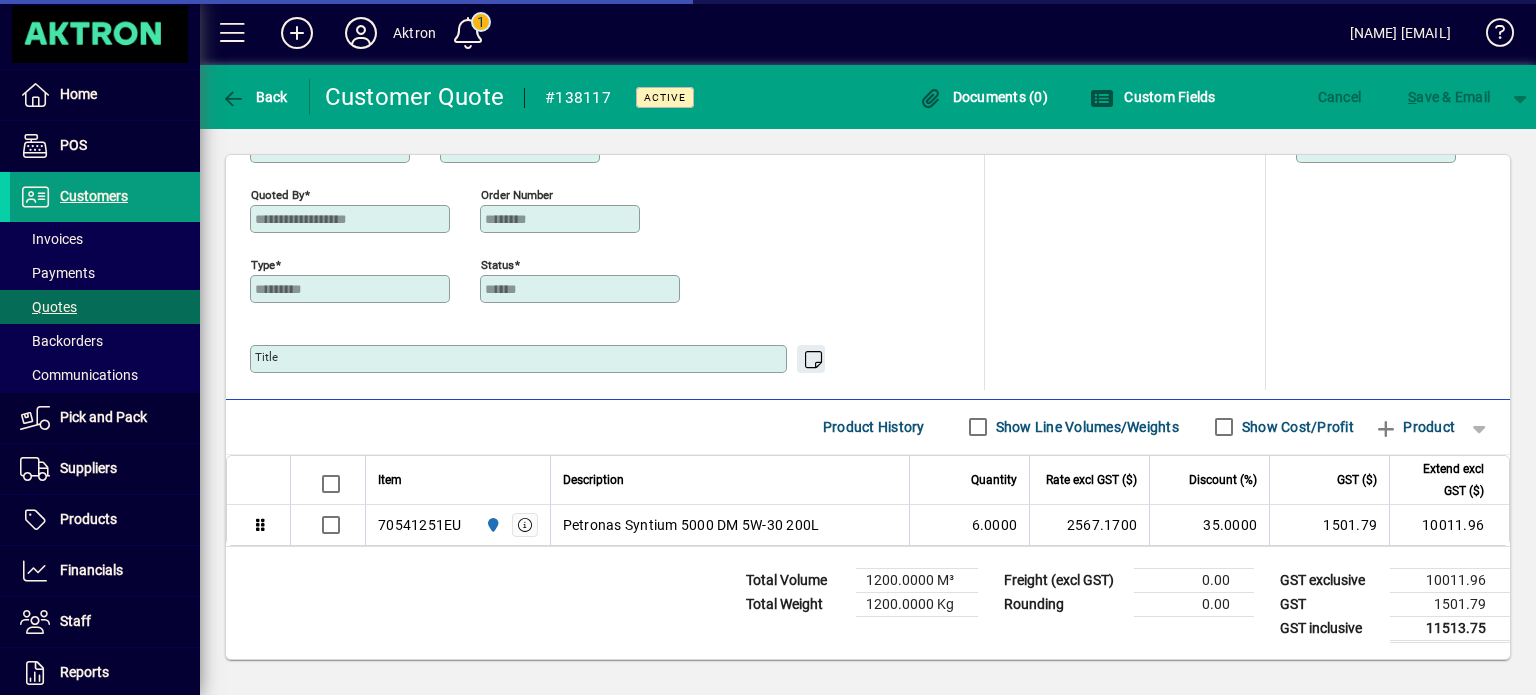 scroll, scrollTop: 737, scrollLeft: 0, axis: vertical 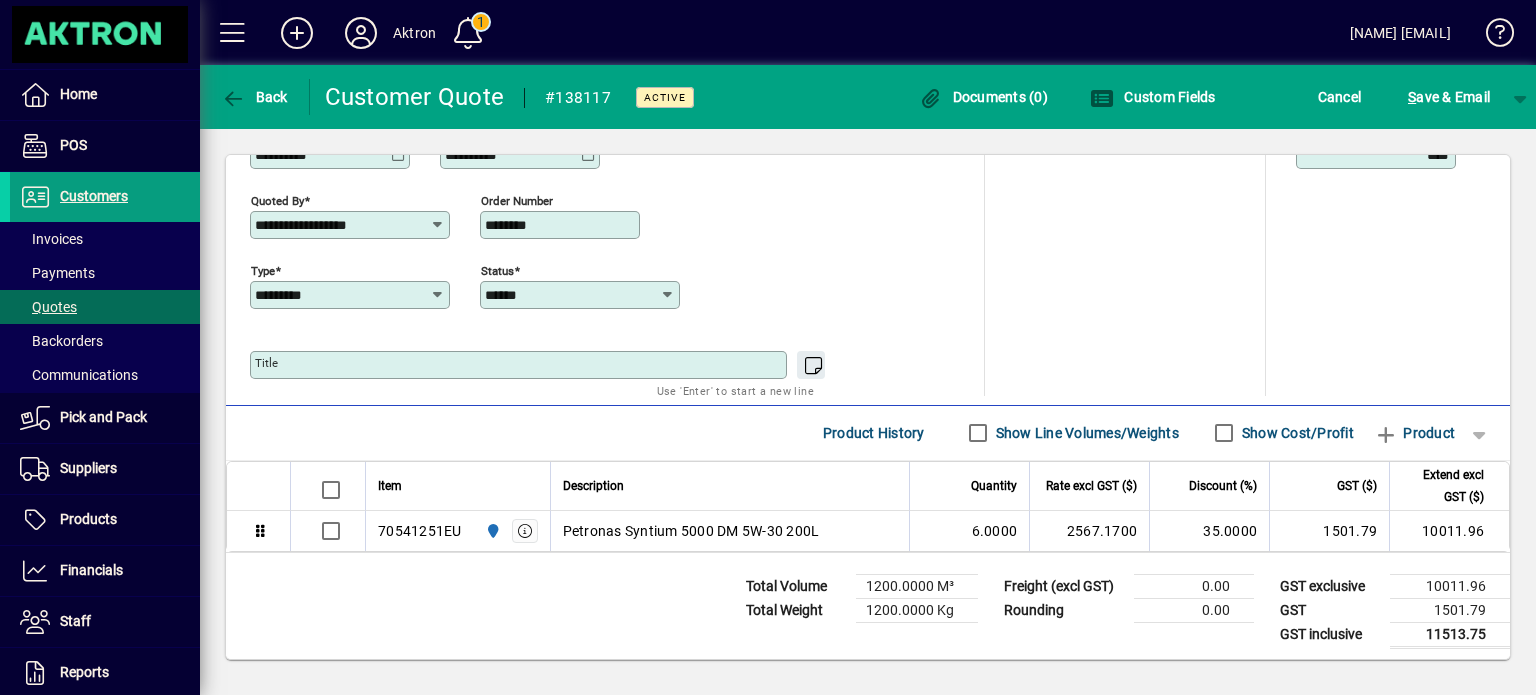 click on "Show Cost/Profit" at bounding box center [1296, 433] 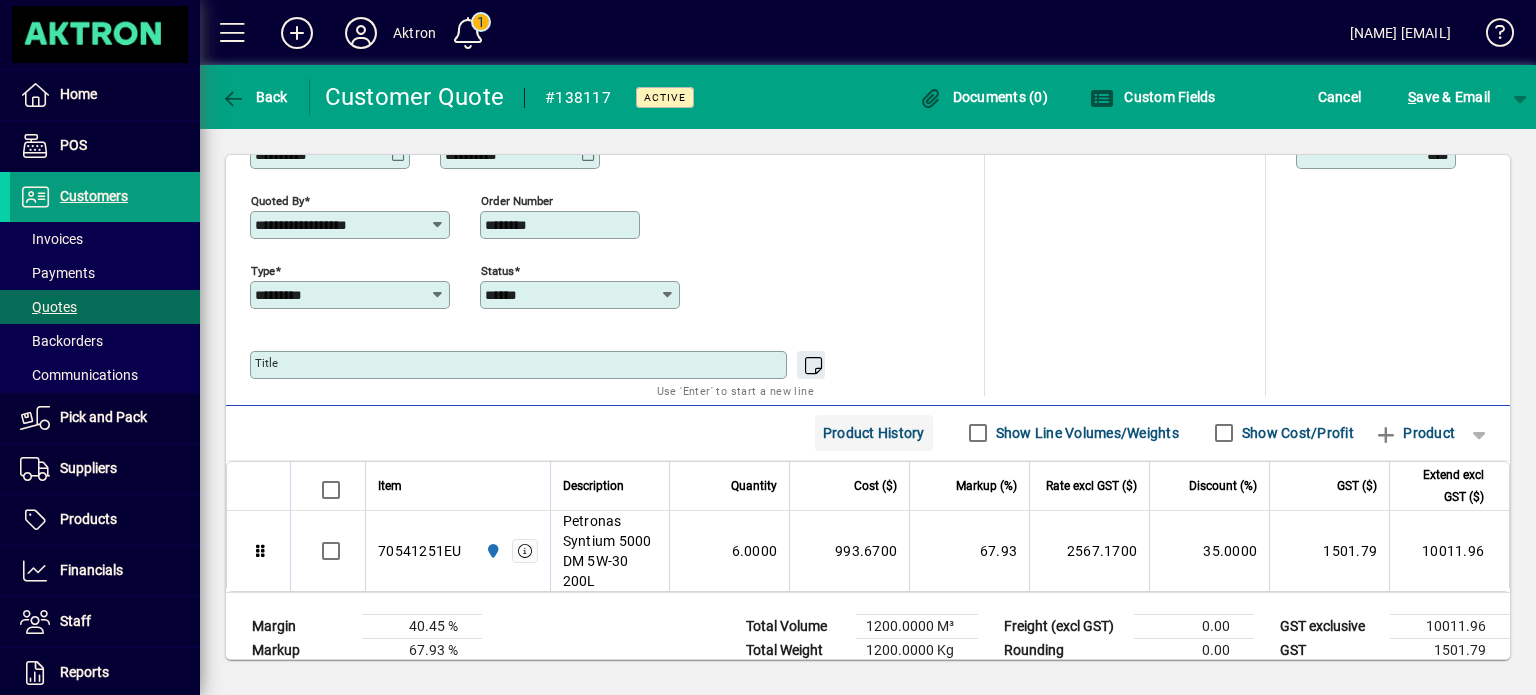 click on "Product History" 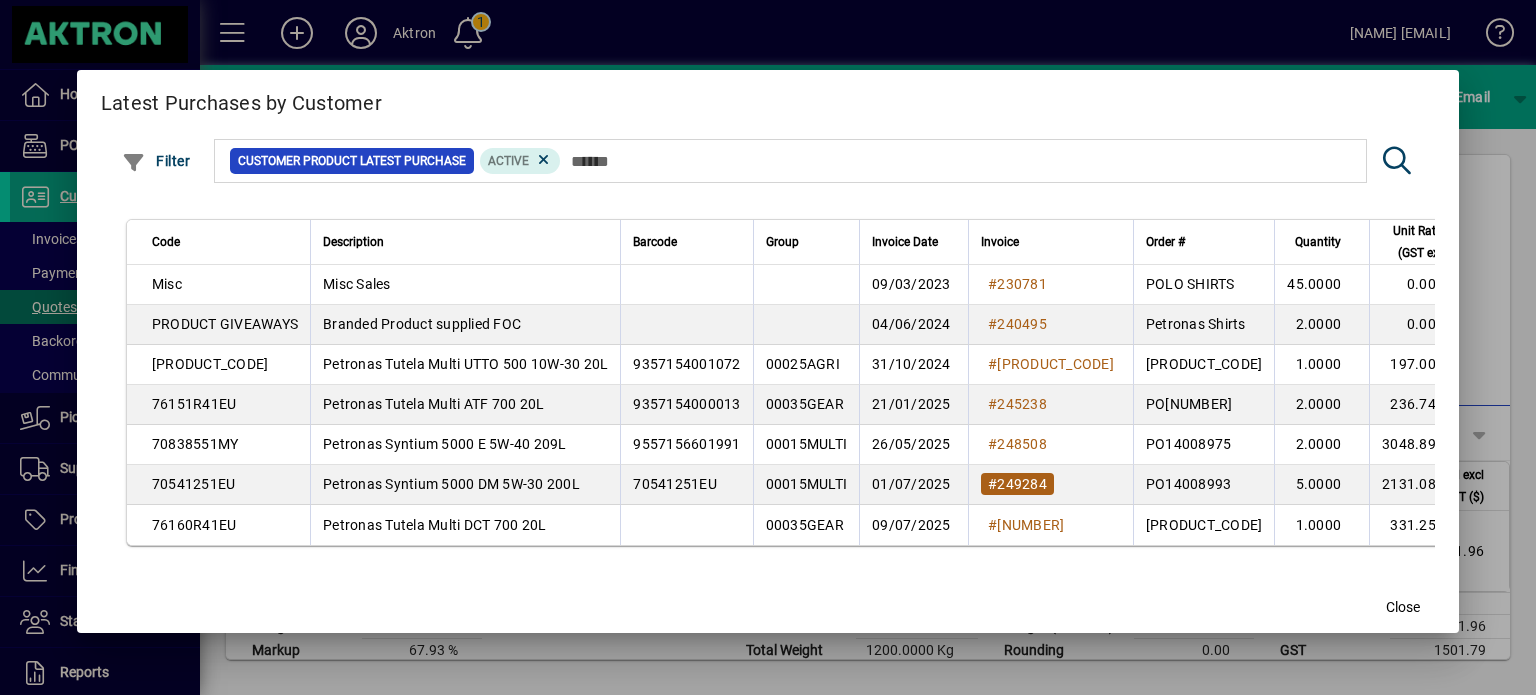 click on "249284" at bounding box center [1022, 484] 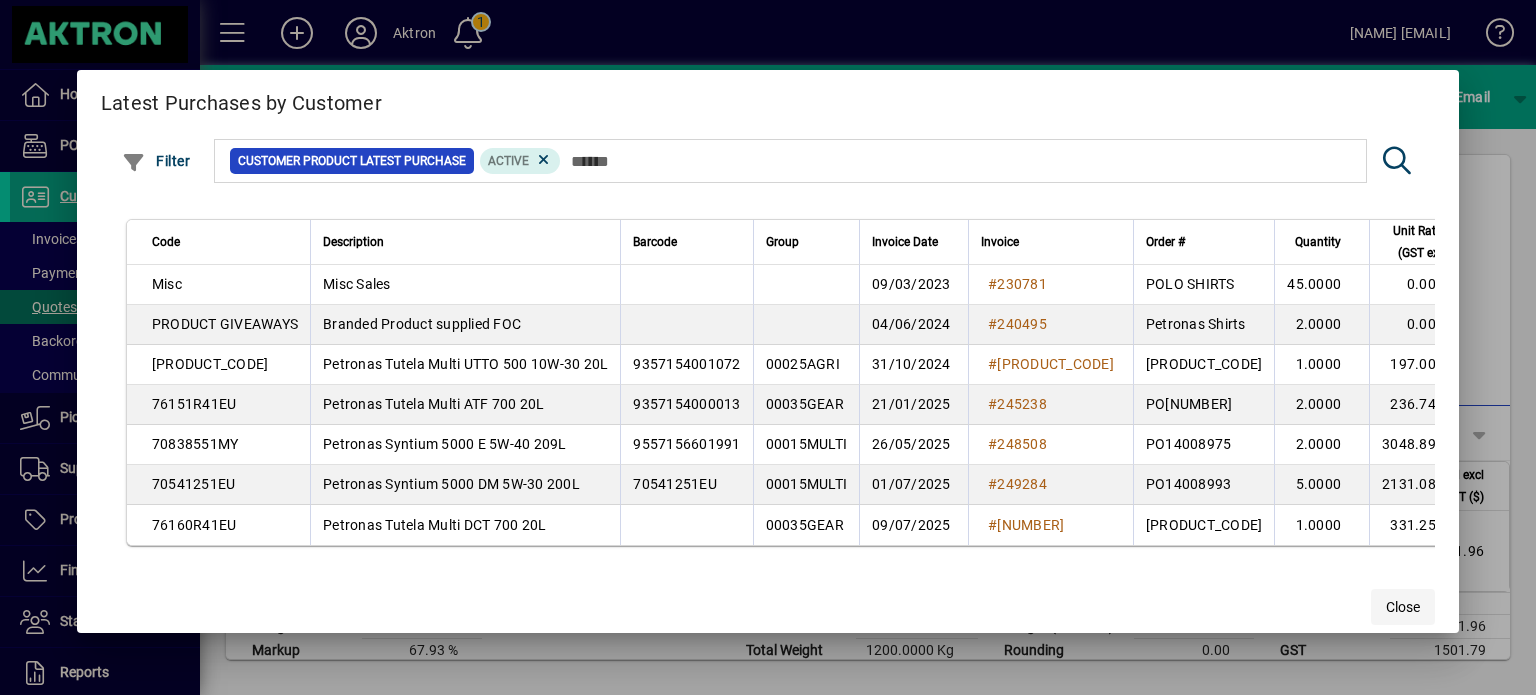 click on "Close" 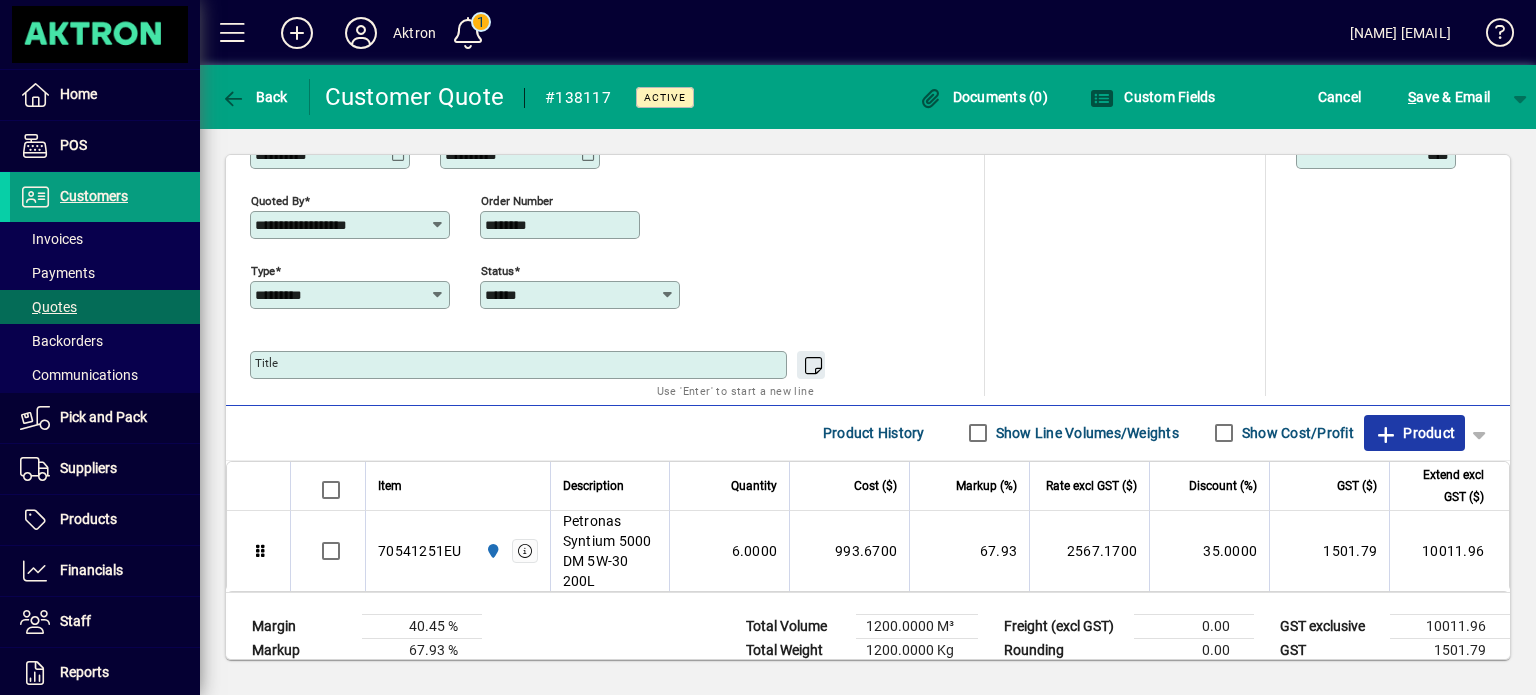 click on "Product" 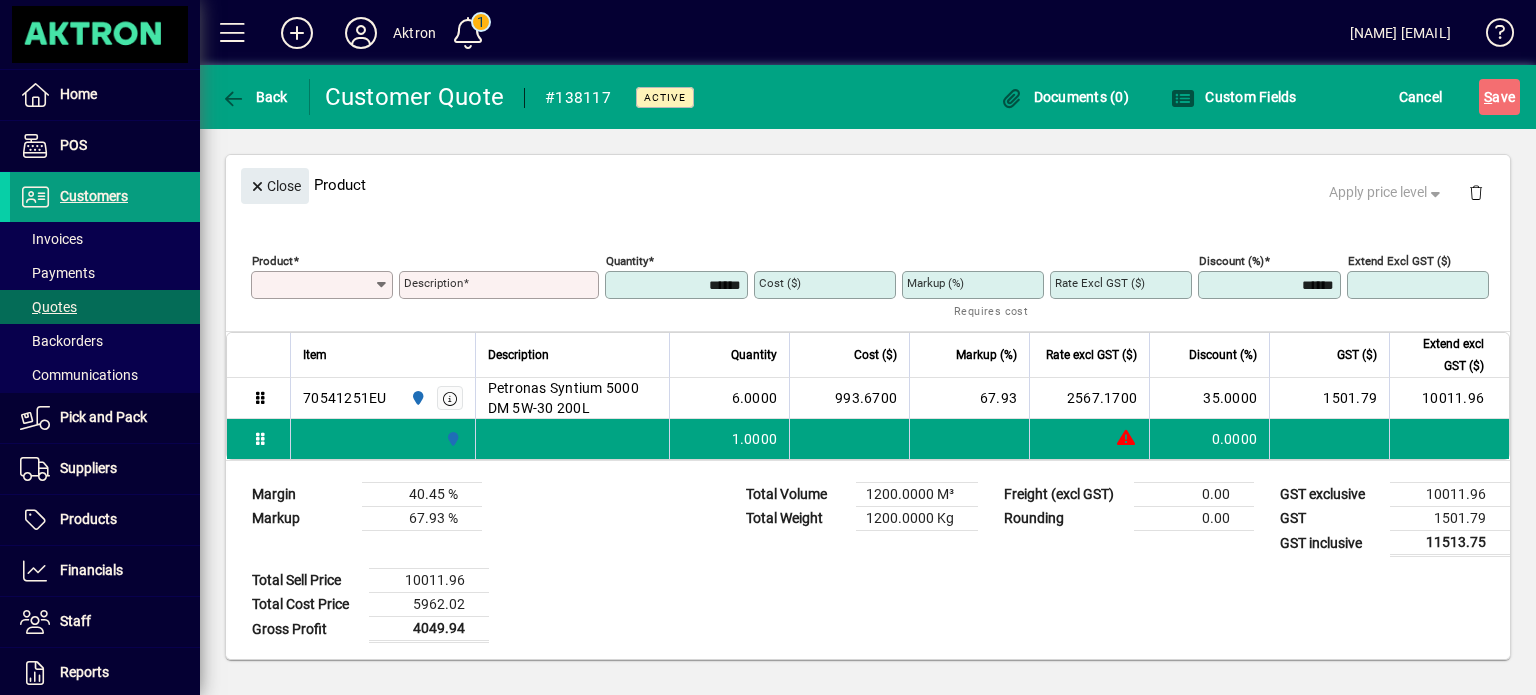 scroll, scrollTop: 232, scrollLeft: 0, axis: vertical 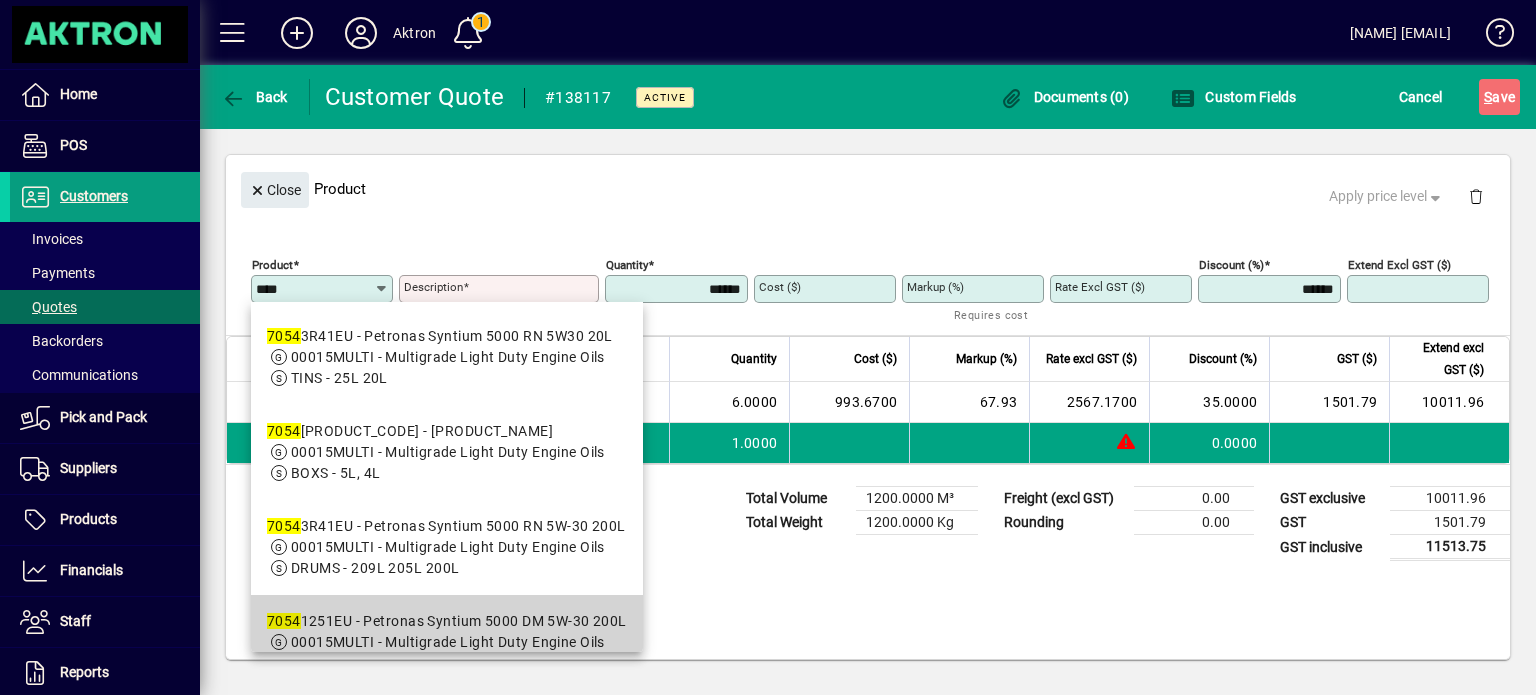 click on "[NUMBER] [PRODUCT_CODE] - [PRODUCT_NAME]" at bounding box center [447, 621] 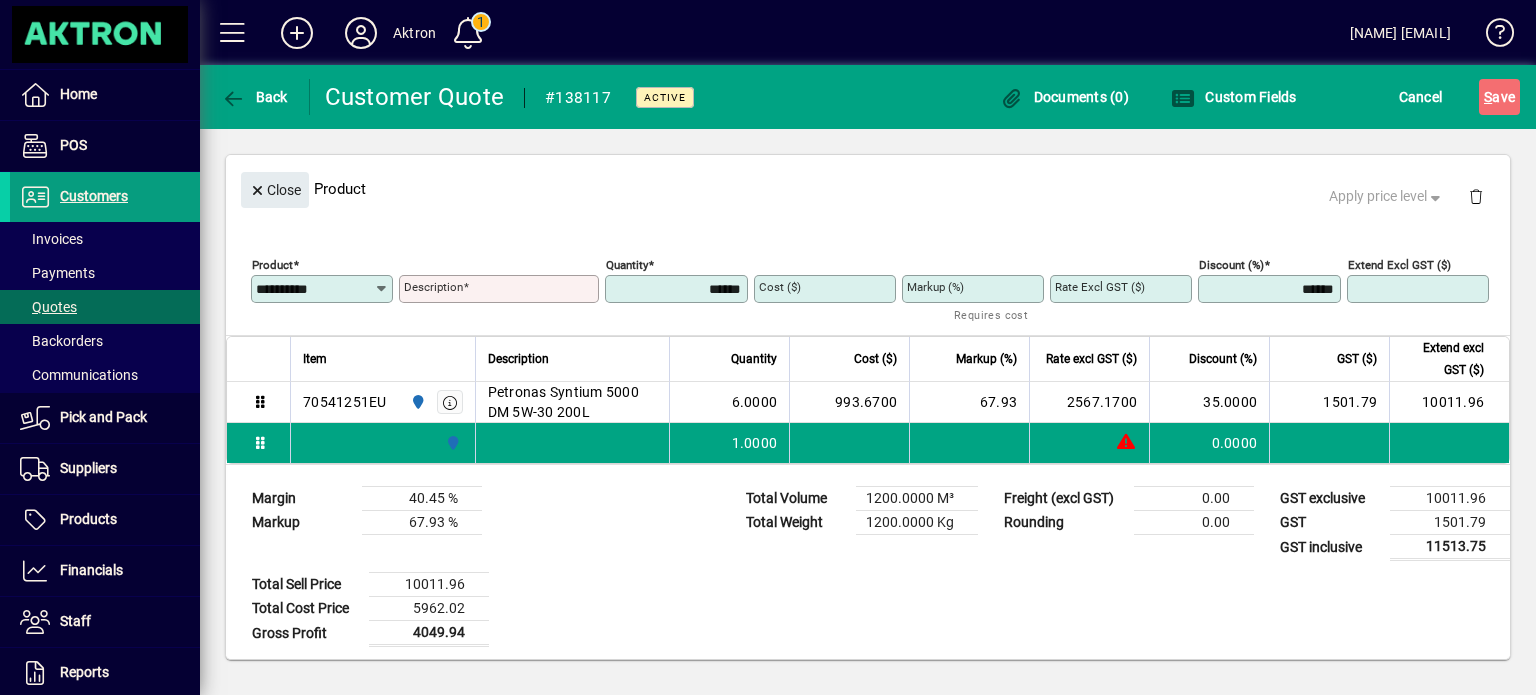 type on "**********" 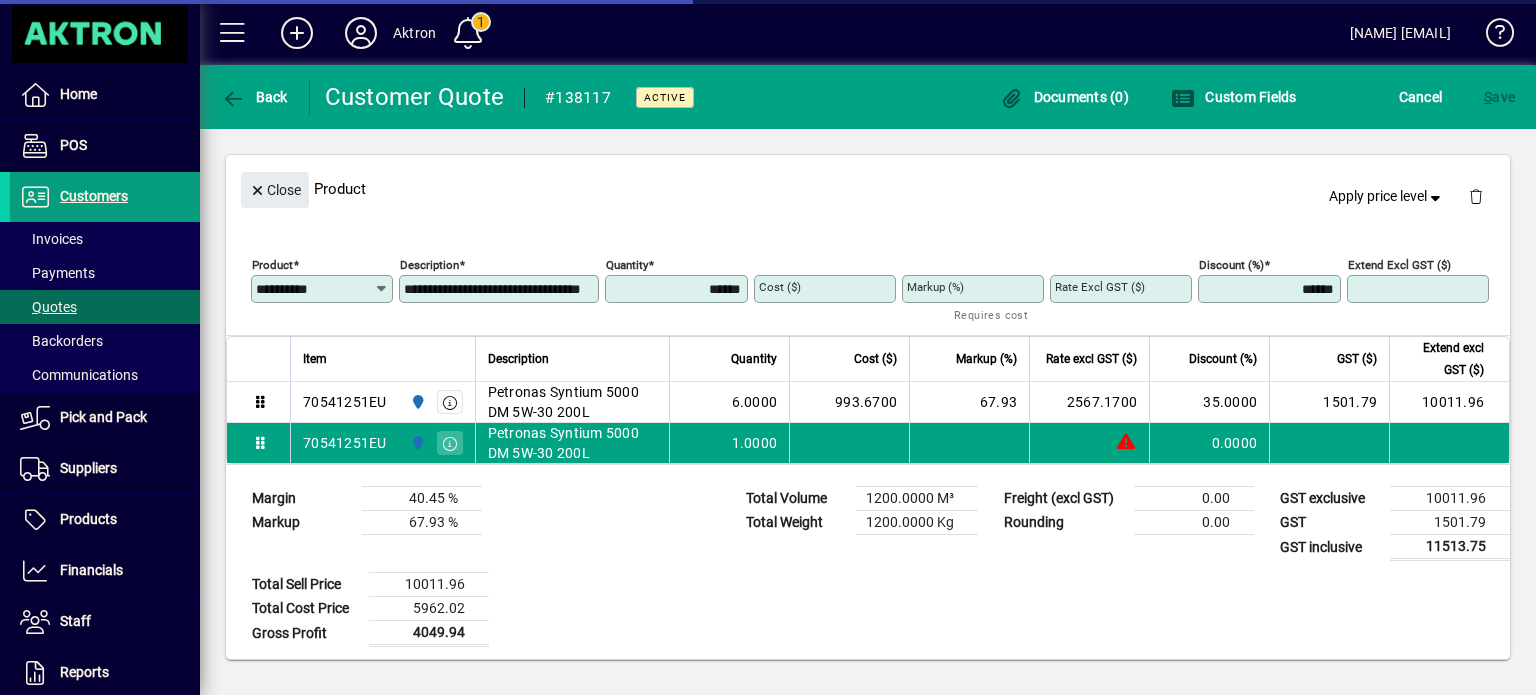 type on "********" 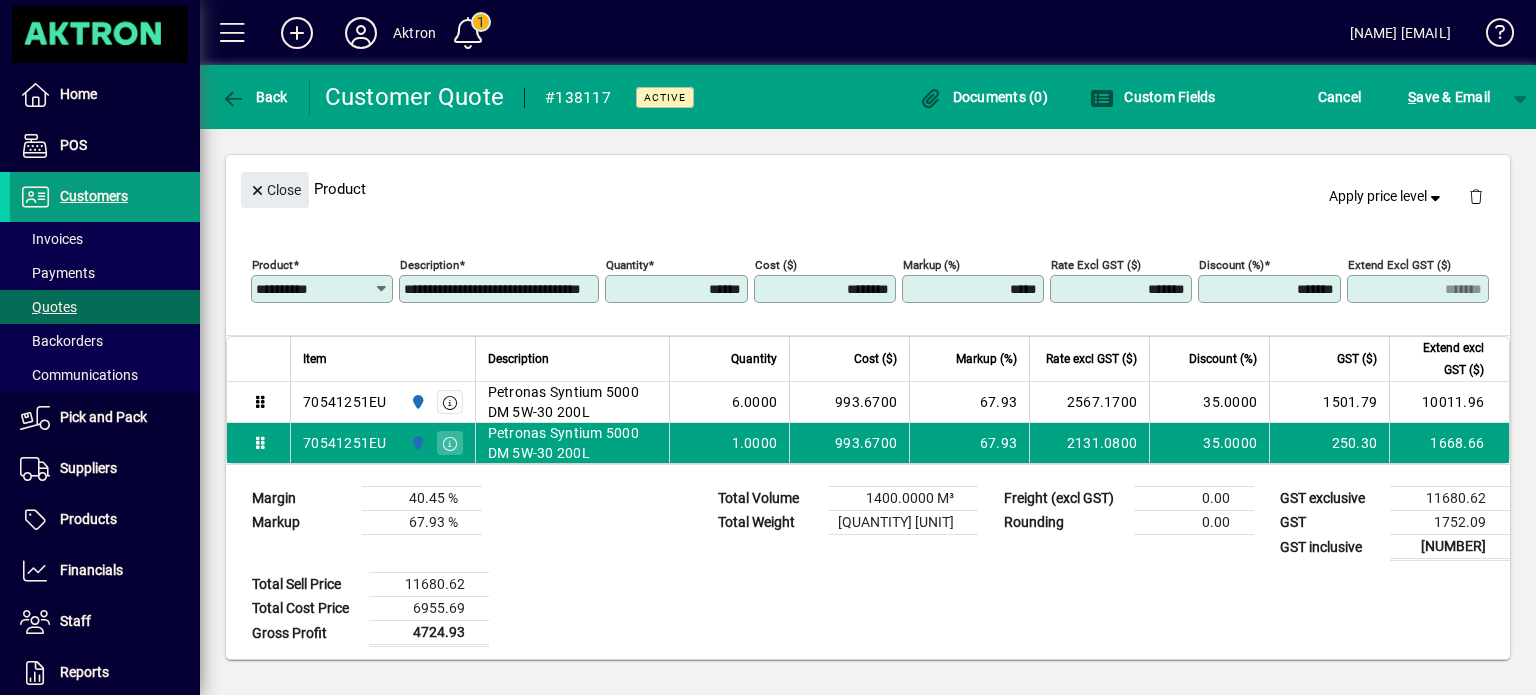 type on "*******" 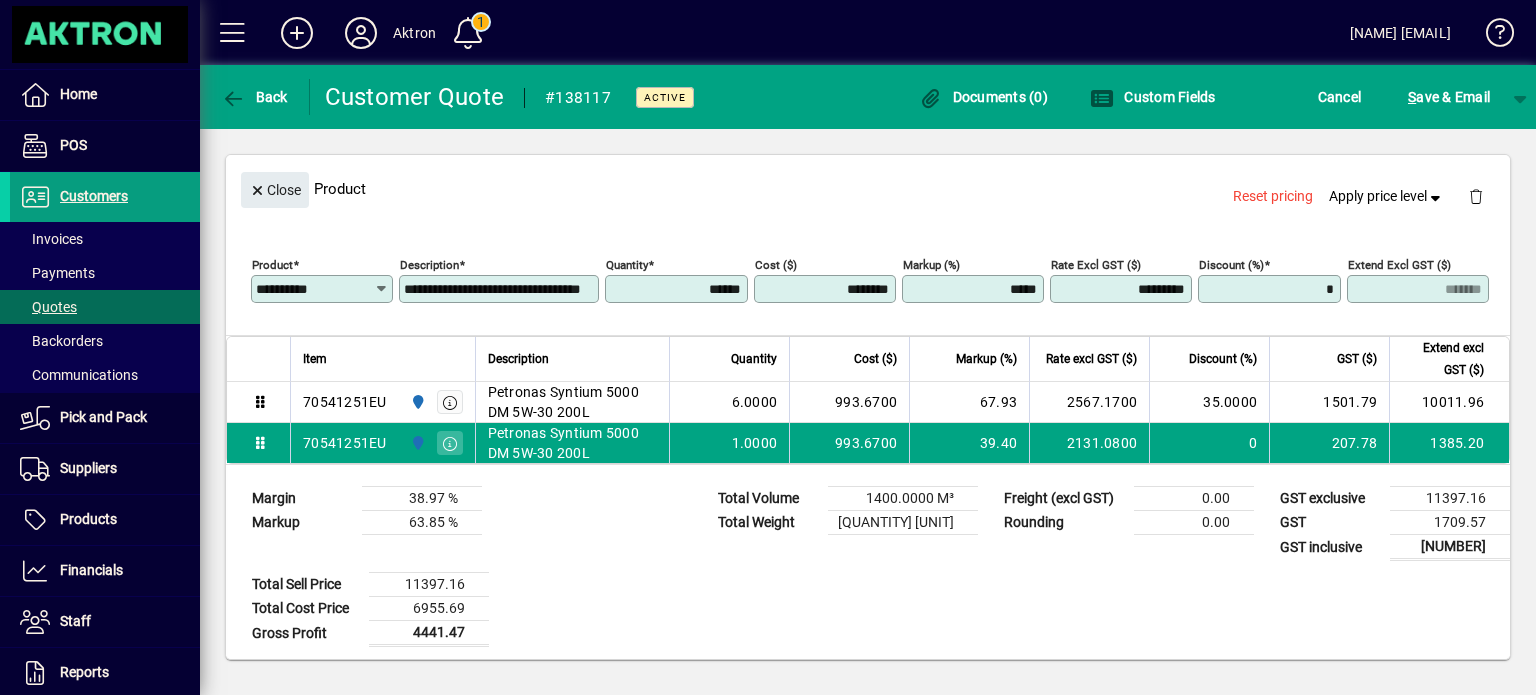 type on "*" 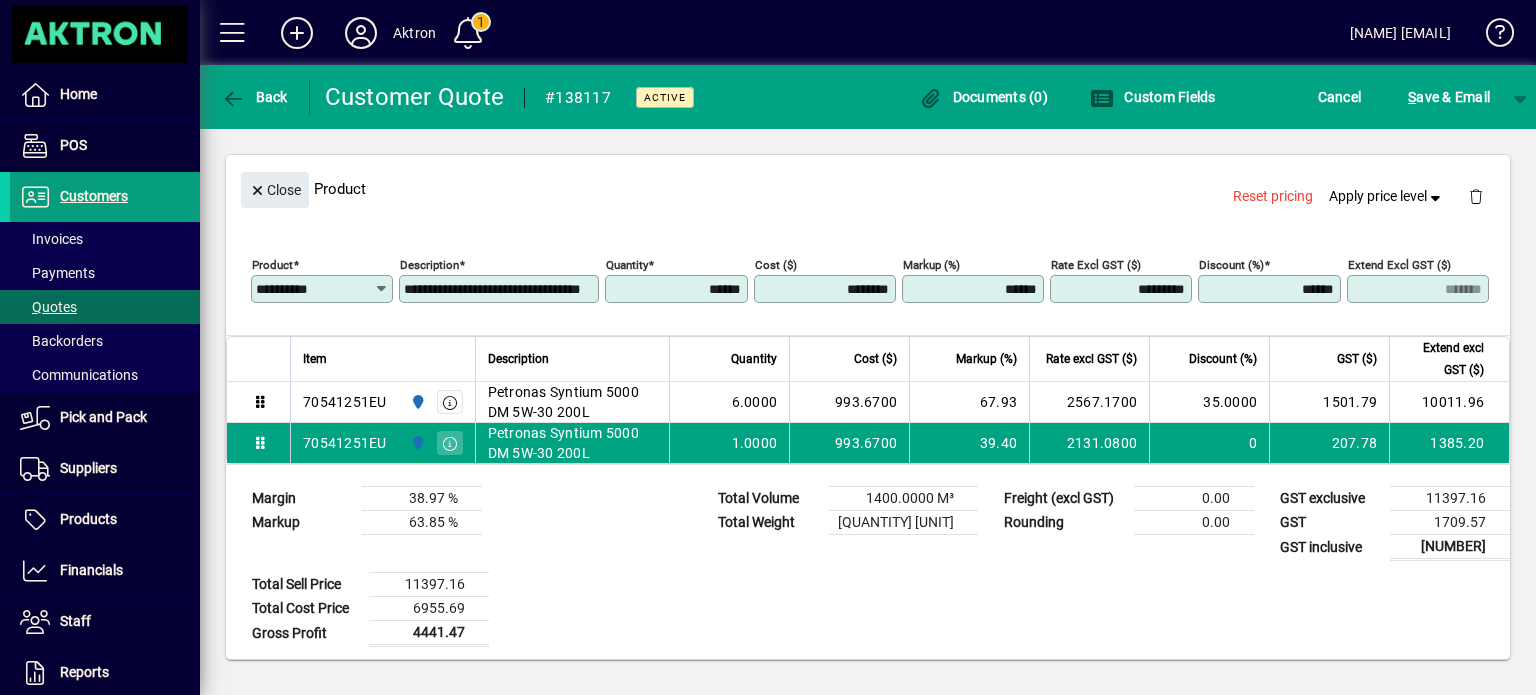 type 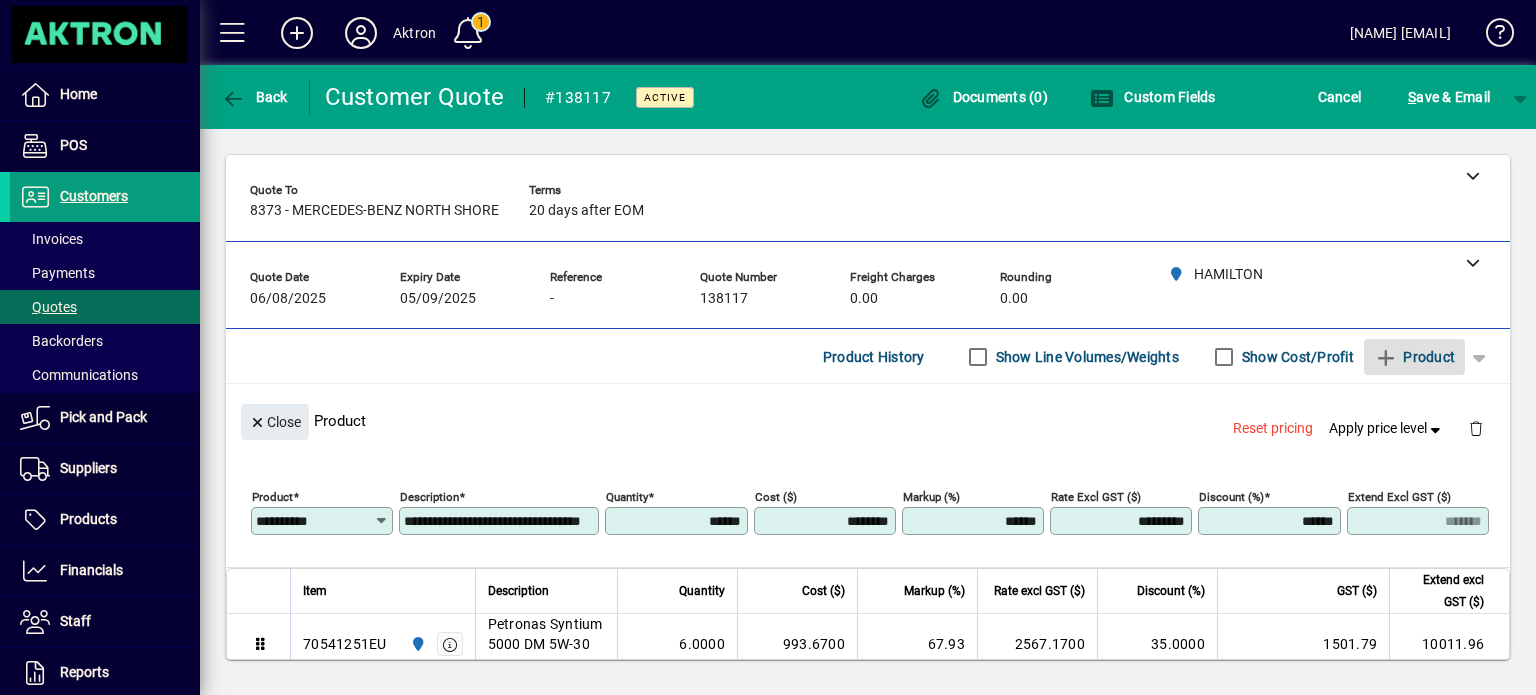 click on "**********" 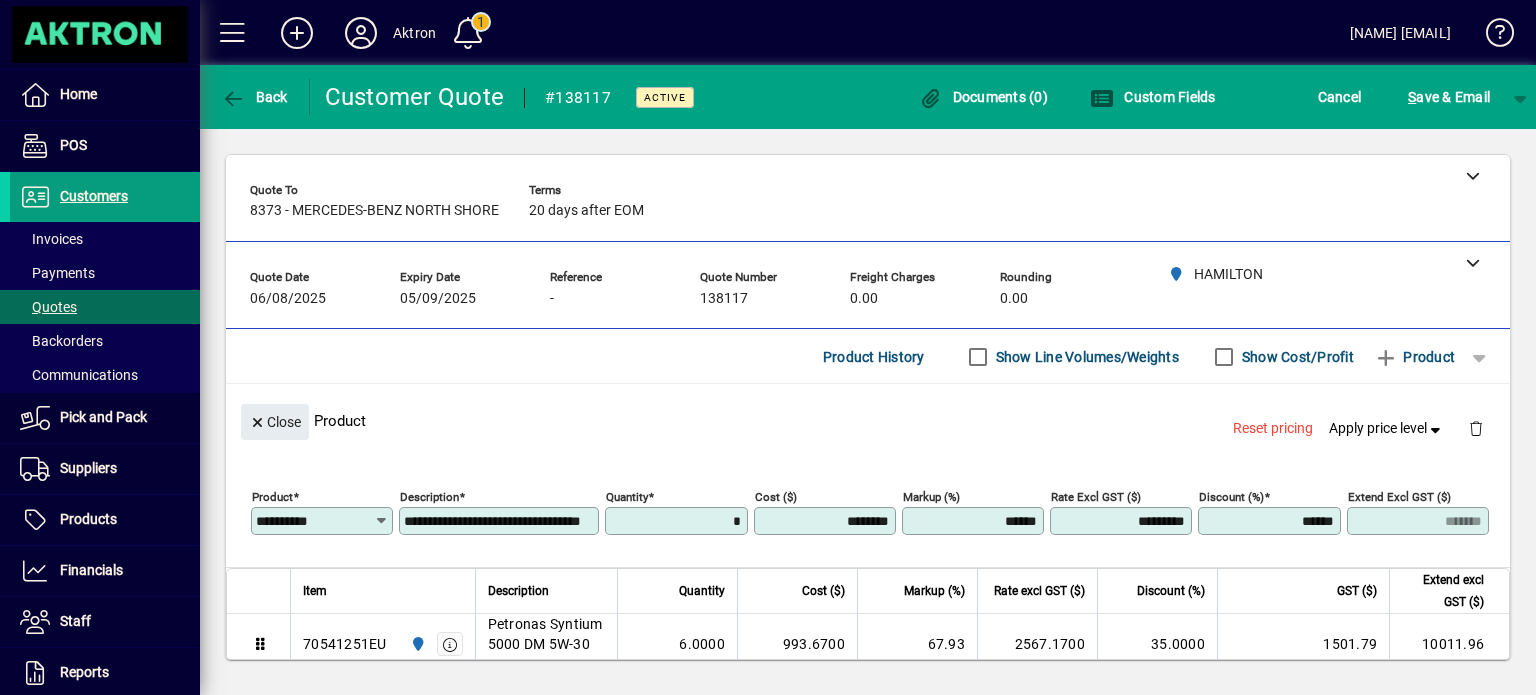 type on "******" 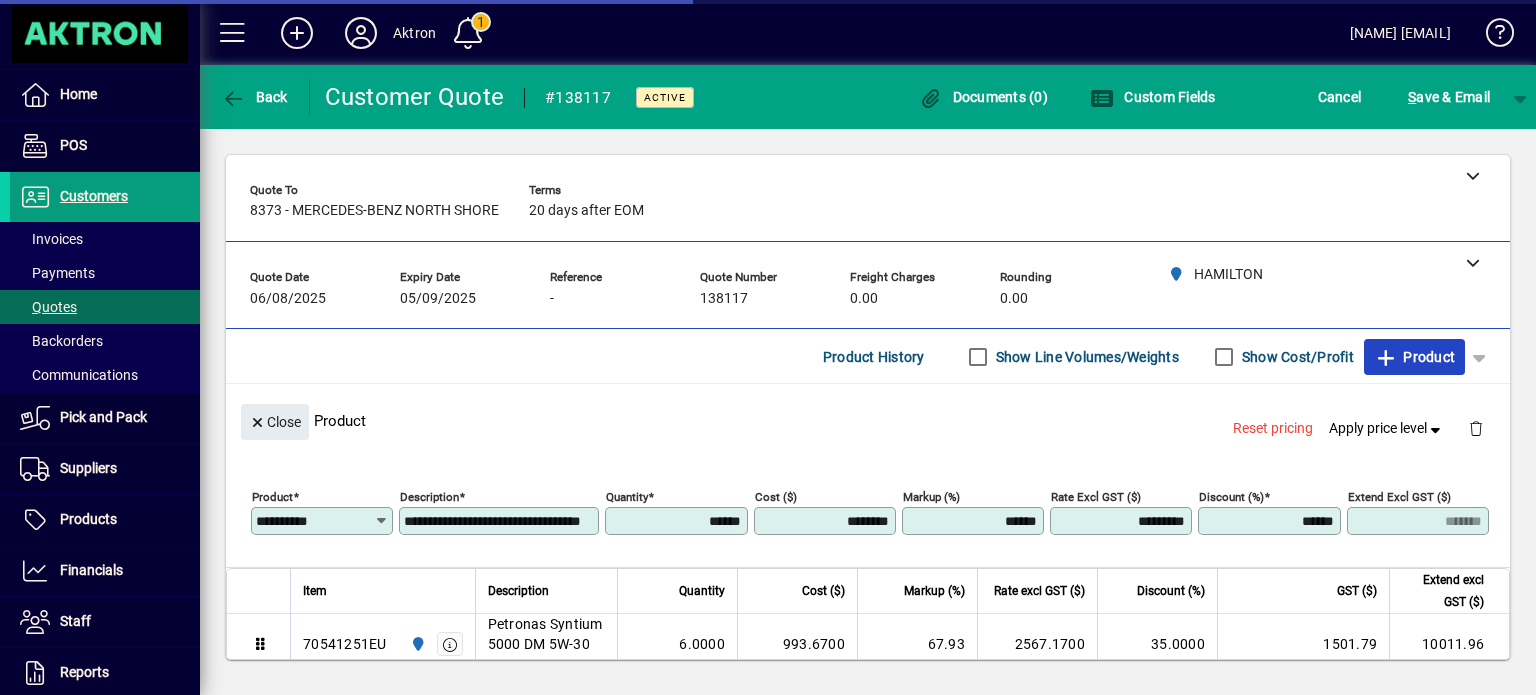 type on "********" 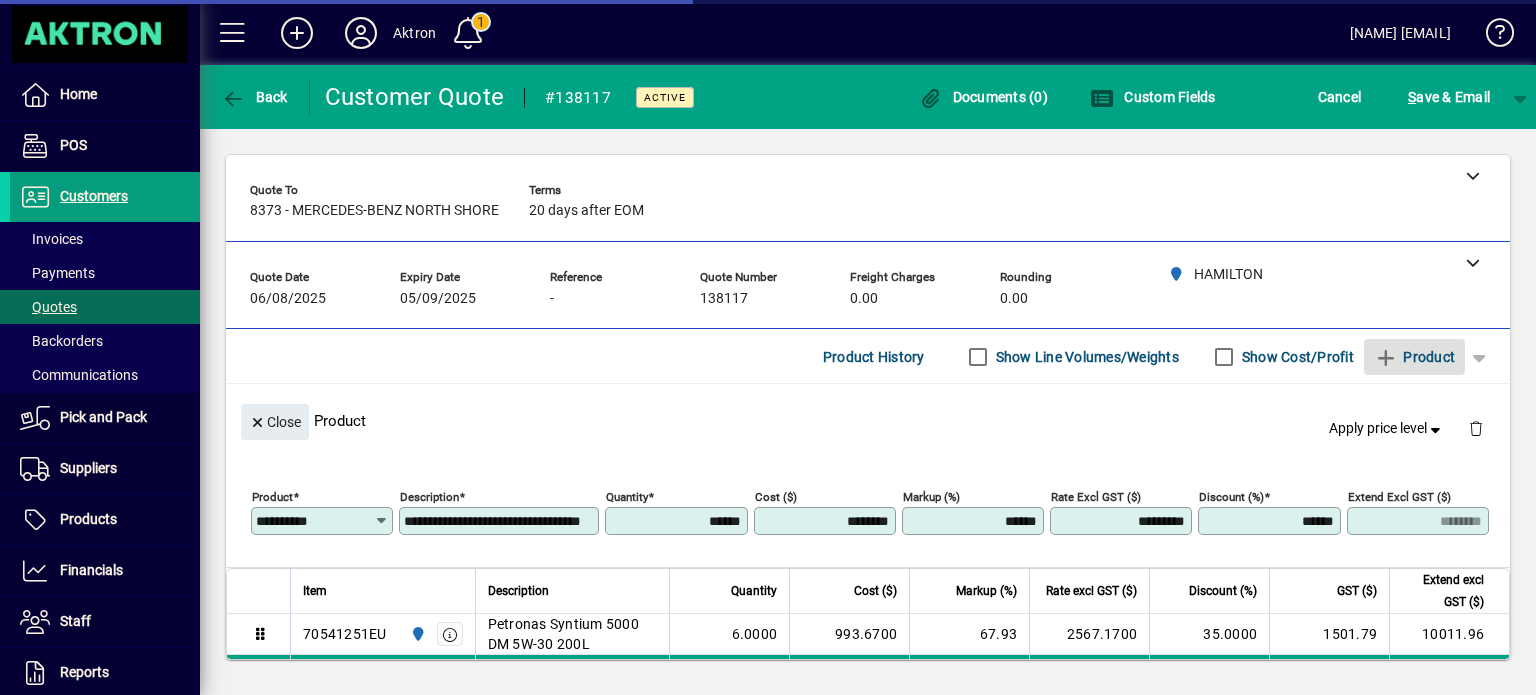 type 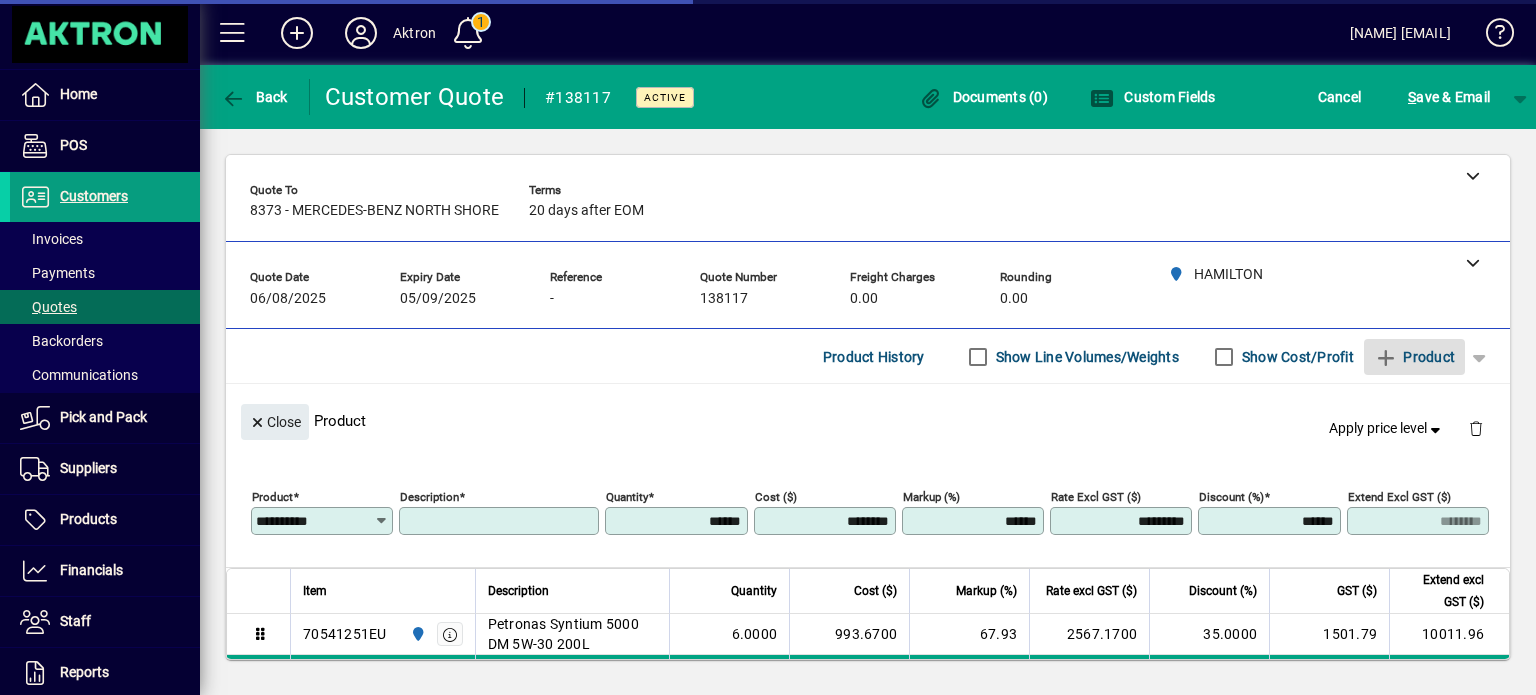 type on "******" 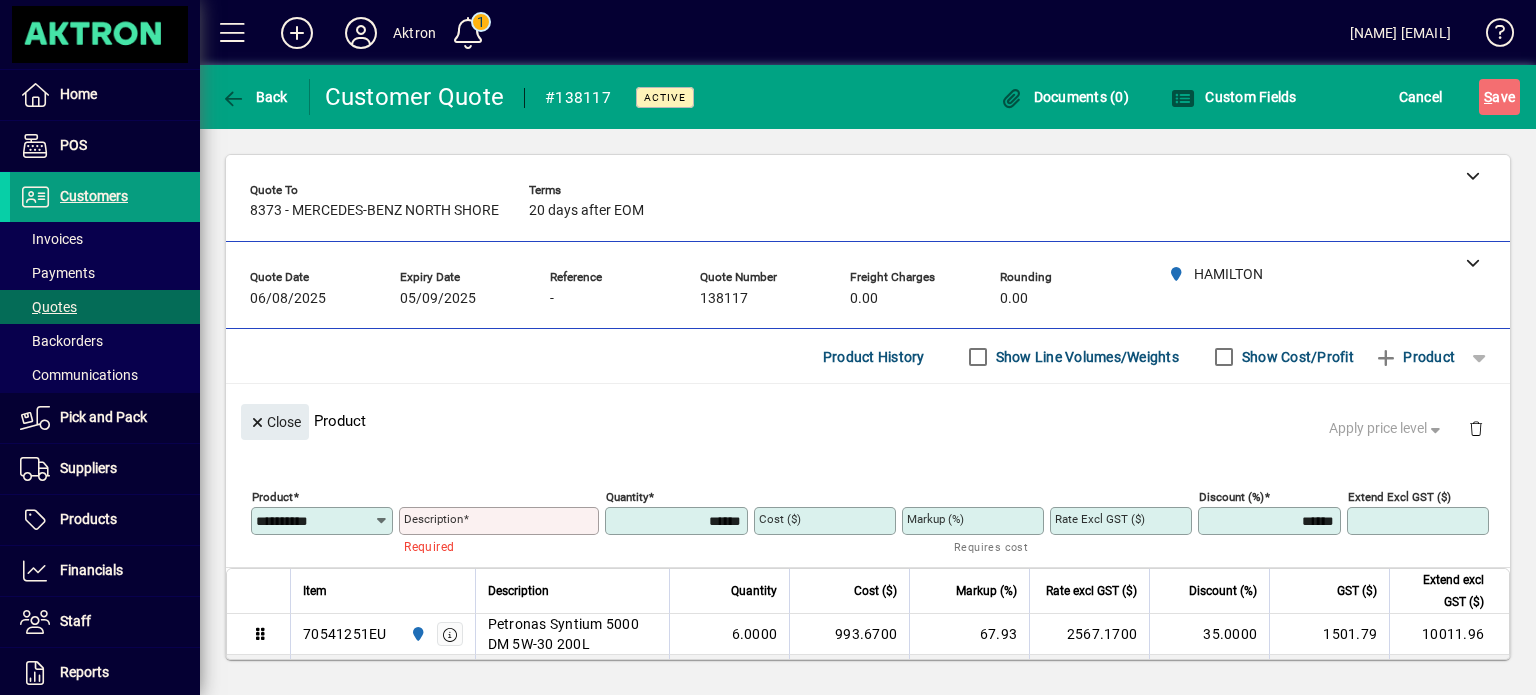 type 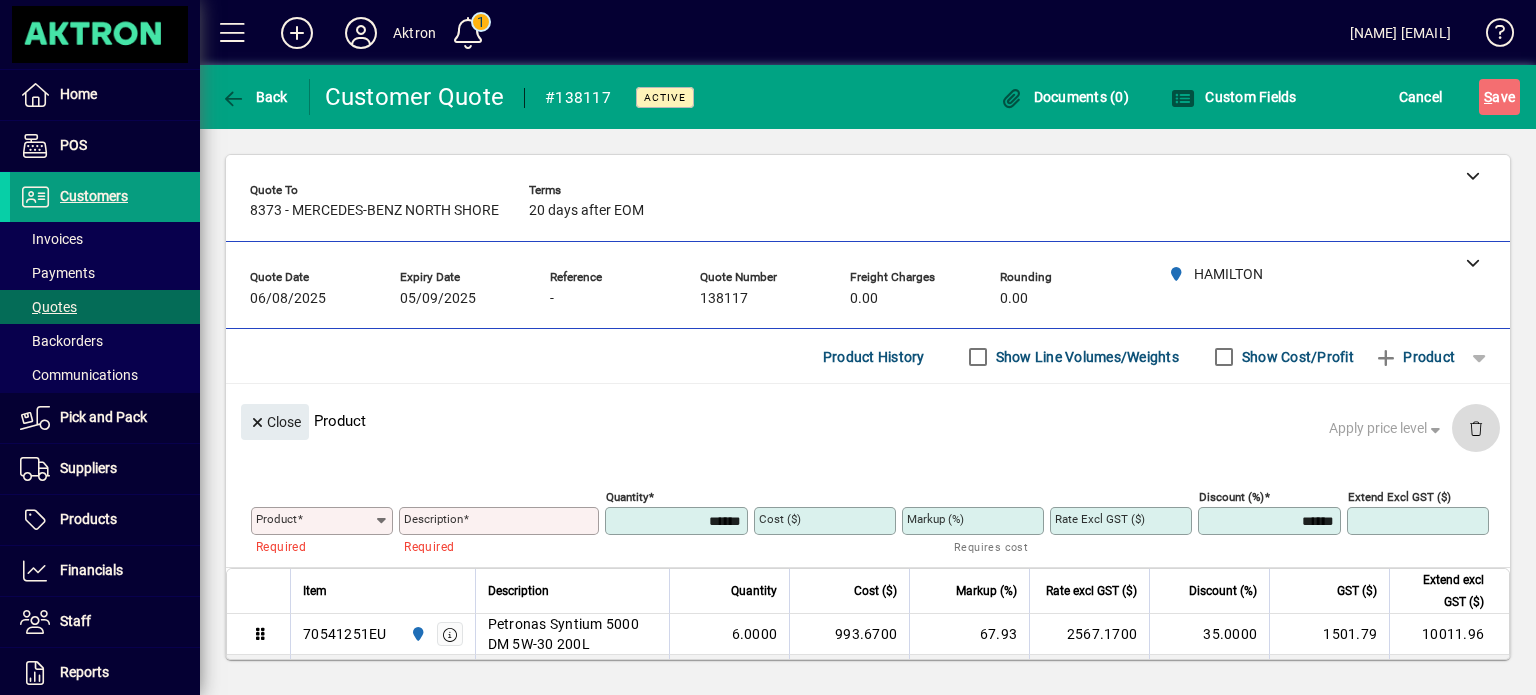 click 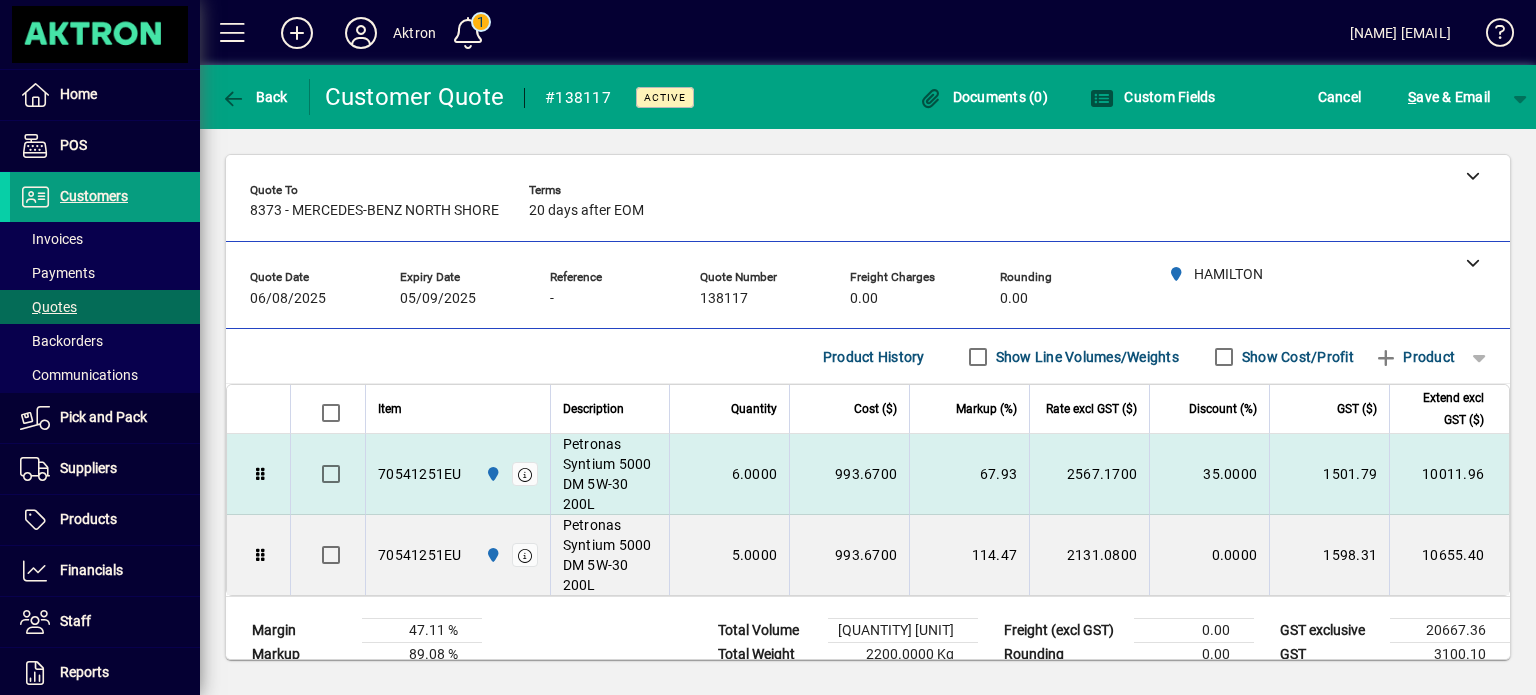 click on "10011.96" at bounding box center (1449, 474) 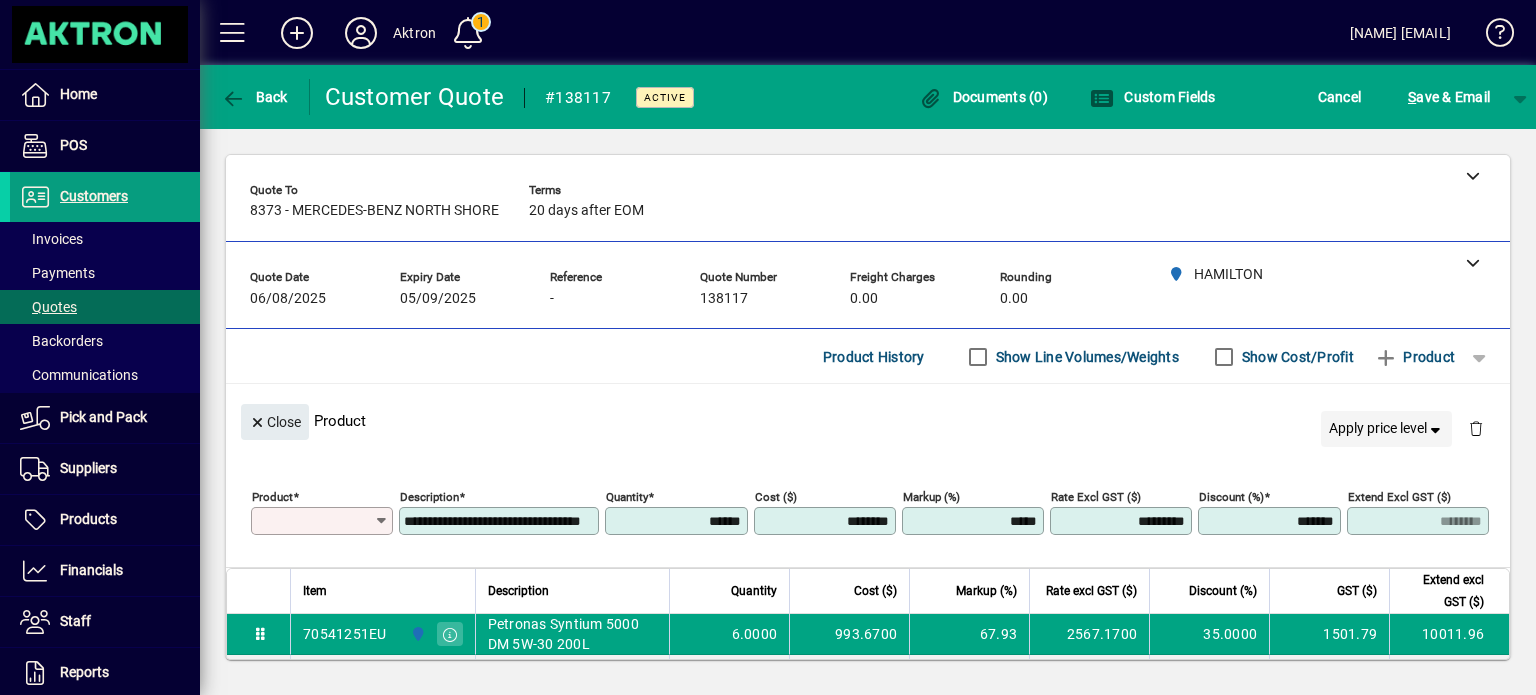 type on "**********" 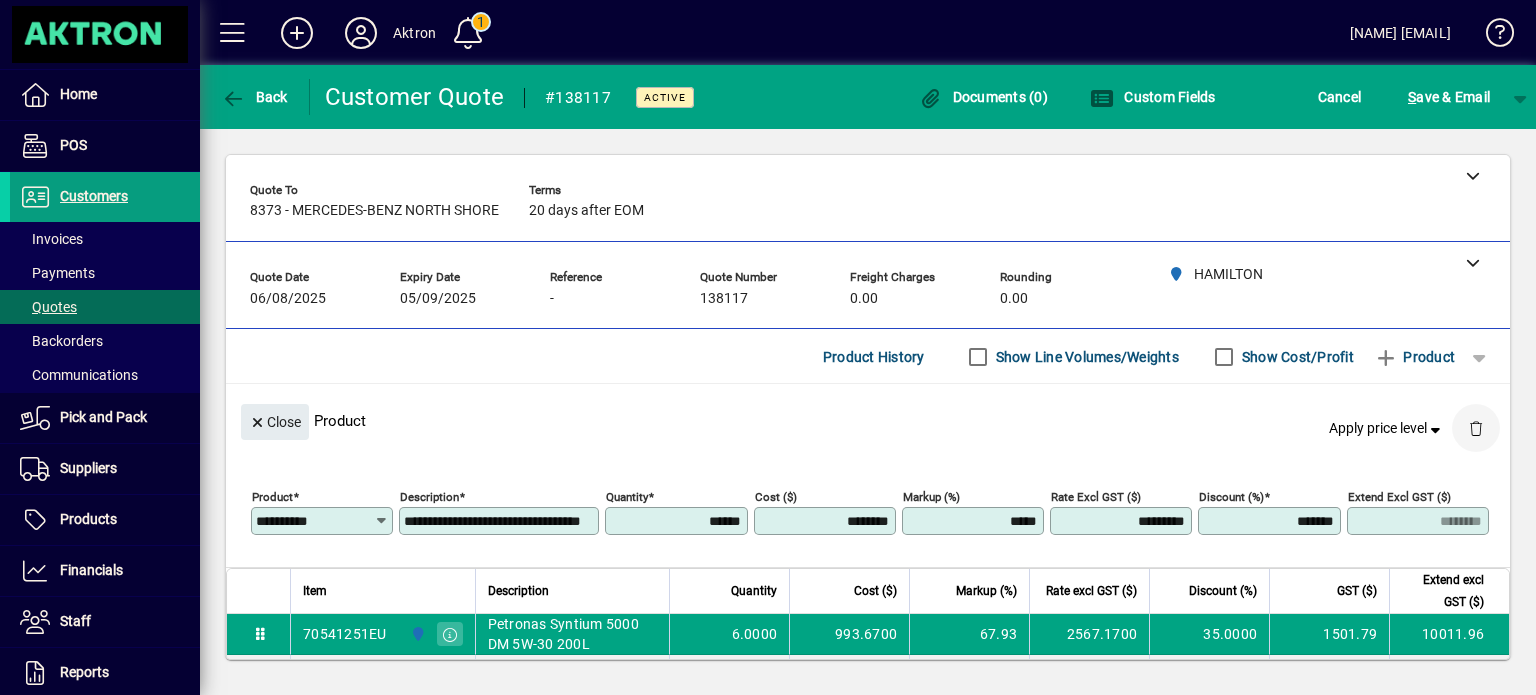 click 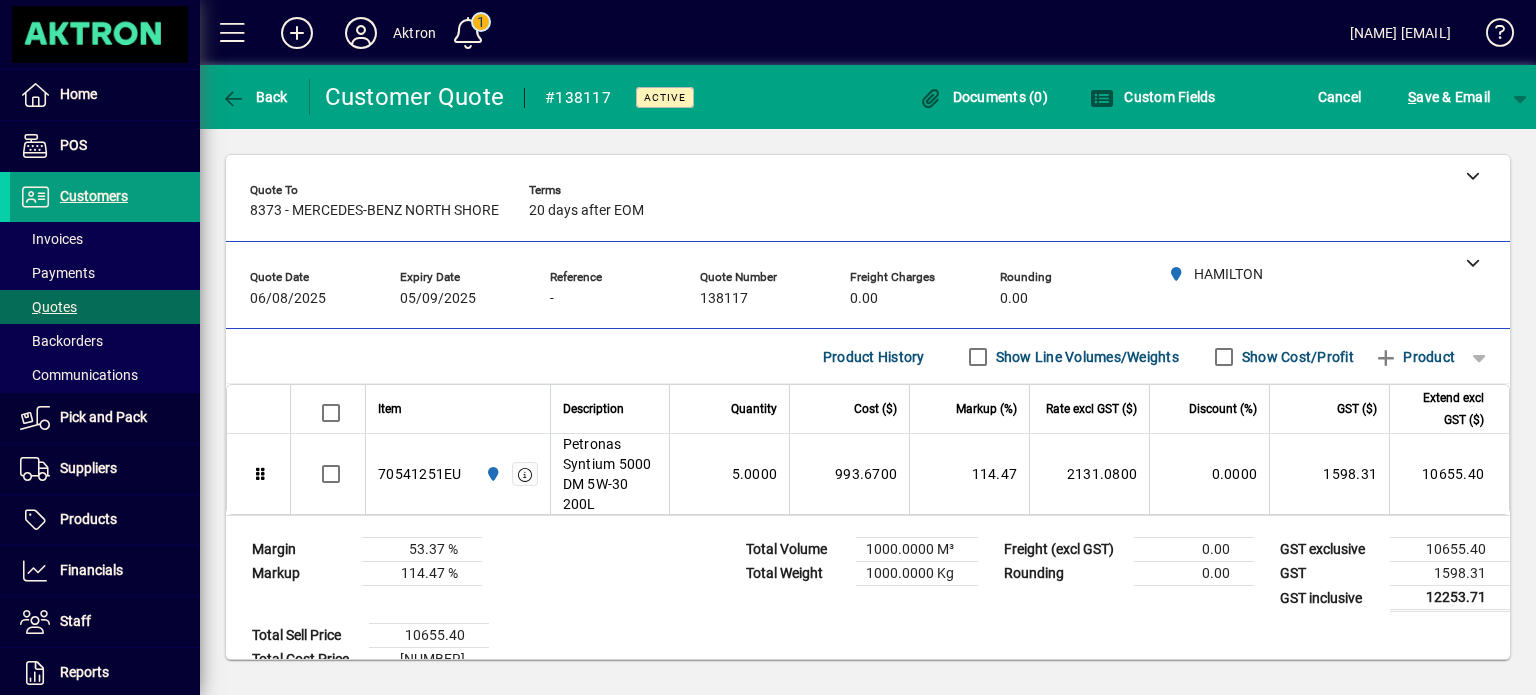 scroll, scrollTop: 52, scrollLeft: 0, axis: vertical 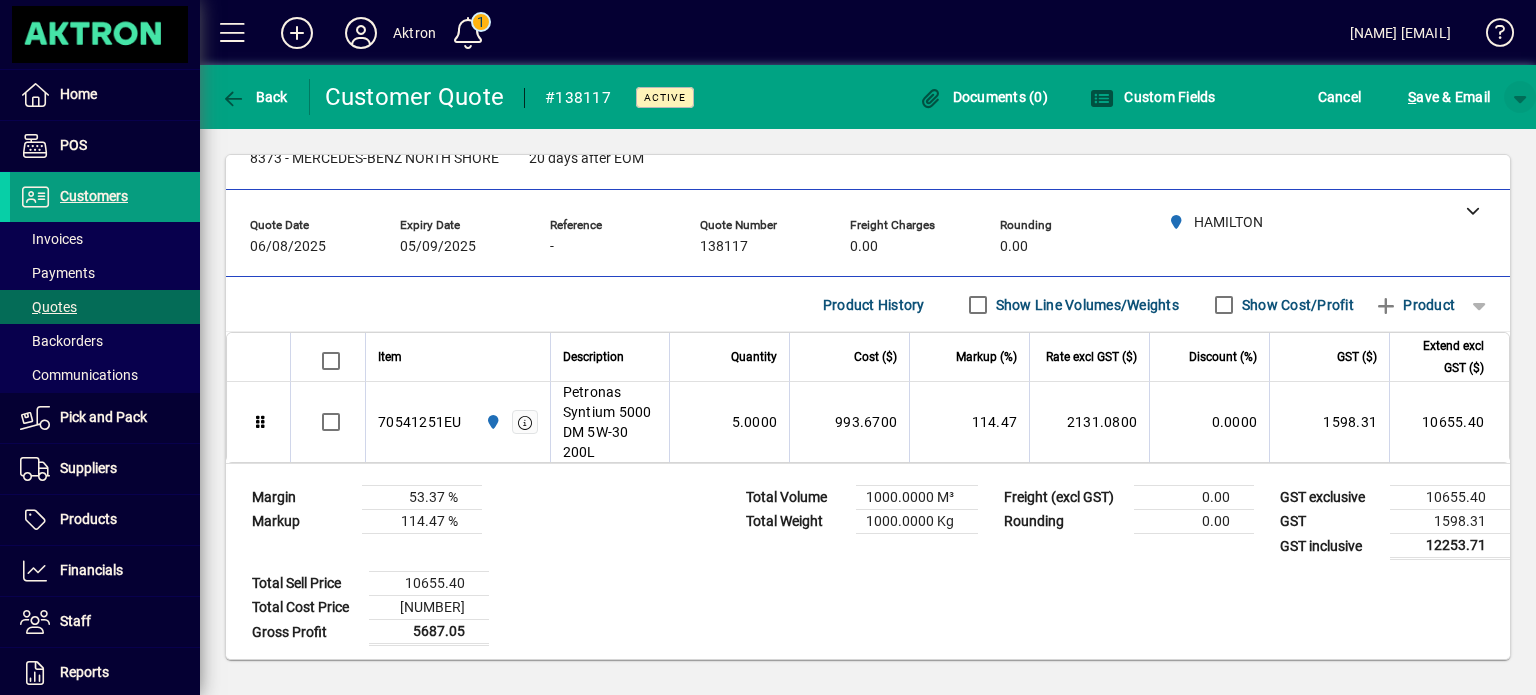 click 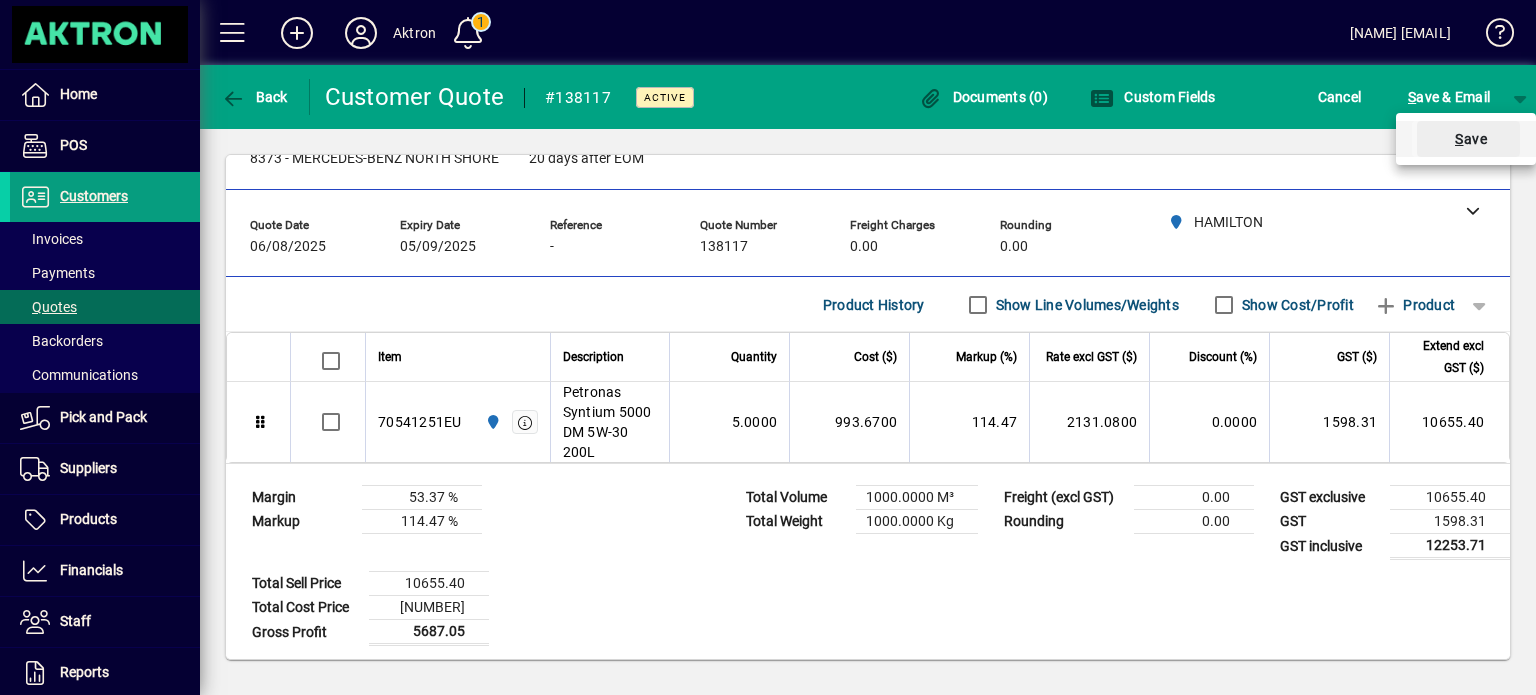 click on "S ave" at bounding box center [1468, 139] 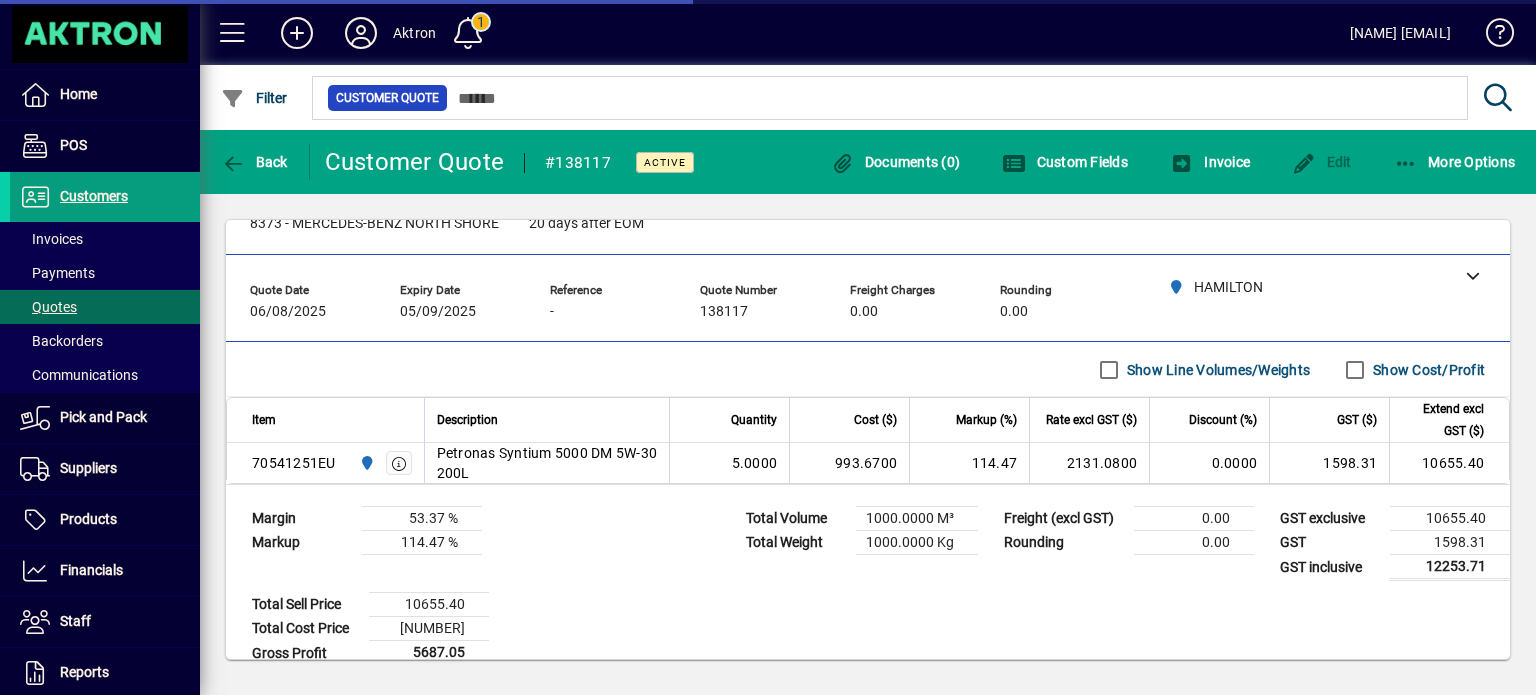 scroll, scrollTop: 52, scrollLeft: 0, axis: vertical 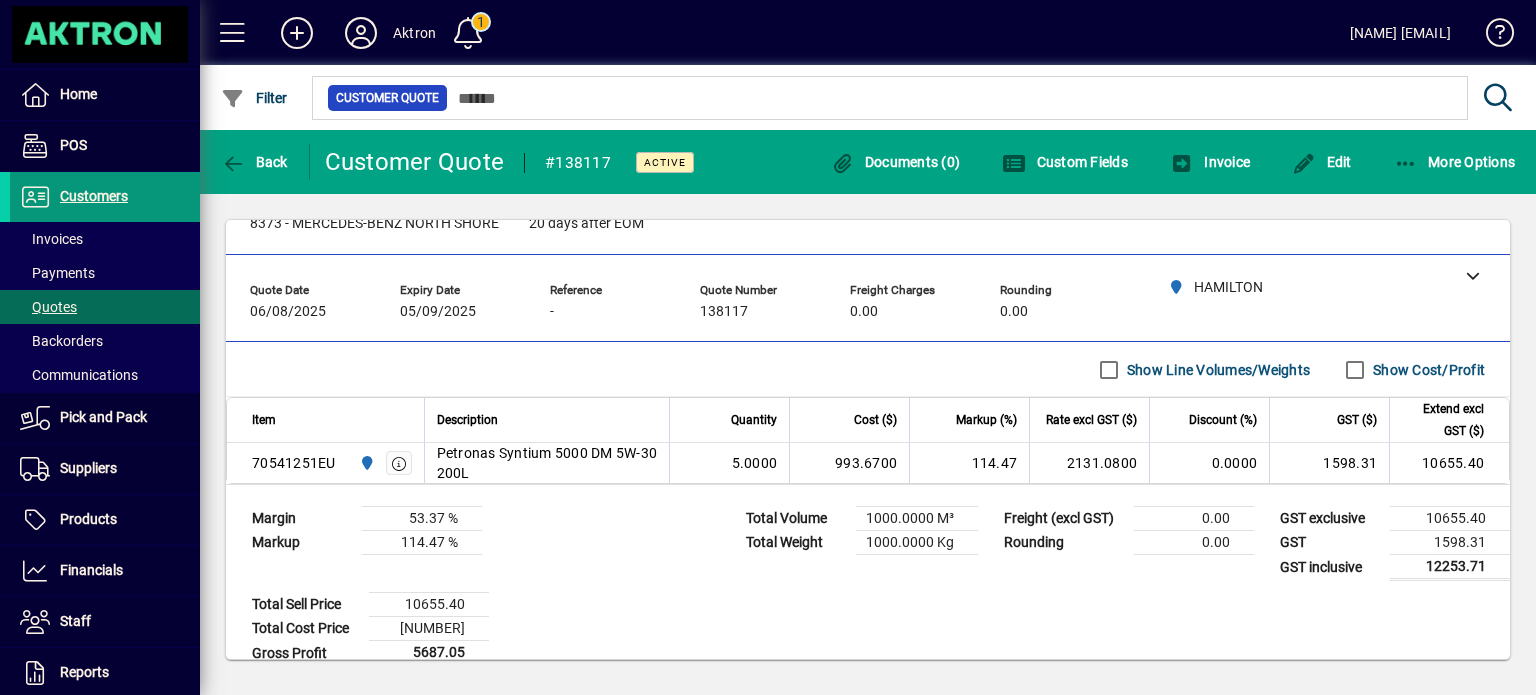 click on "Customers" at bounding box center (94, 196) 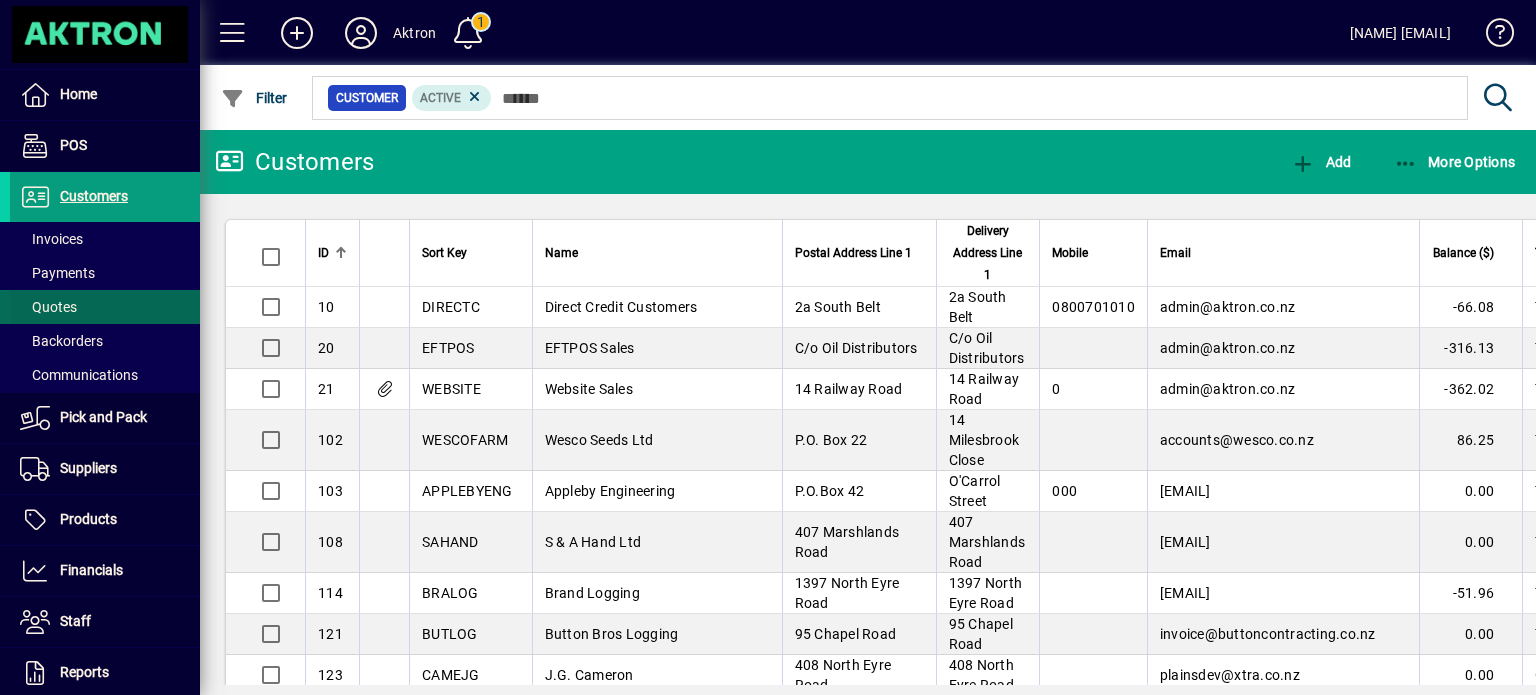 click on "Quotes" at bounding box center [48, 307] 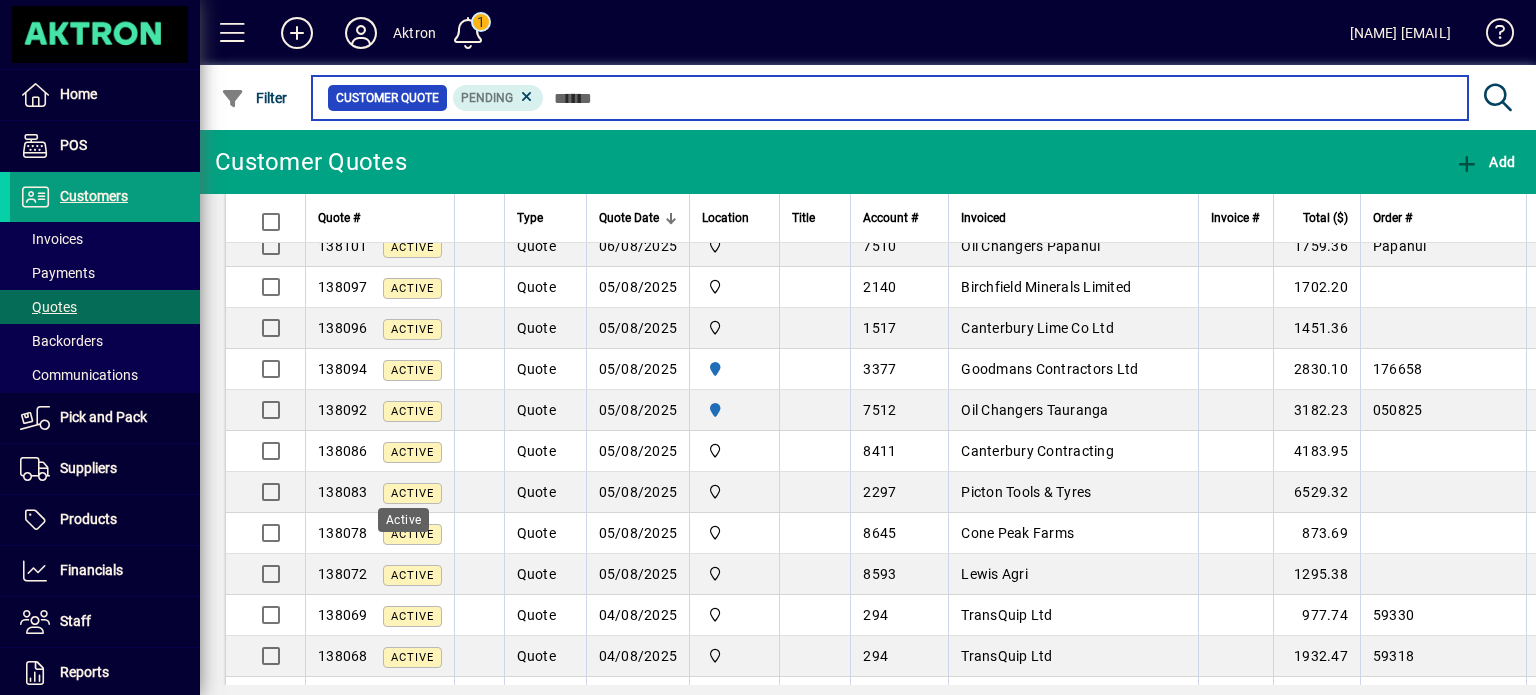 scroll, scrollTop: 0, scrollLeft: 0, axis: both 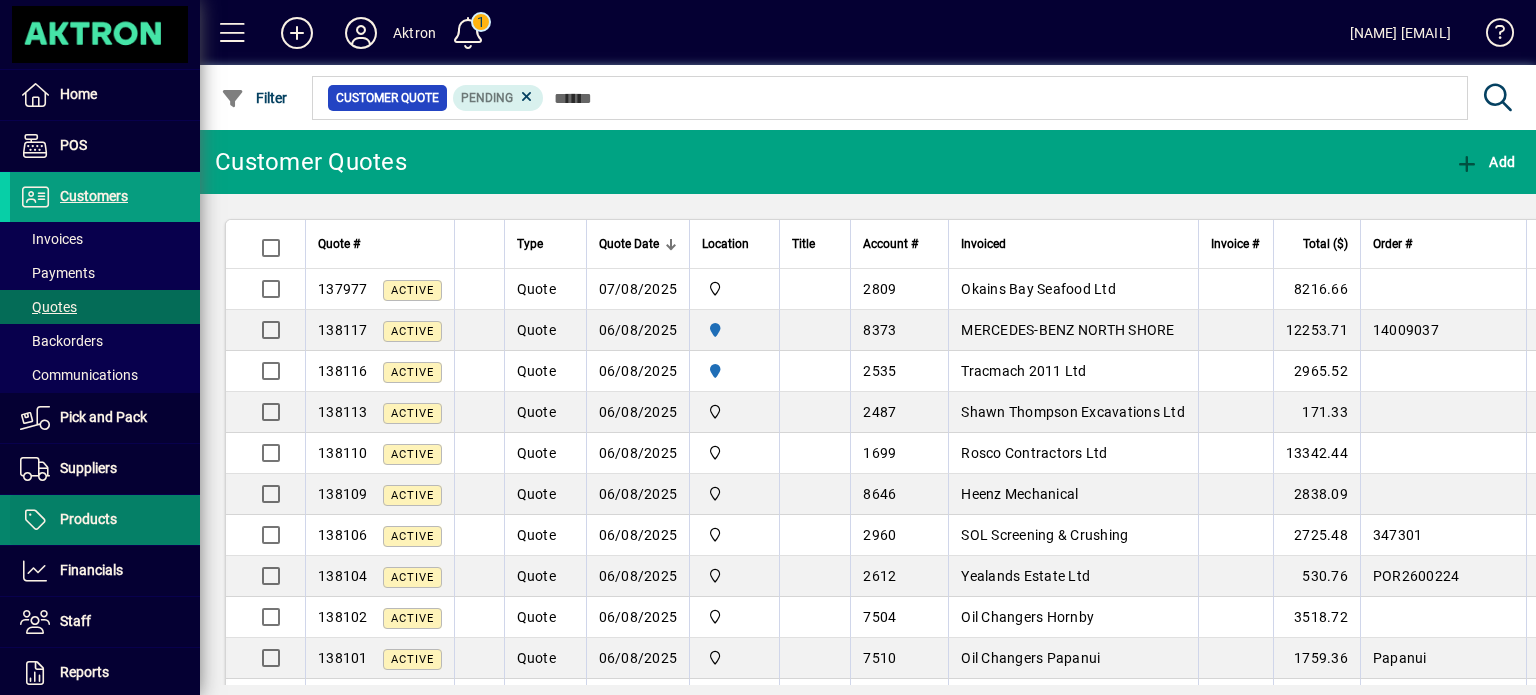 click on "Products" at bounding box center [88, 519] 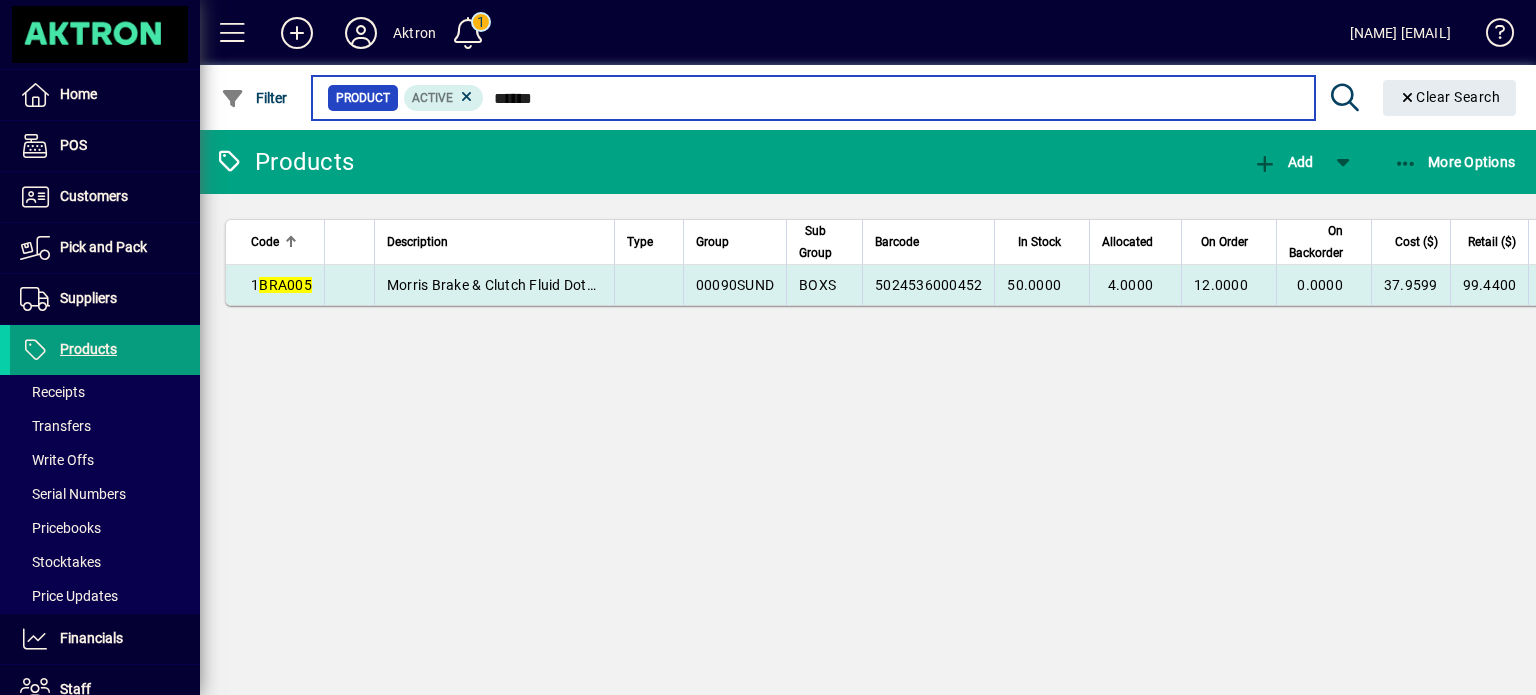 type on "******" 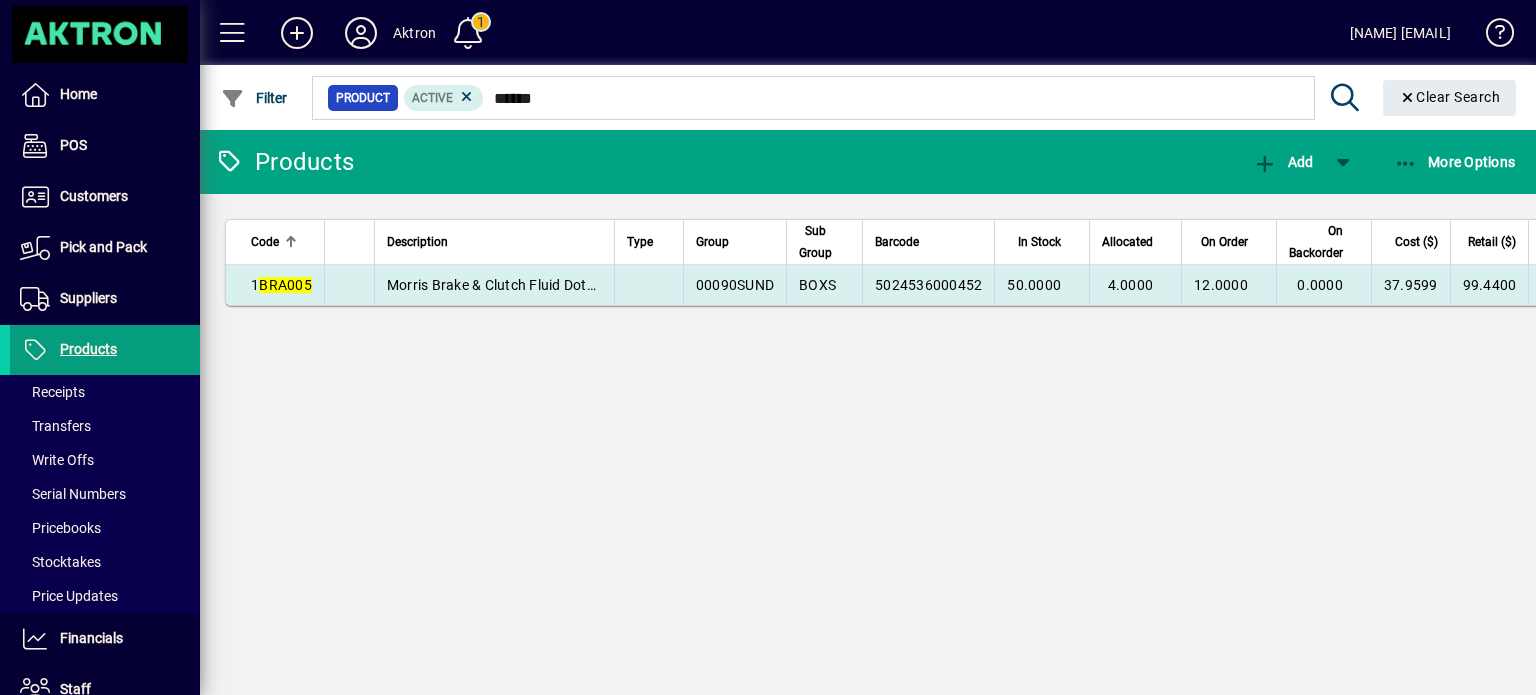click on "Morris Brake & Clutch Fluid Dot4 5L" at bounding box center (494, 285) 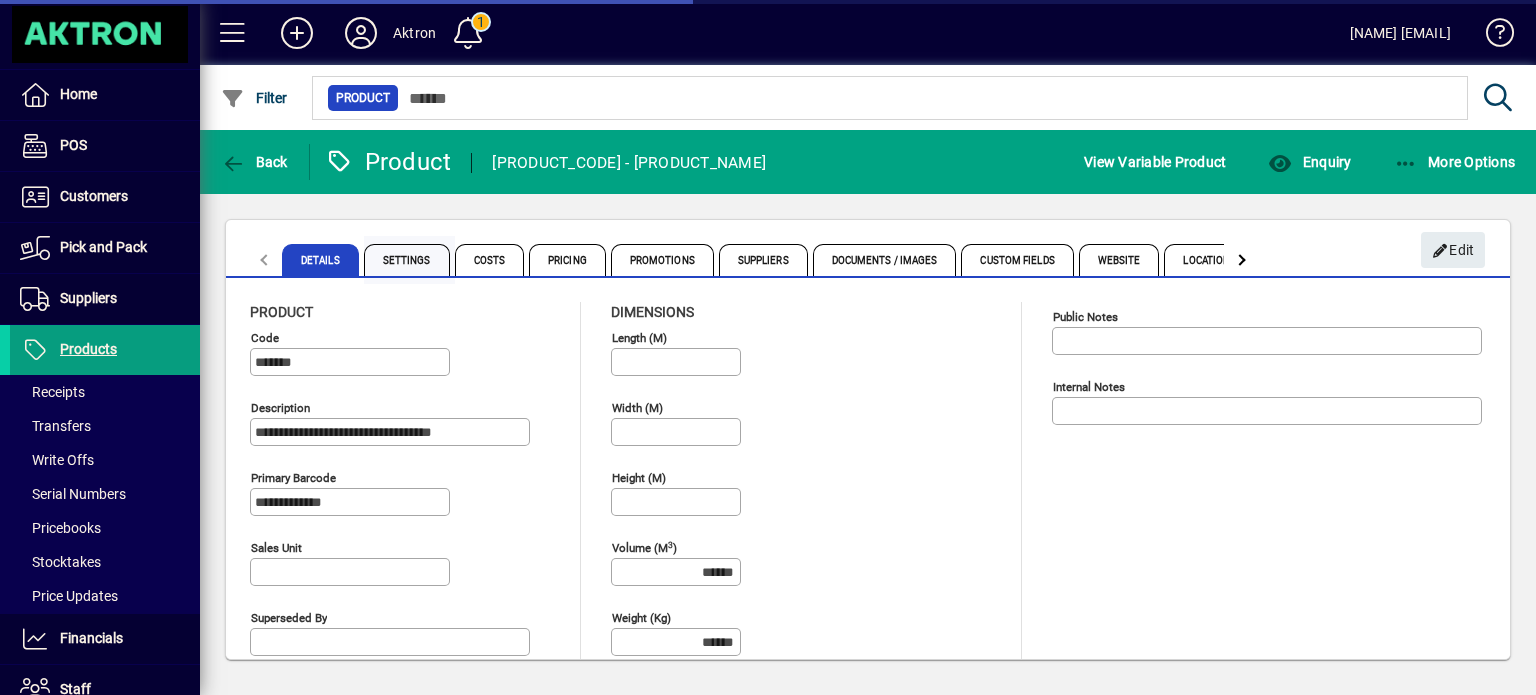 type on "**********" 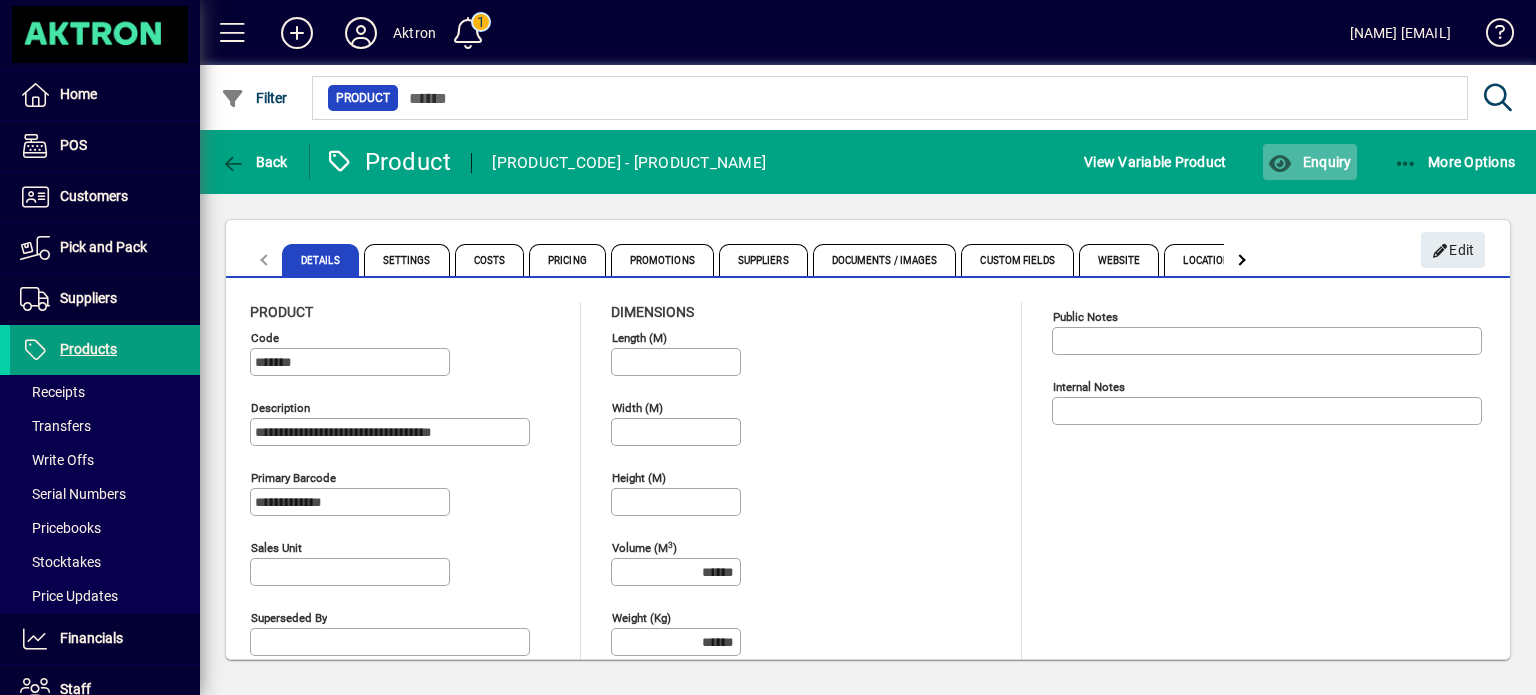 click on "Enquiry" 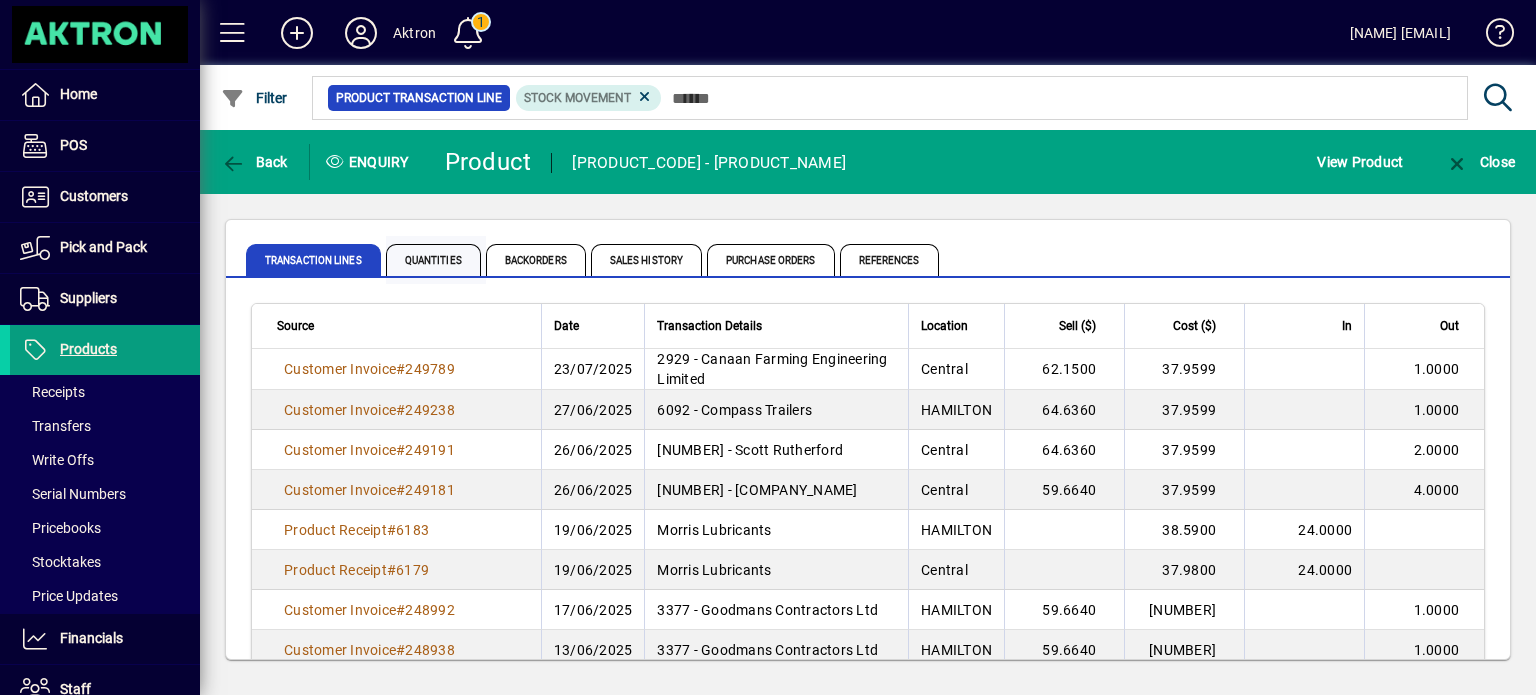 click on "Quantities" at bounding box center (433, 260) 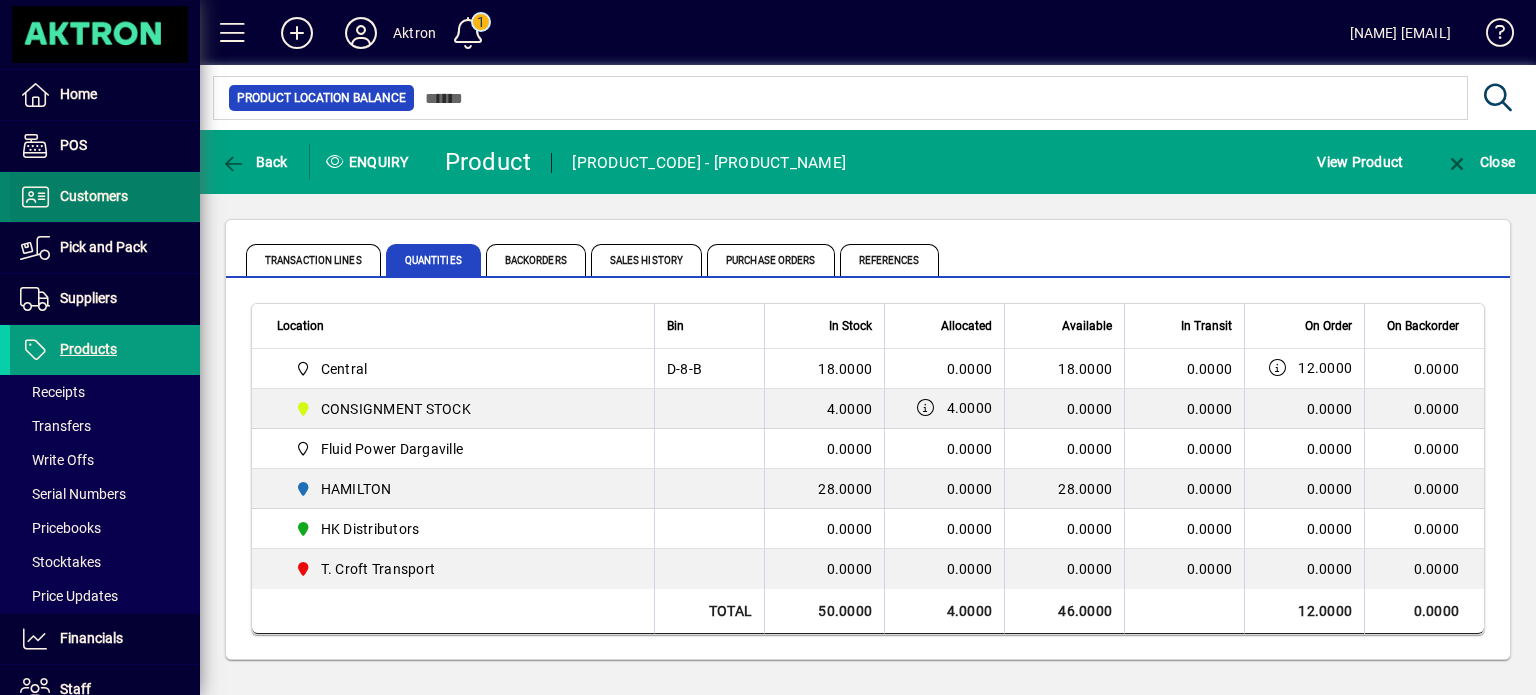 click on "Customers" at bounding box center [94, 196] 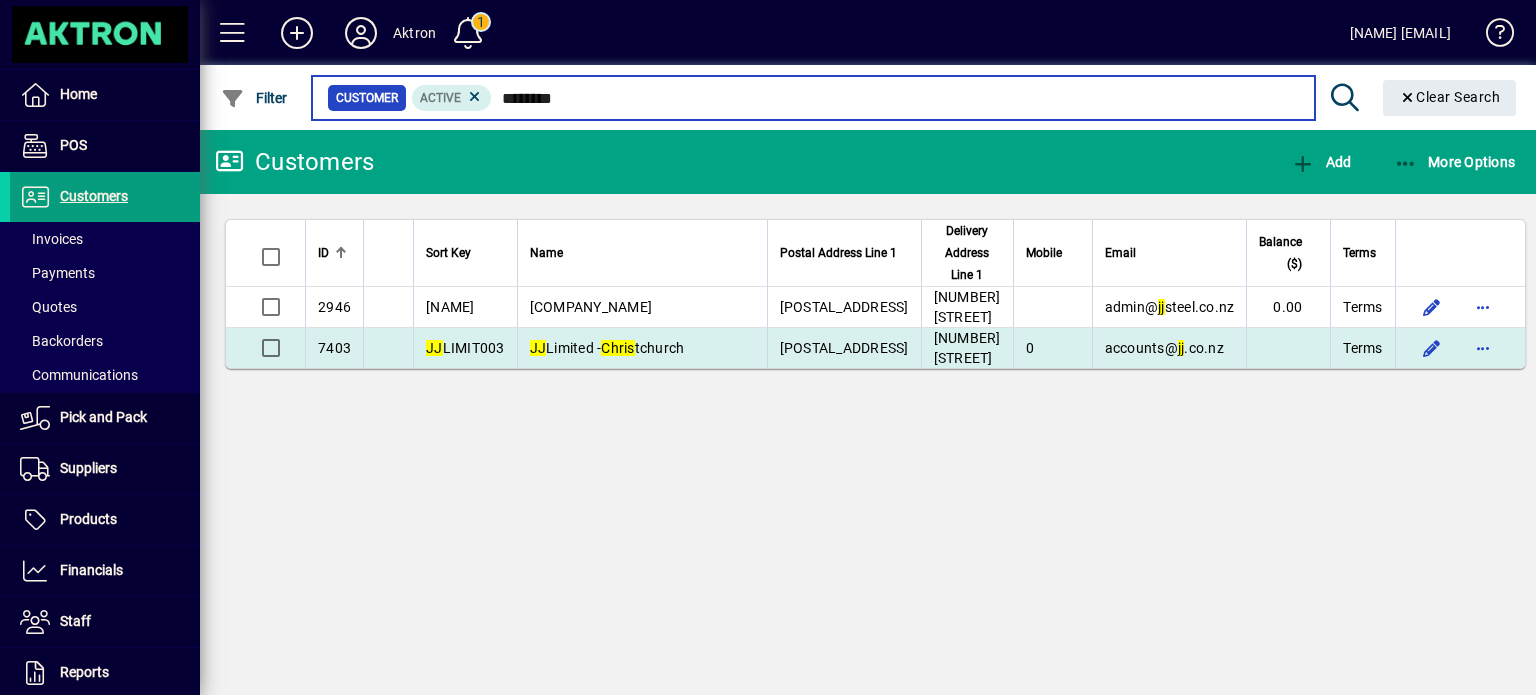 type on "********" 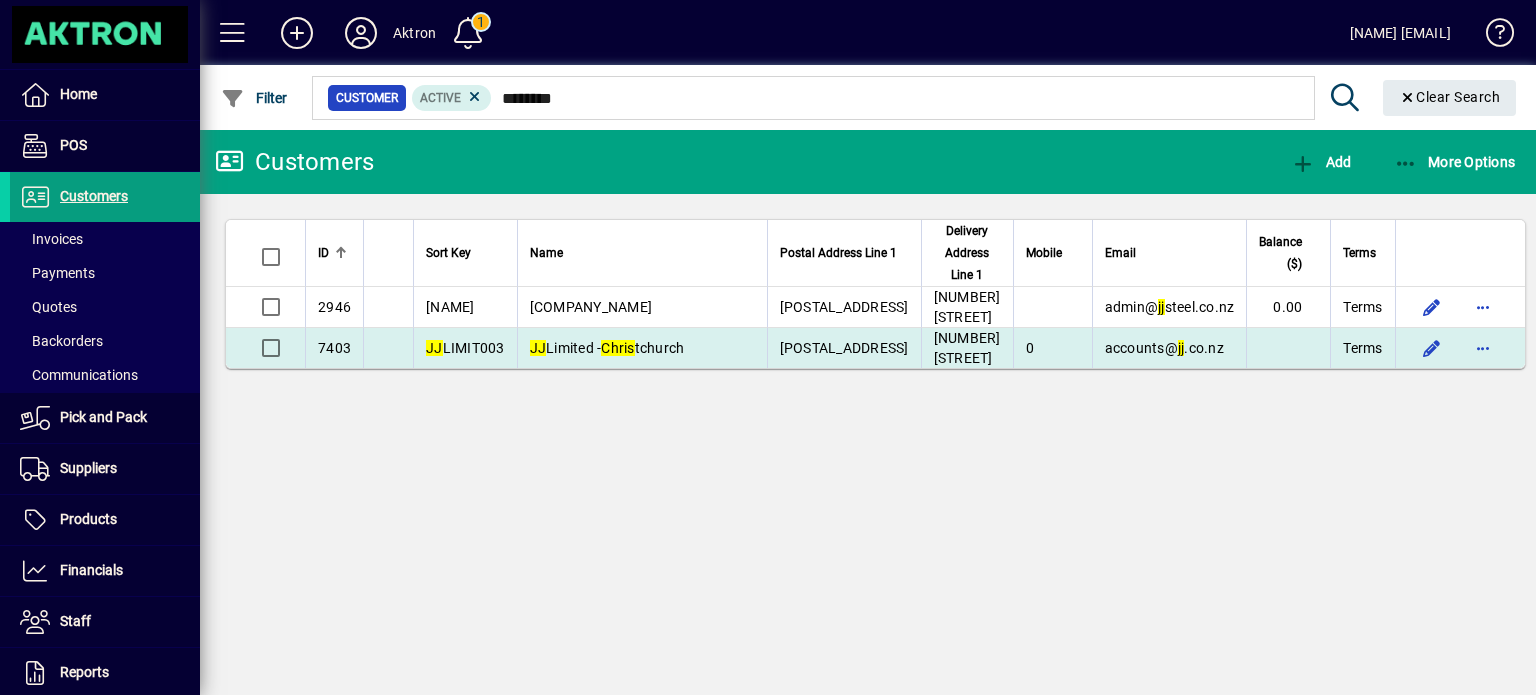 click on "JJ LIMIT003" at bounding box center [465, 348] 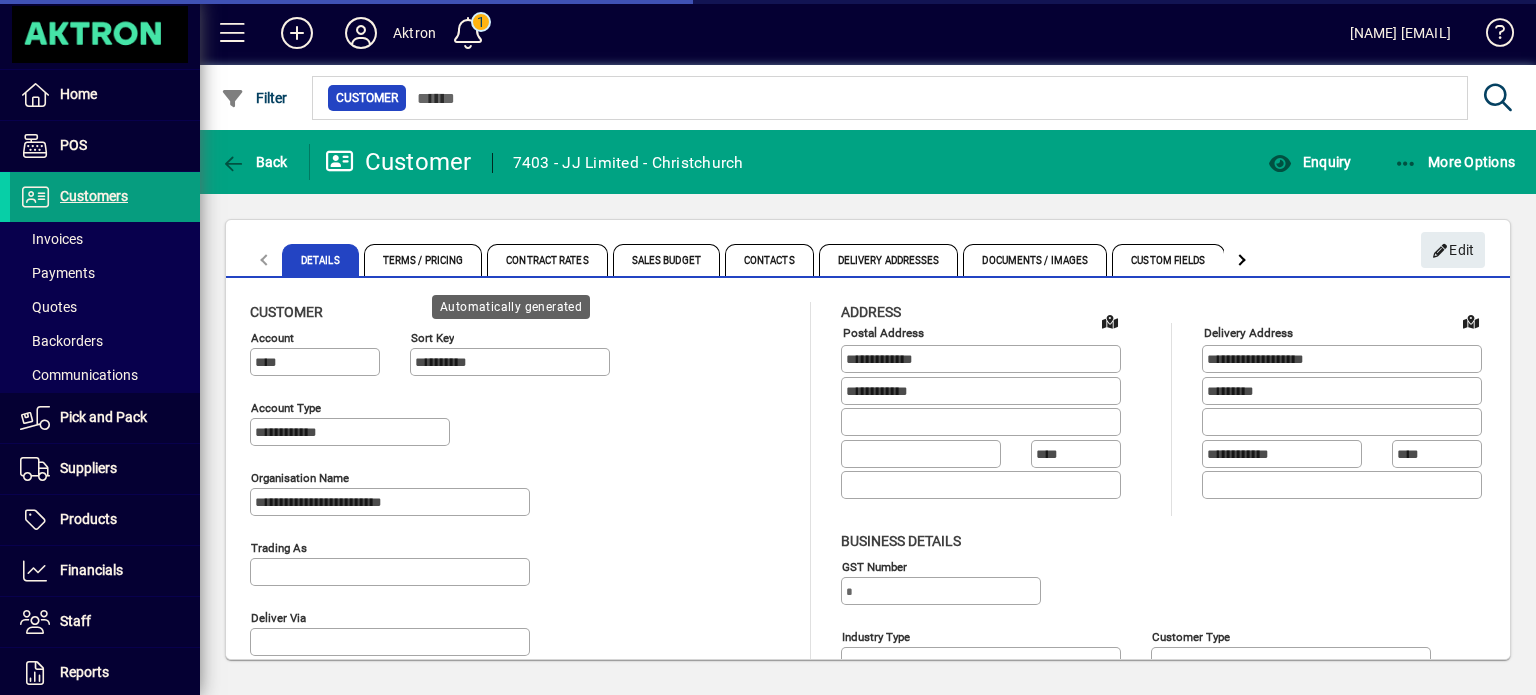 type on "**********" 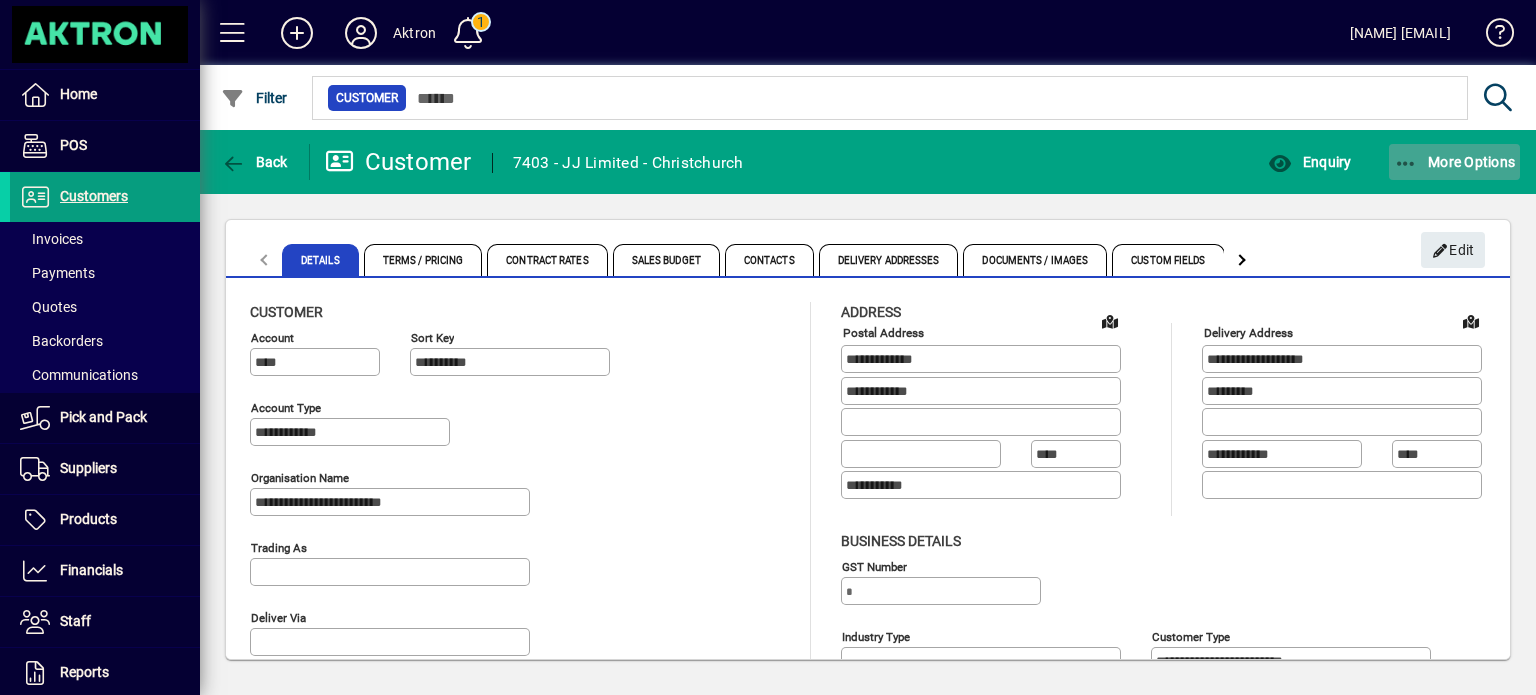 click on "More Options" 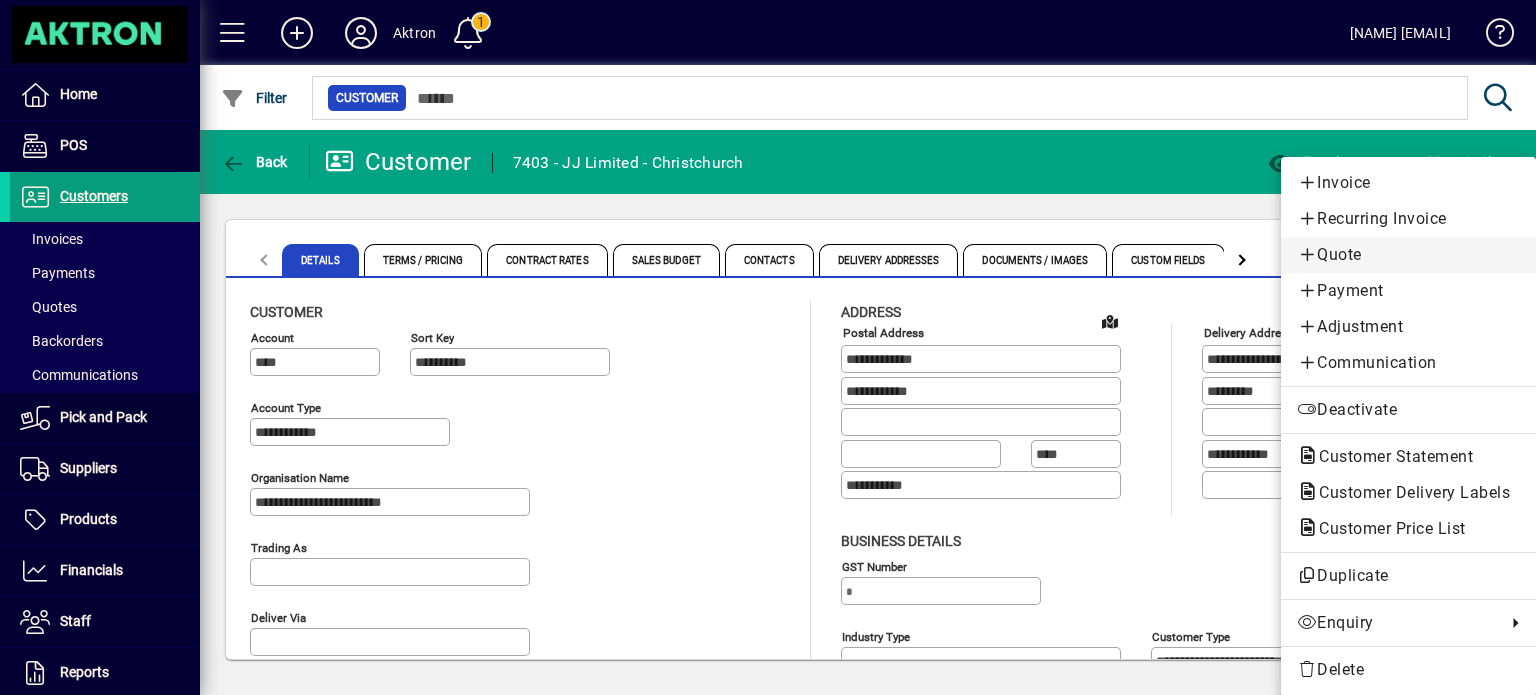 click at bounding box center (1307, 254) 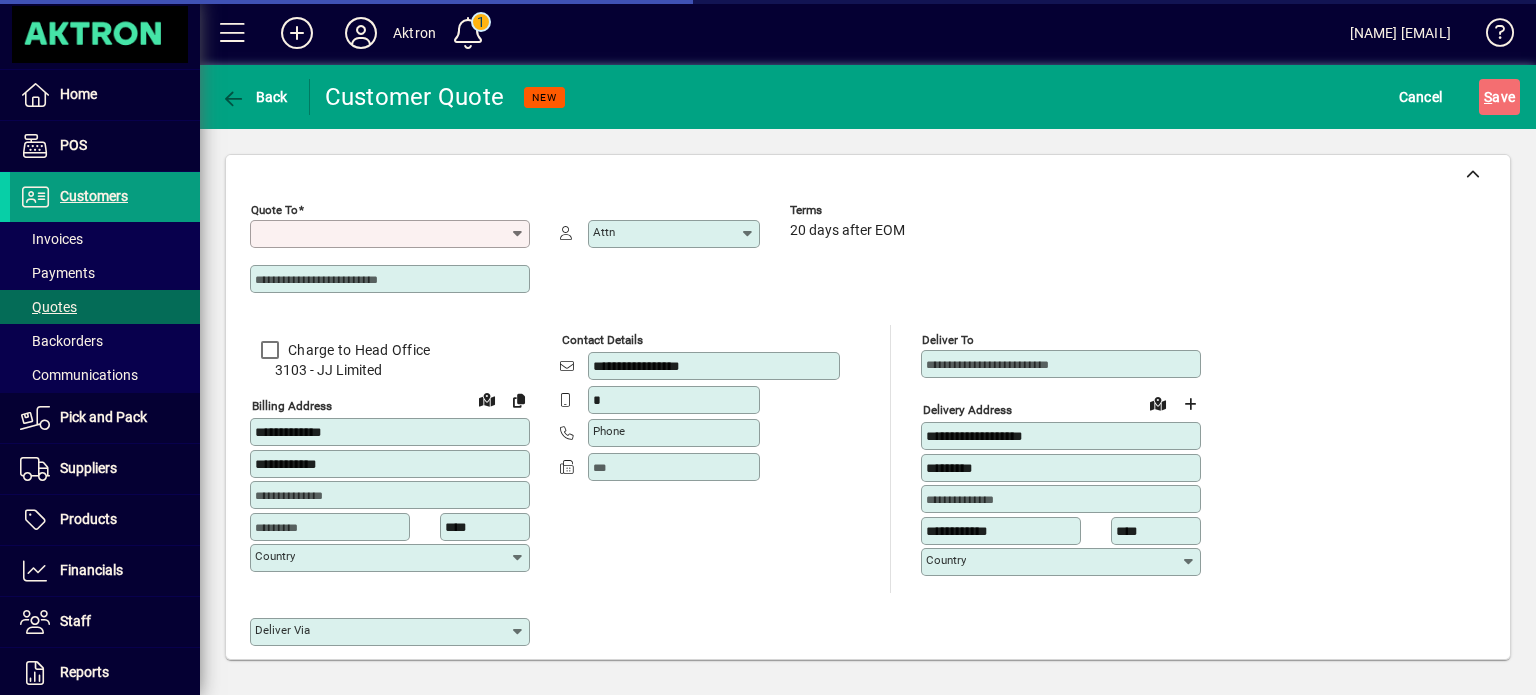 type on "*********" 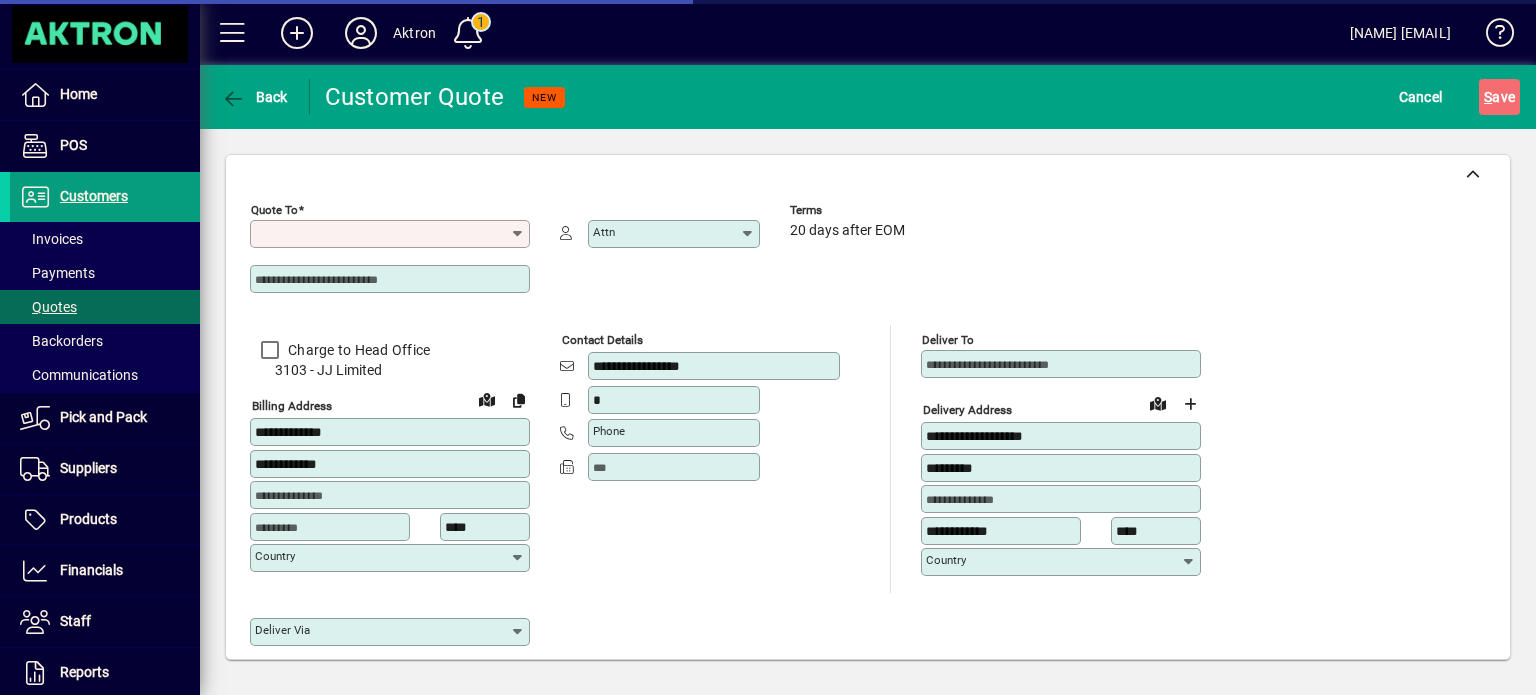 type on "******" 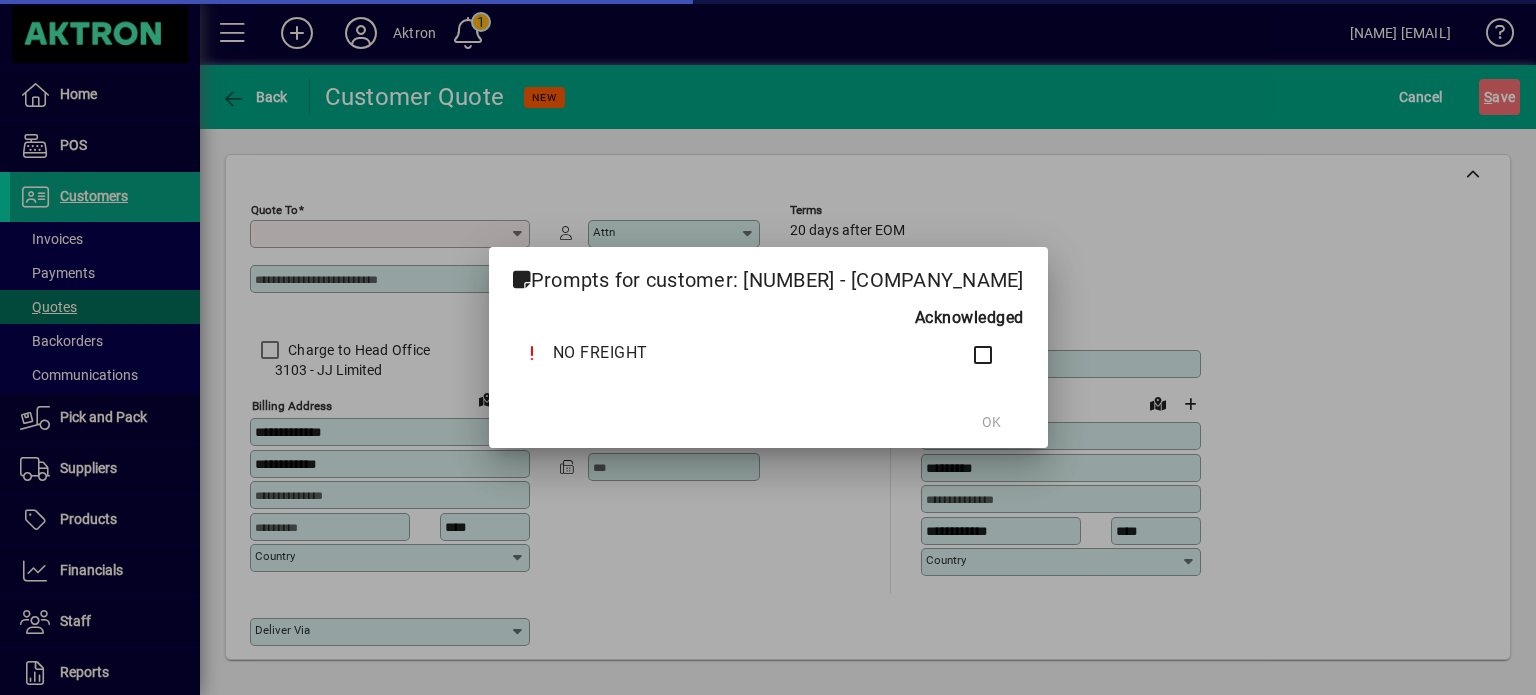 type on "**********" 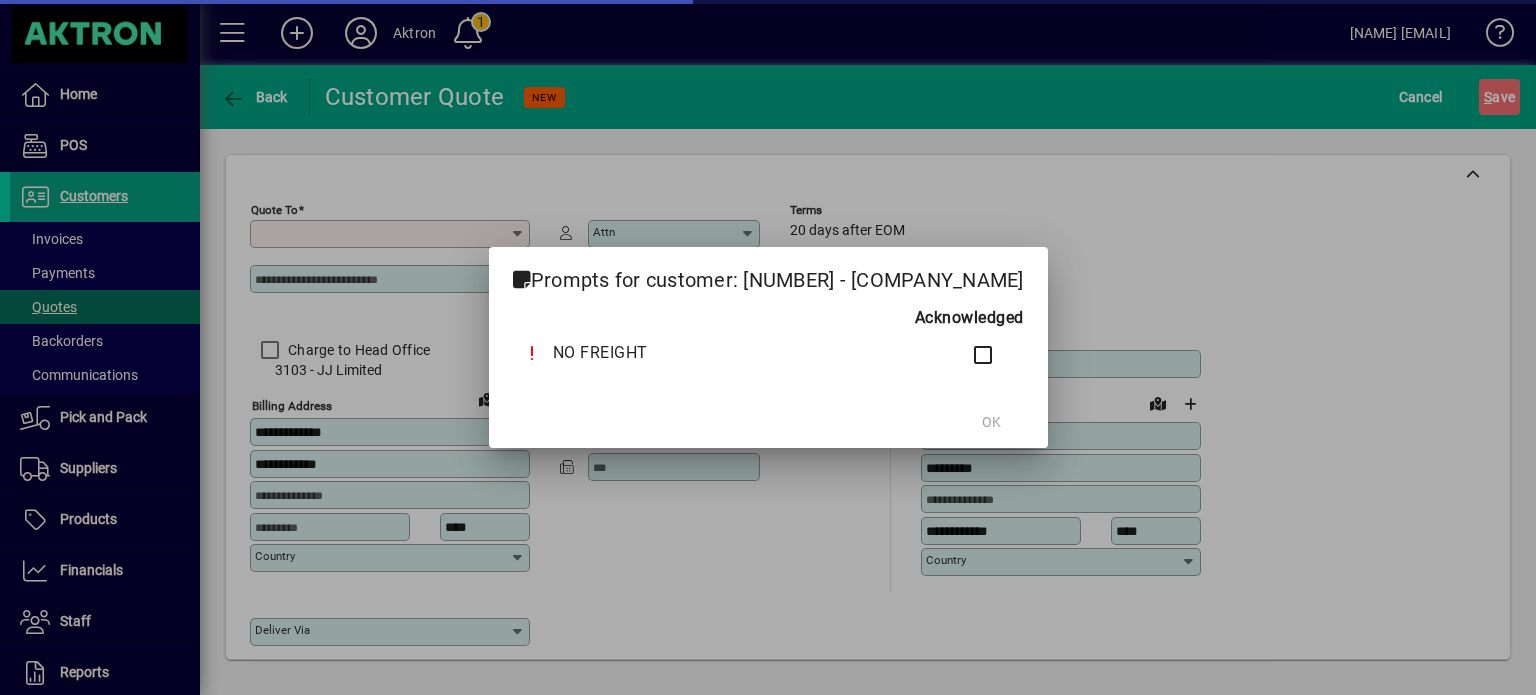 type on "**********" 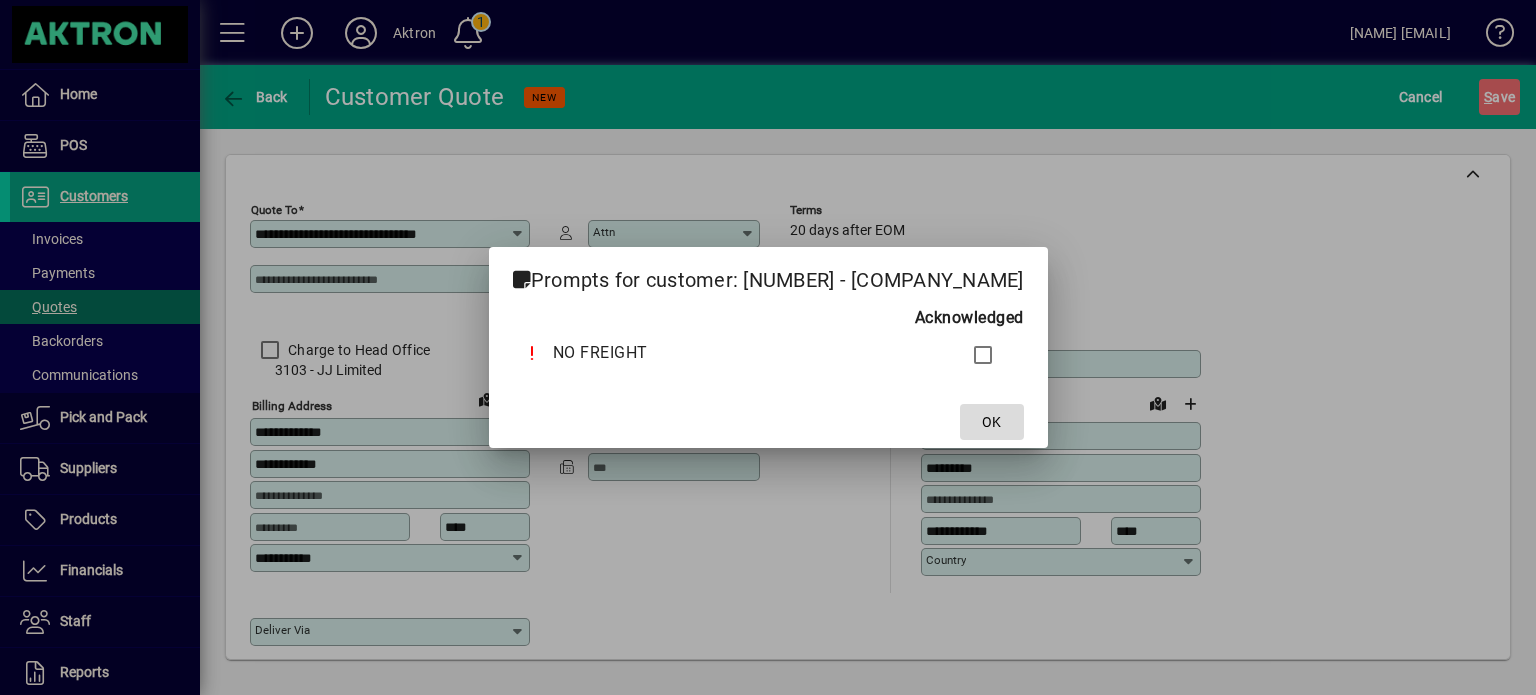 click on "OK" 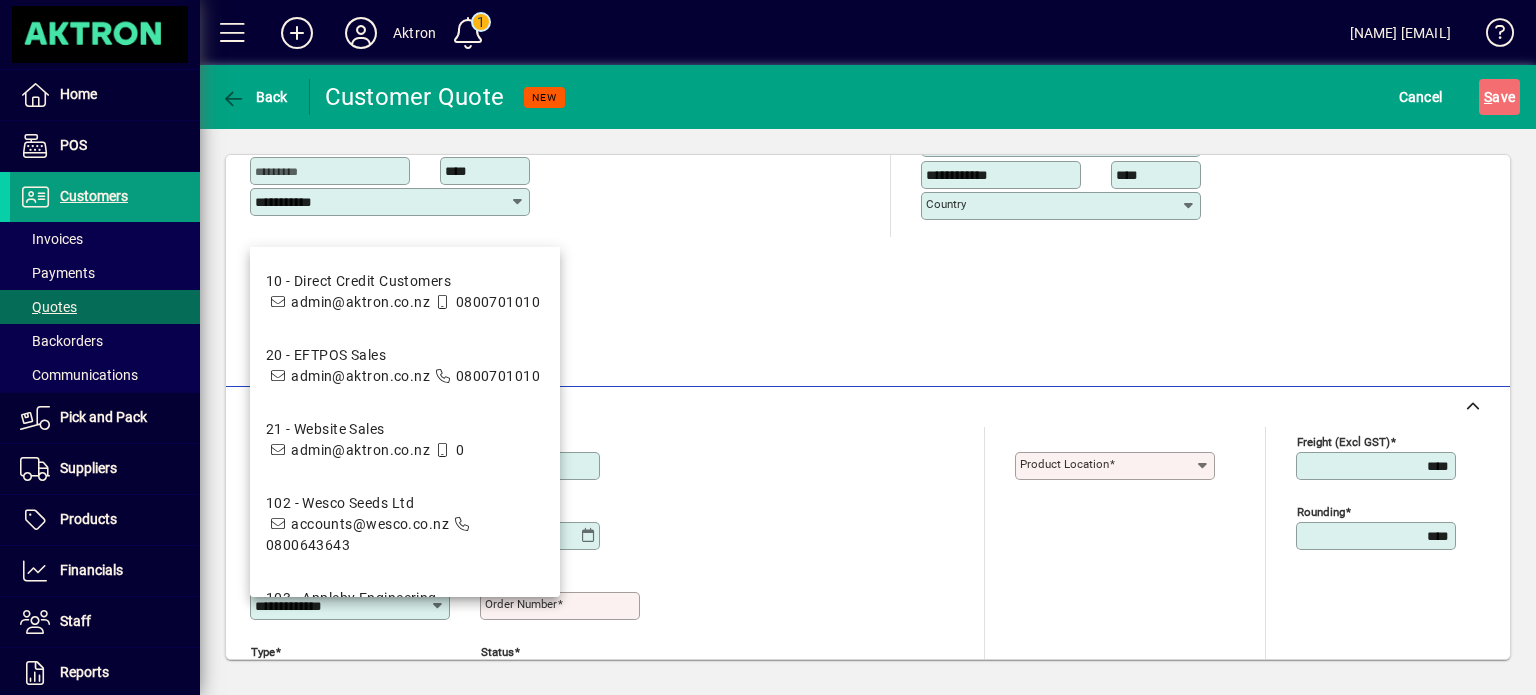 scroll, scrollTop: 358, scrollLeft: 0, axis: vertical 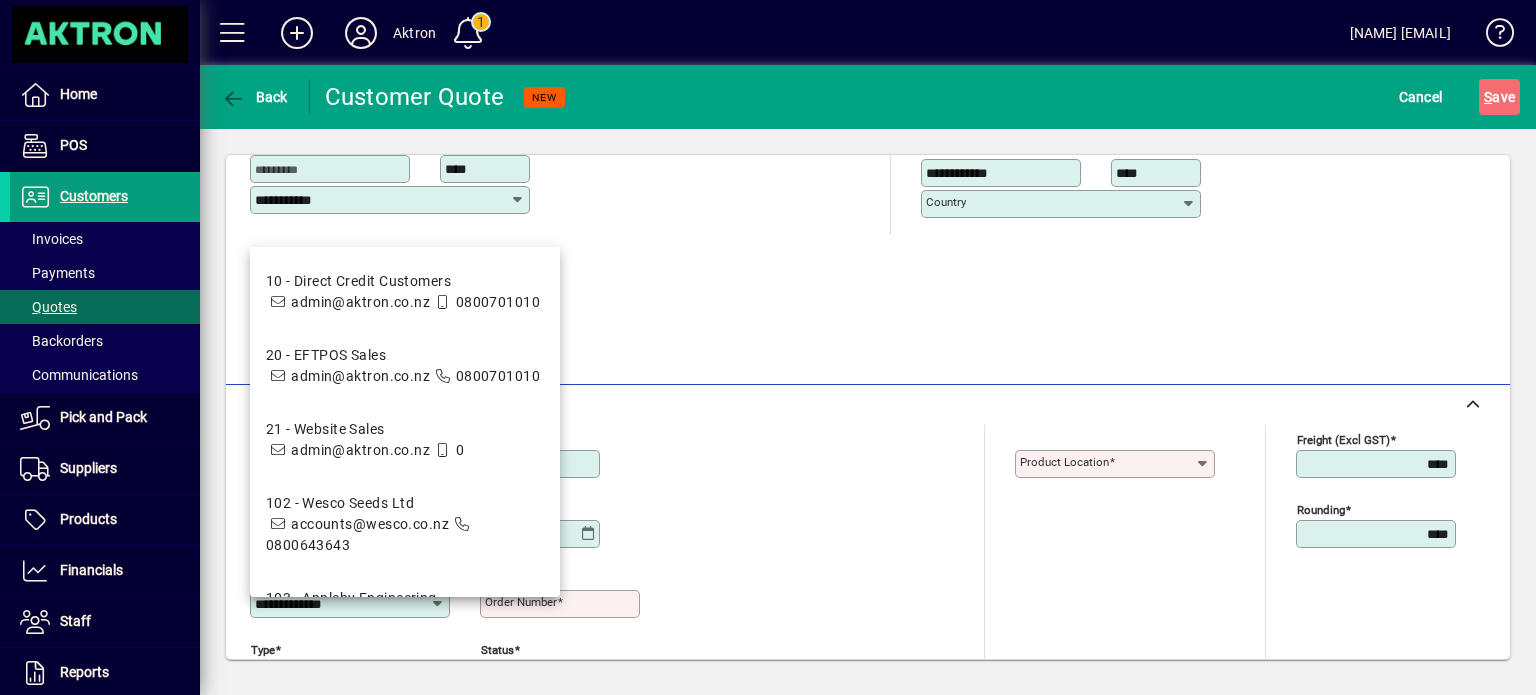click on "Product location" at bounding box center (1064, 462) 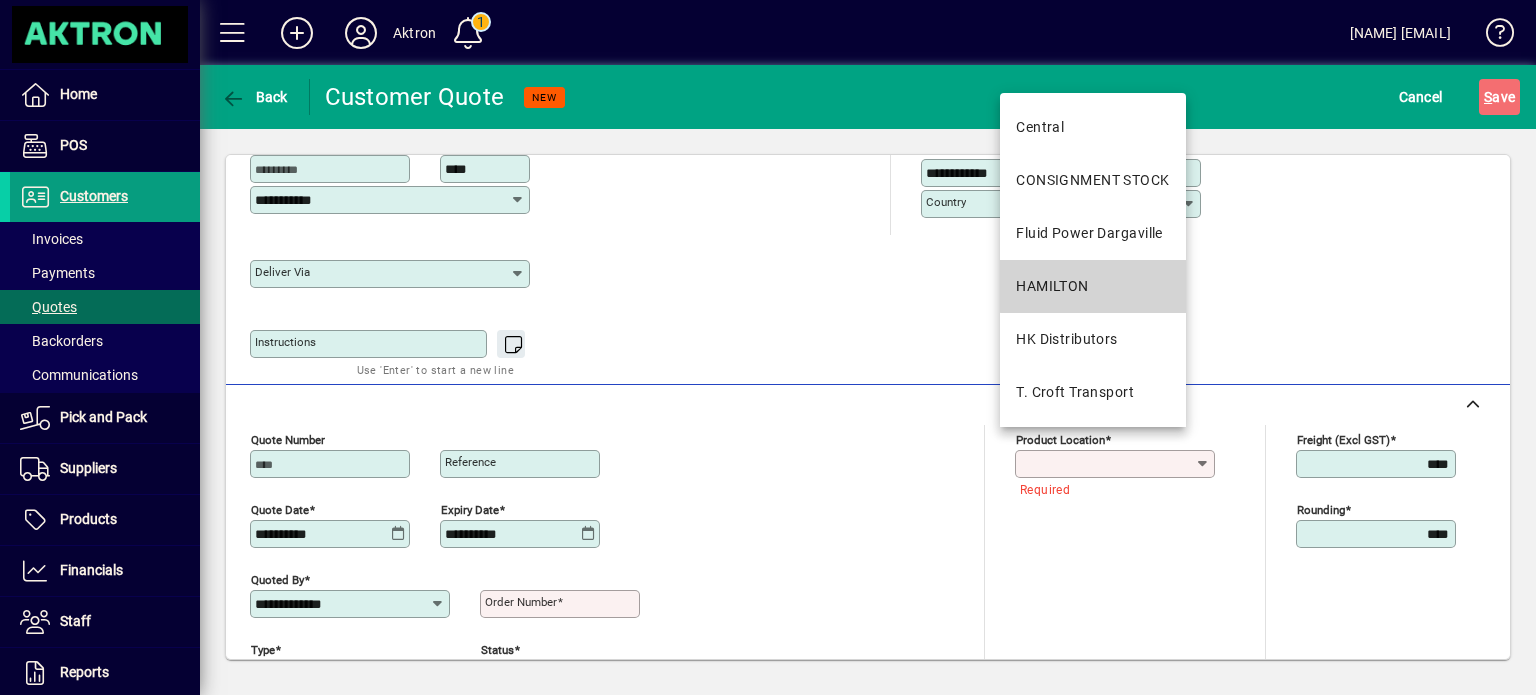 click on "HAMILTON" at bounding box center (1092, 286) 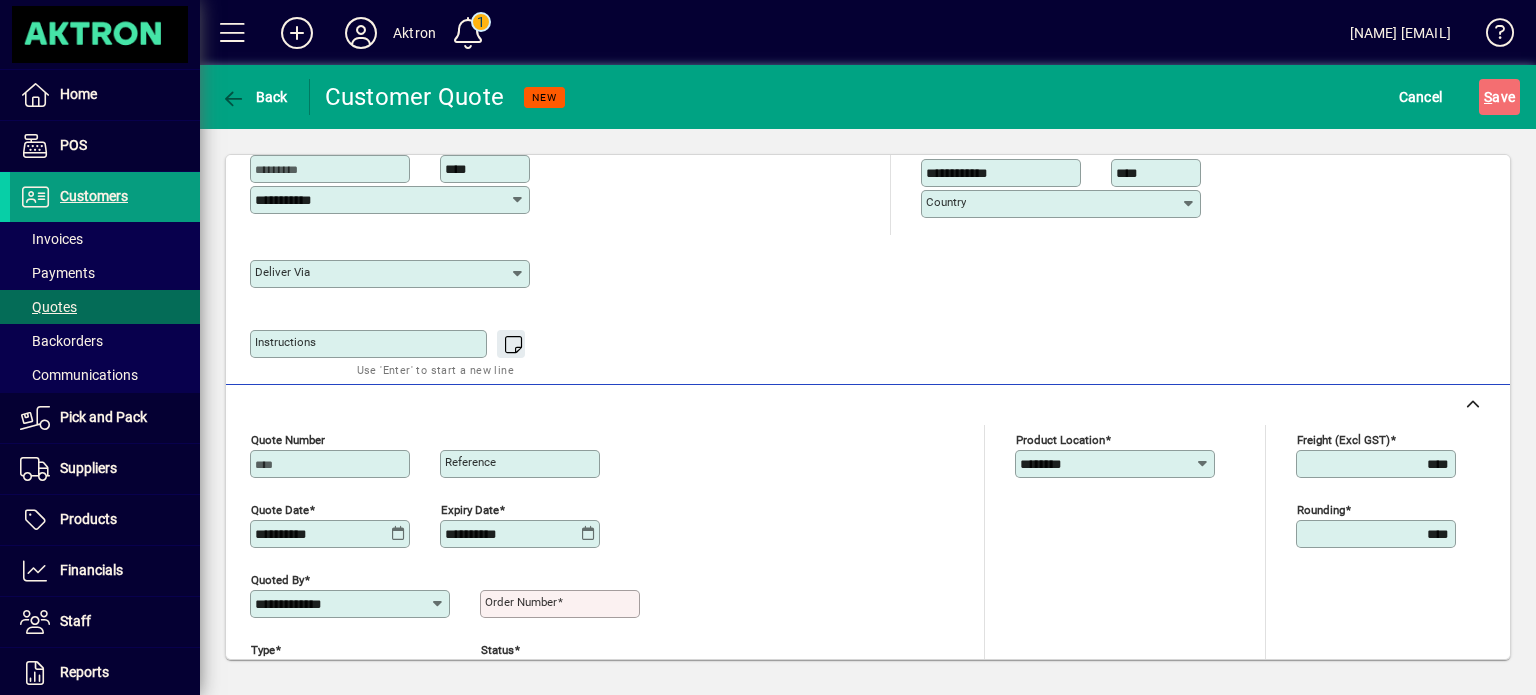 click on "****" at bounding box center (1378, 464) 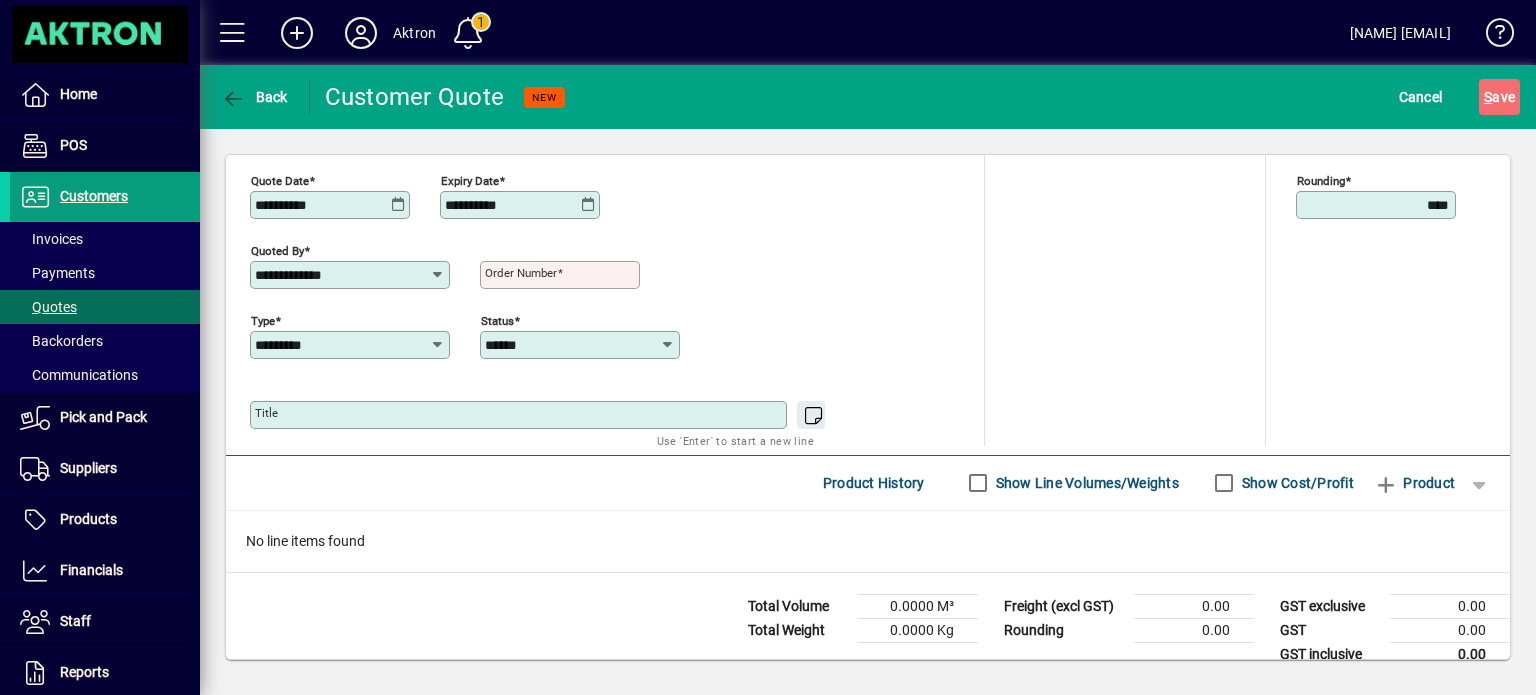 scroll, scrollTop: 688, scrollLeft: 0, axis: vertical 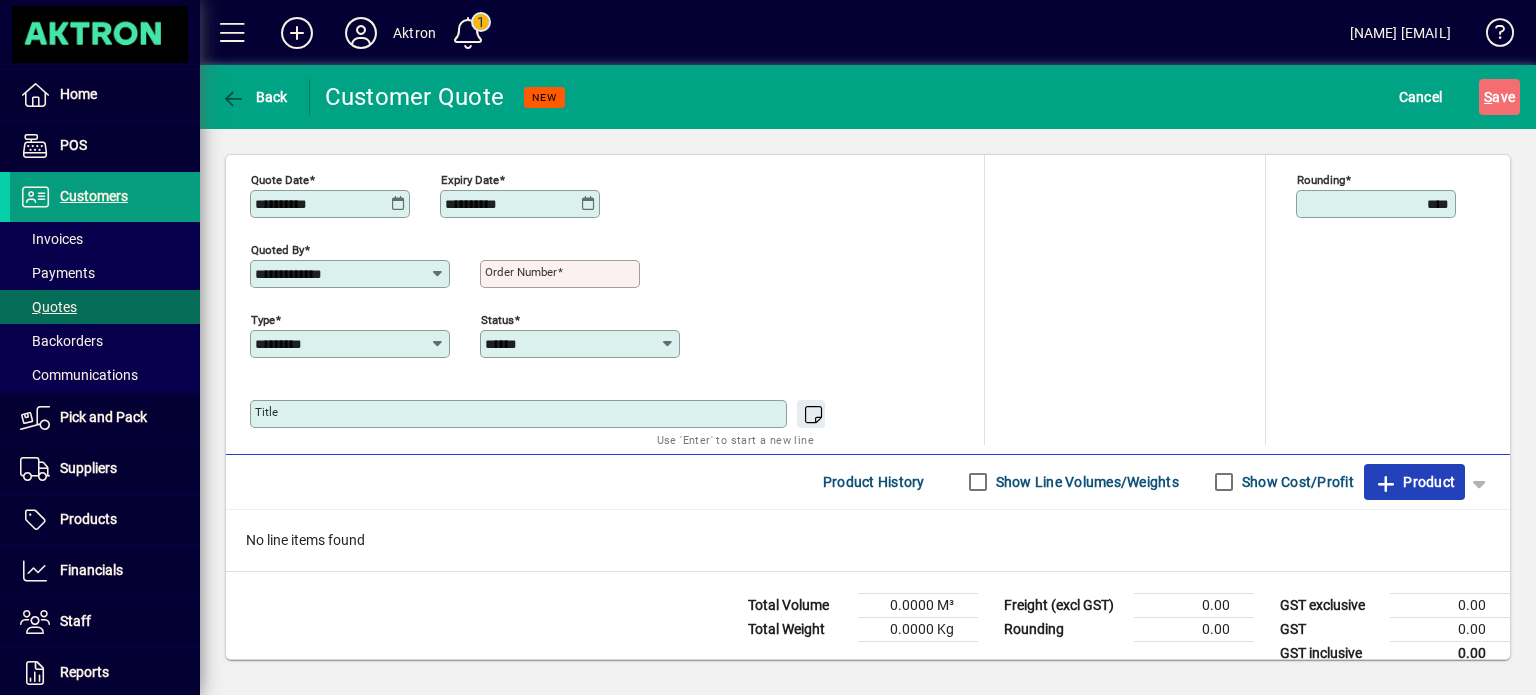 click on "Product" 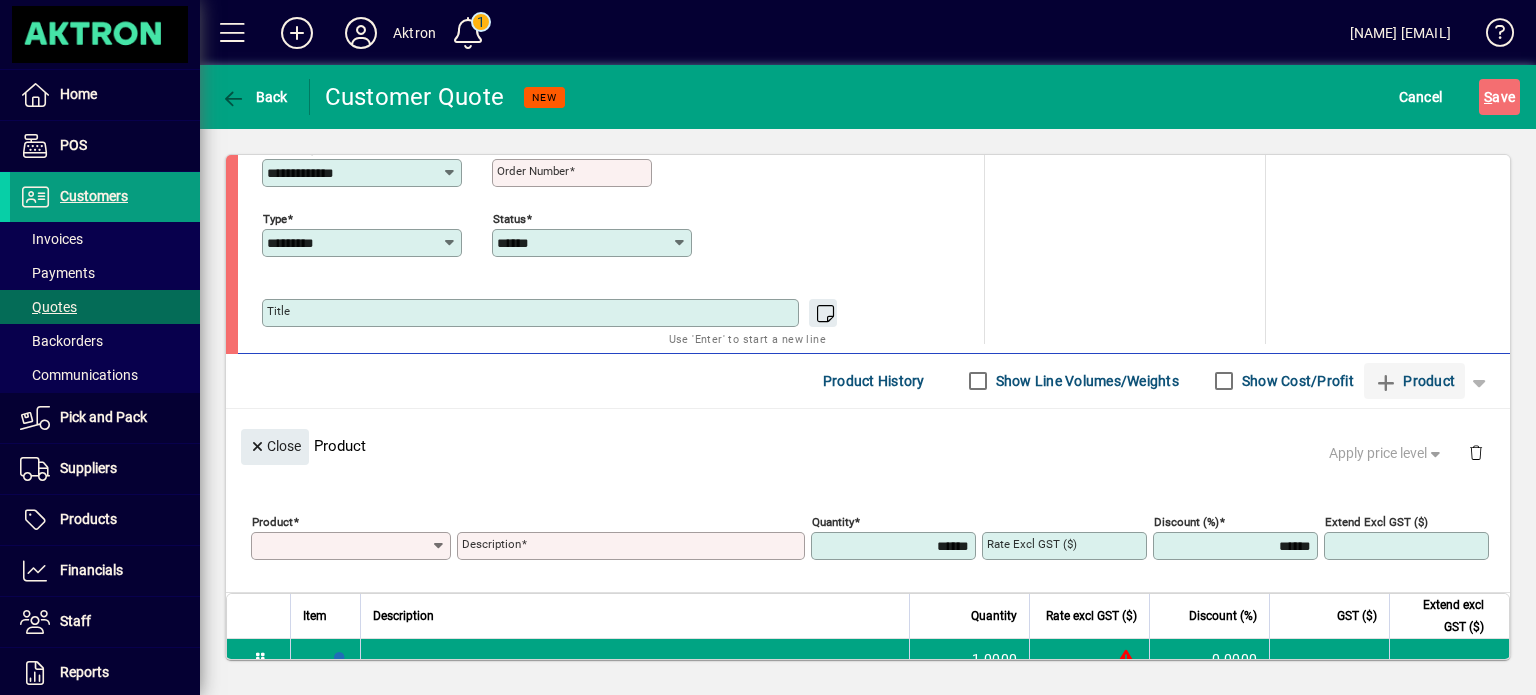 scroll, scrollTop: 106, scrollLeft: 0, axis: vertical 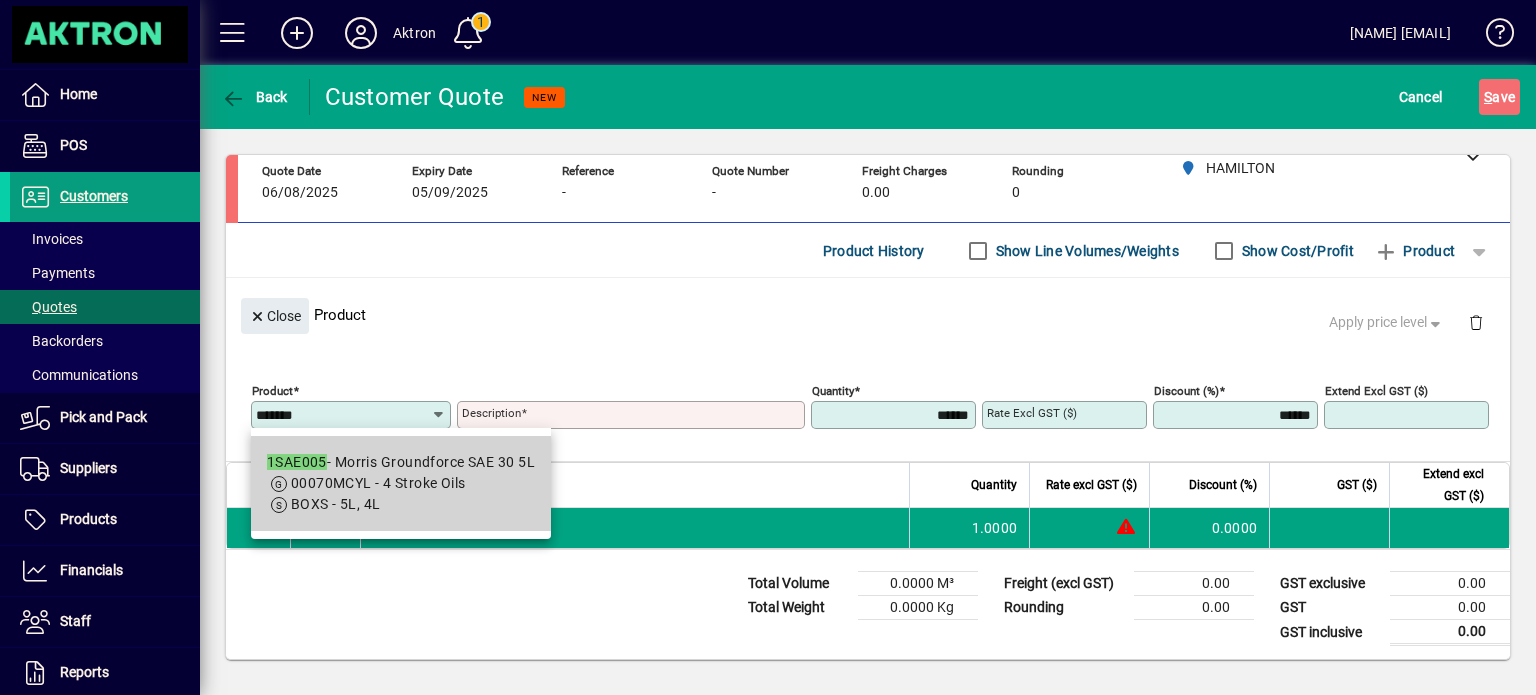 click on "[PRODUCT_CODE] - [PRODUCT_NAME]" at bounding box center (401, 462) 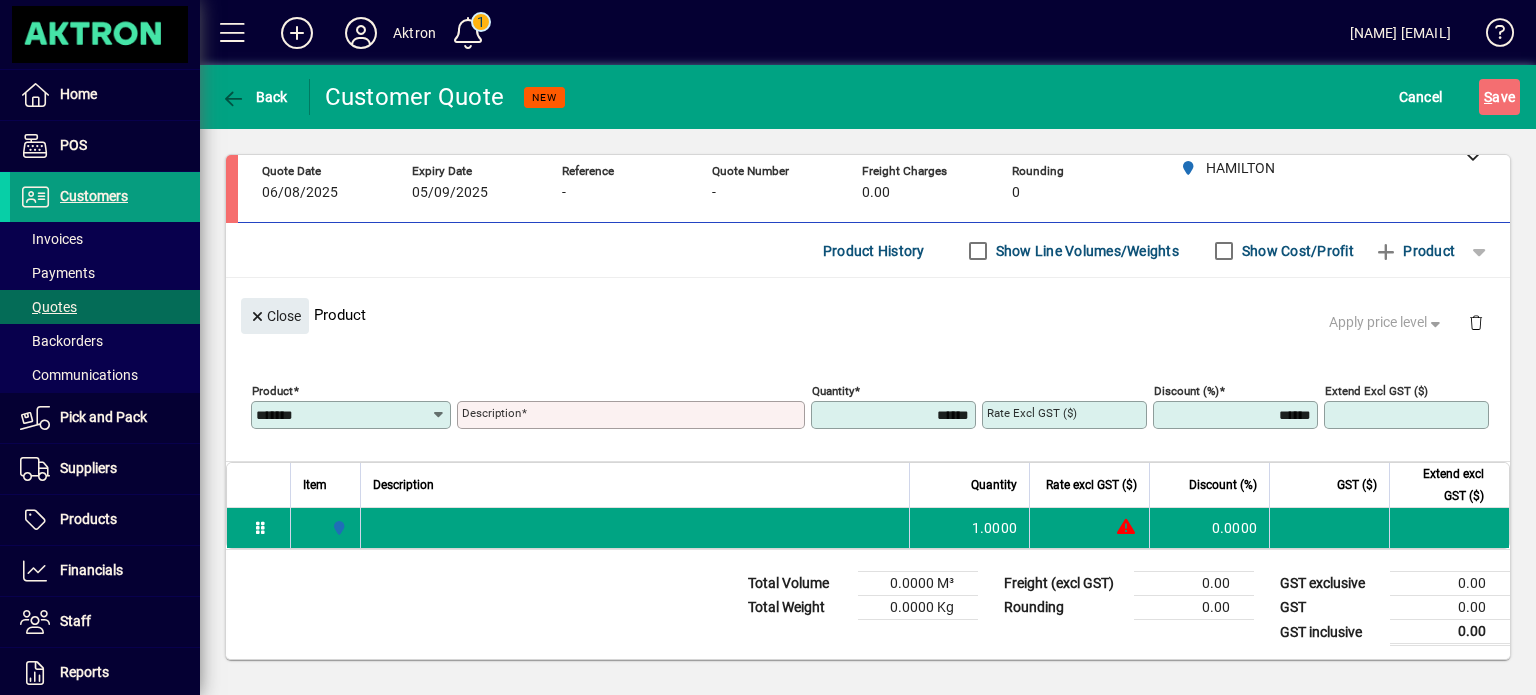 type on "**********" 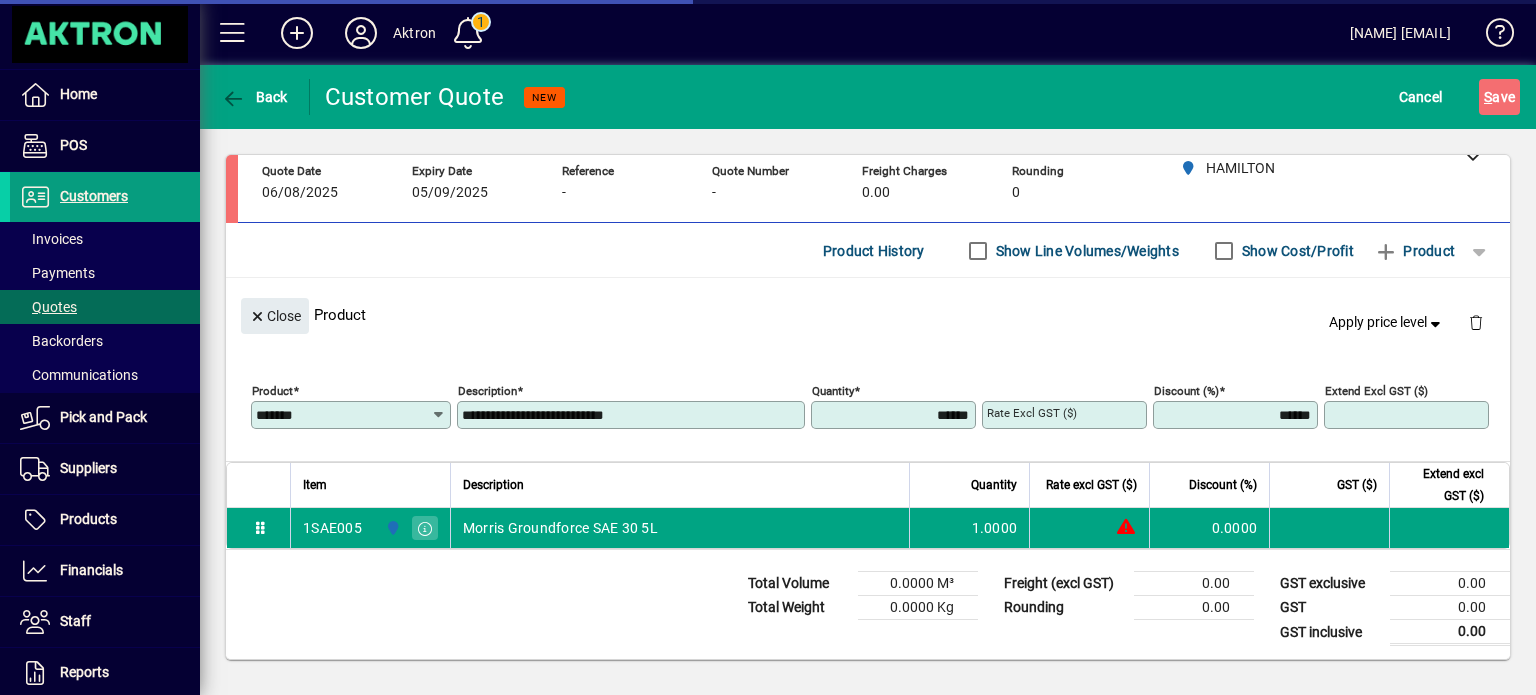 type on "*******" 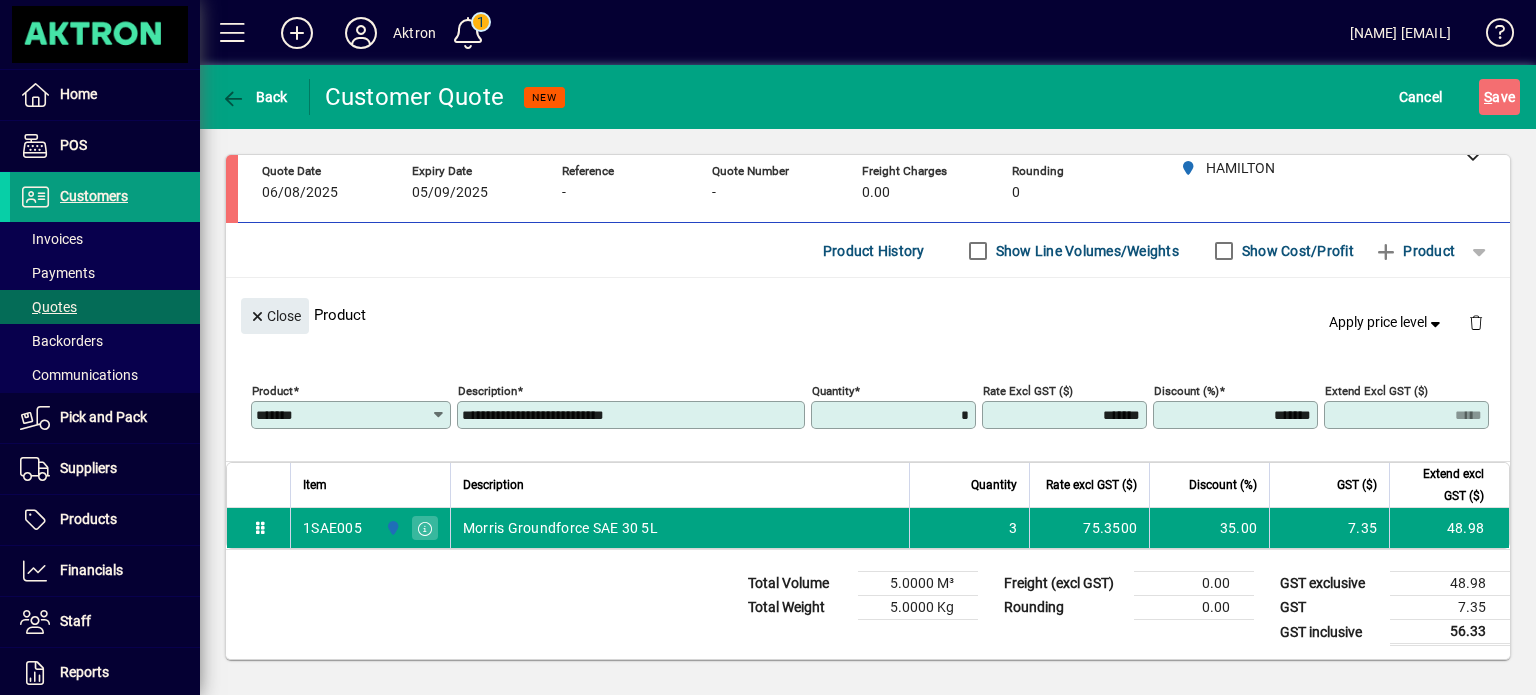type on "******" 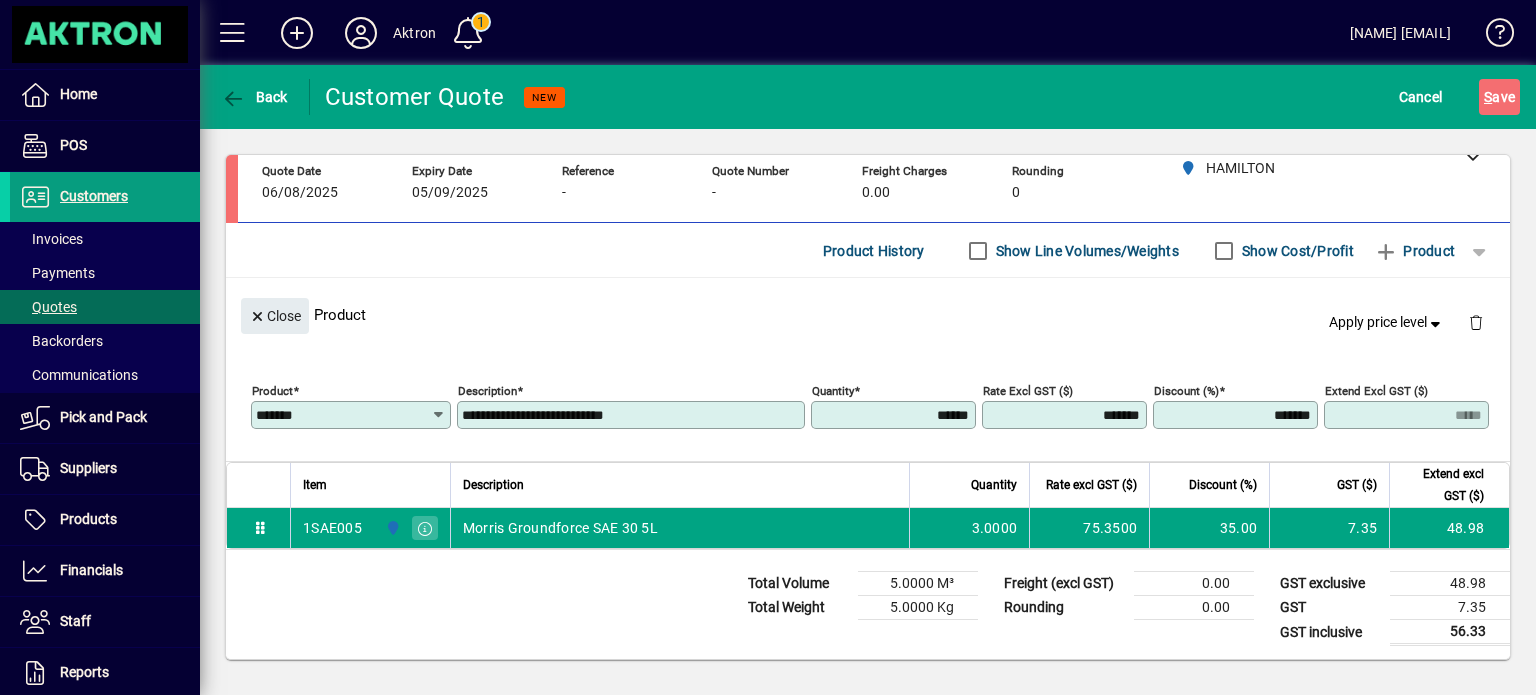 type on "******" 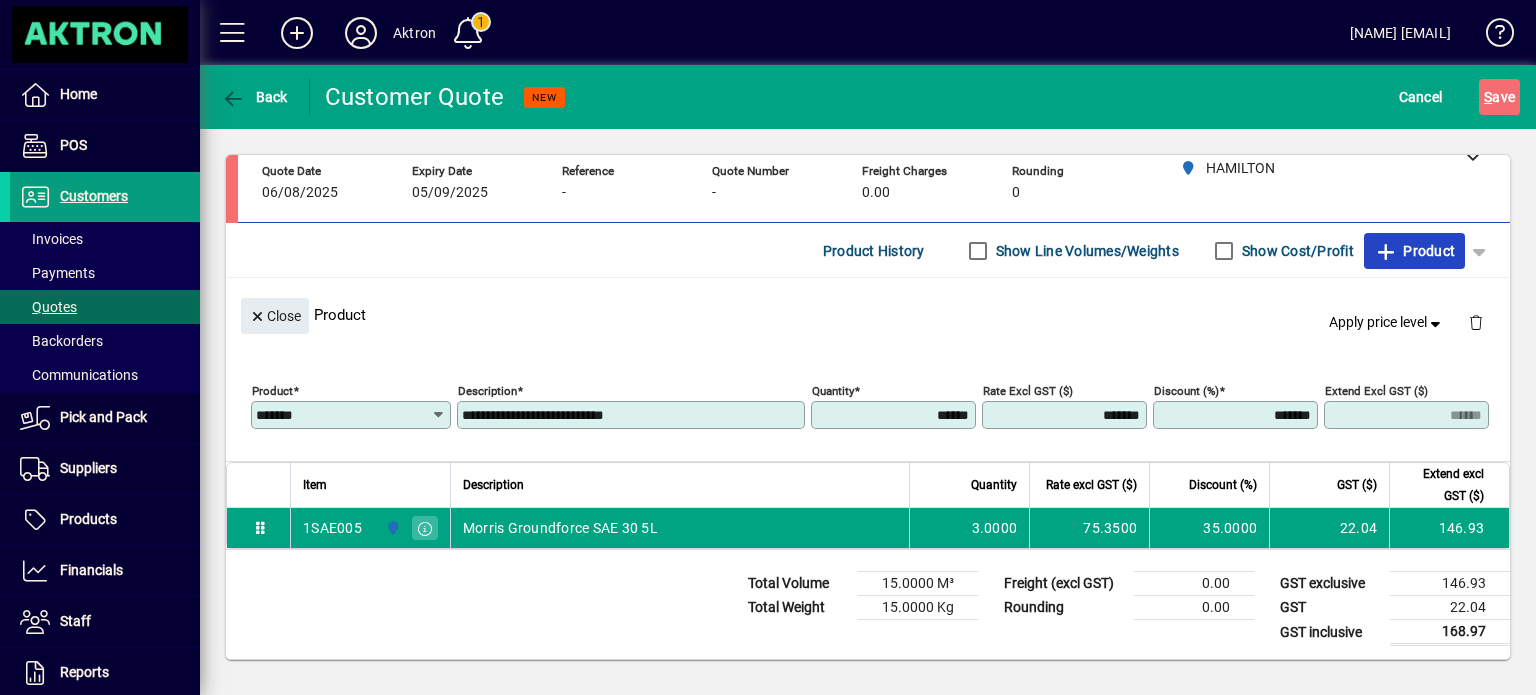 type 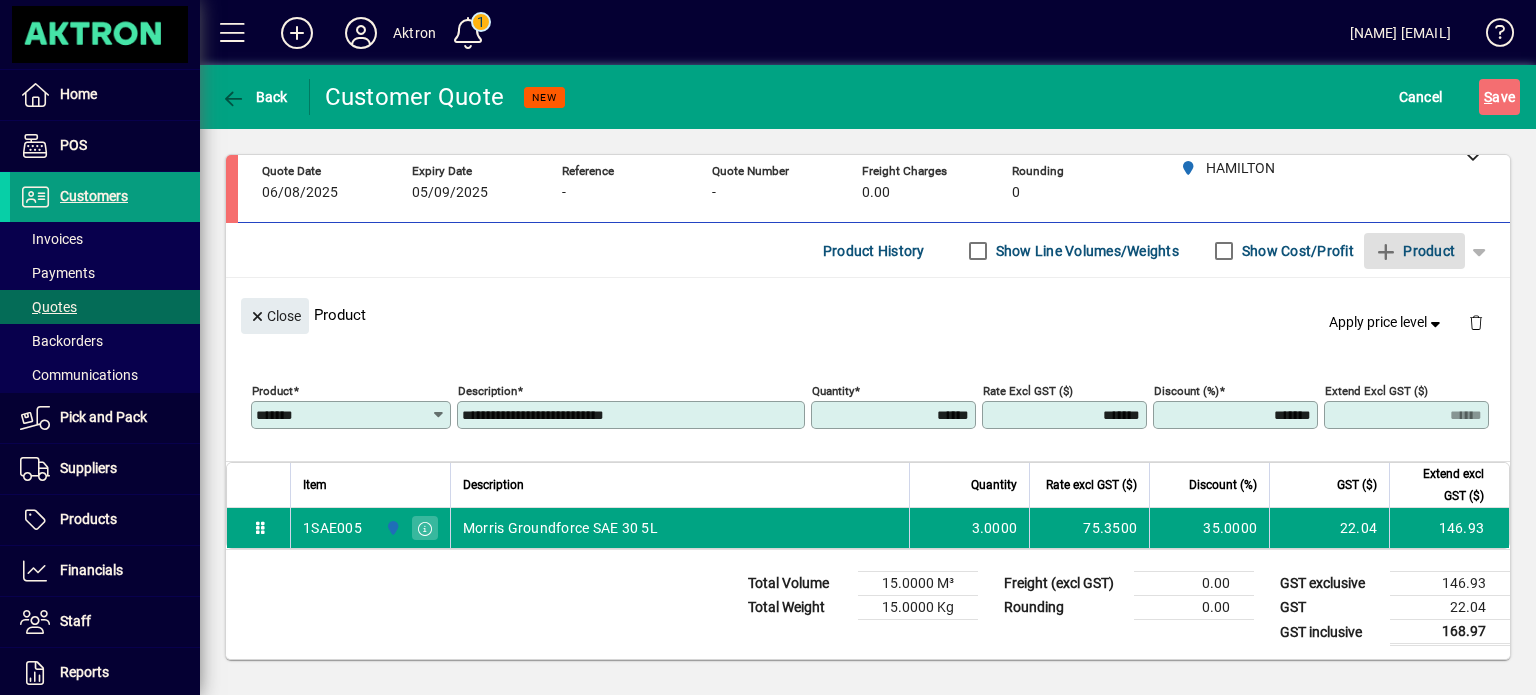 type 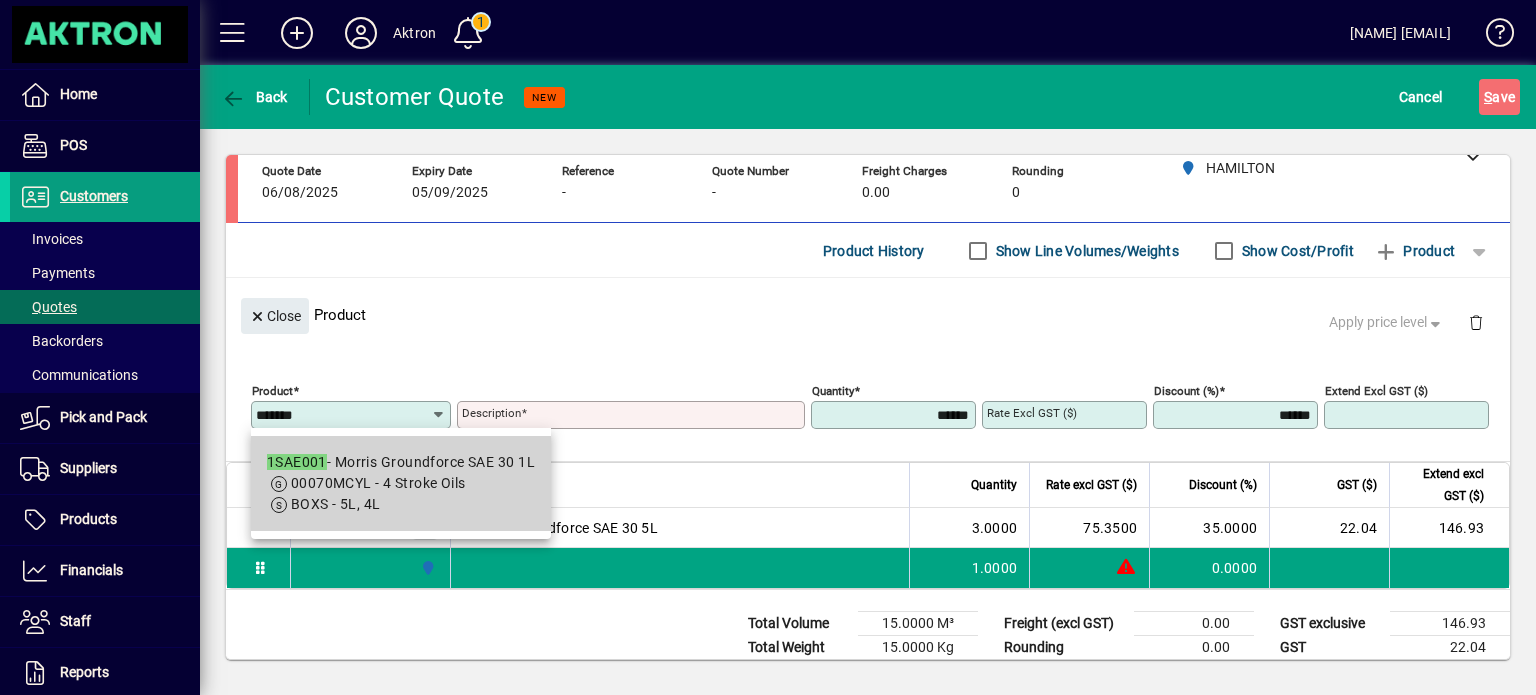 click on "[PRODUCT_CODE] - [PRODUCT_NAME]" at bounding box center (401, 462) 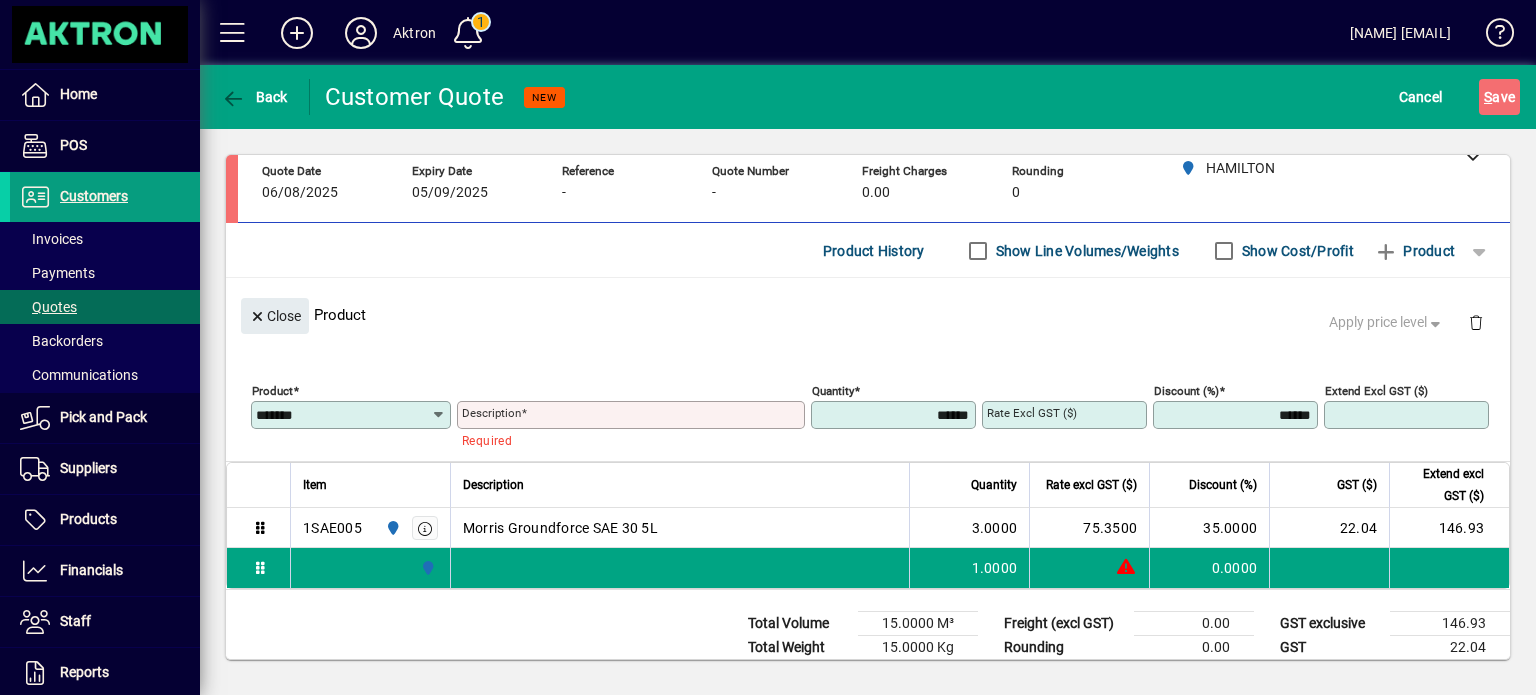 type on "**********" 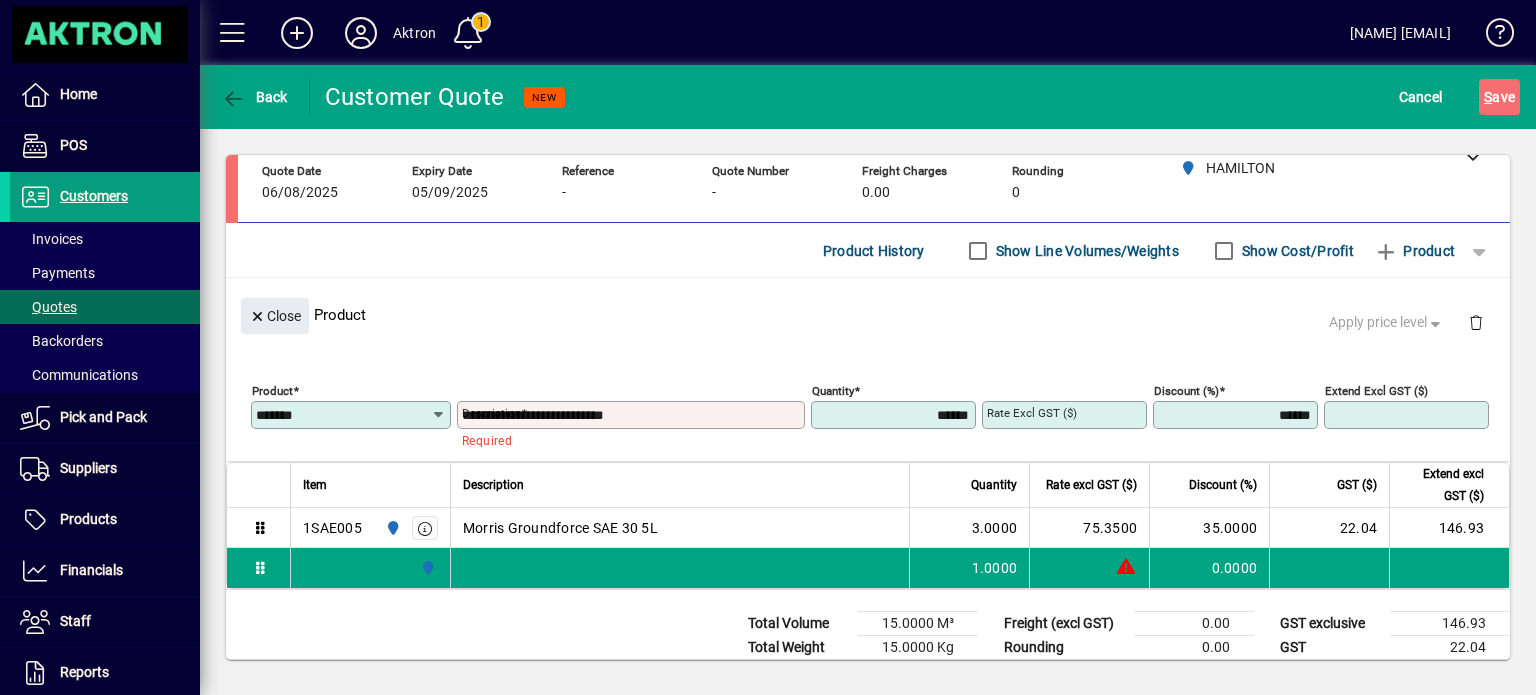 type on "*******" 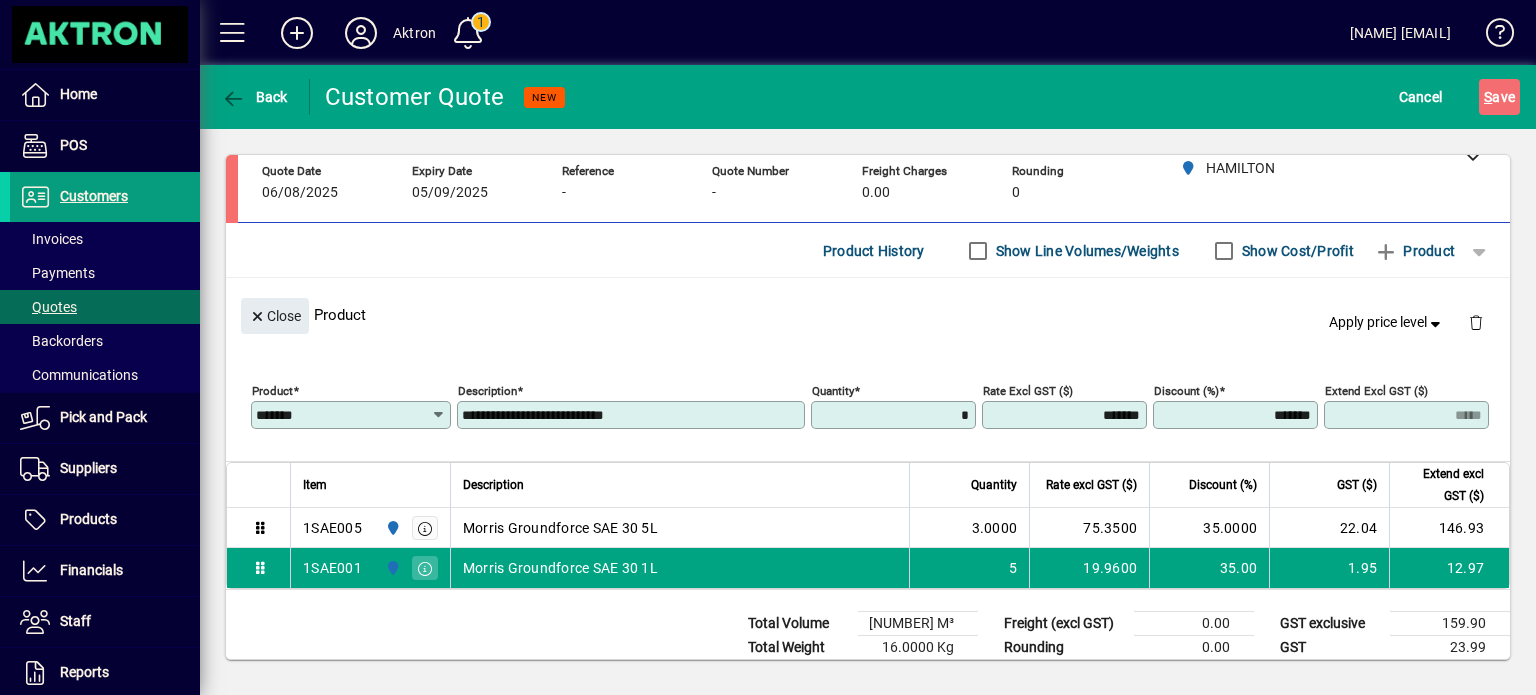 type on "******" 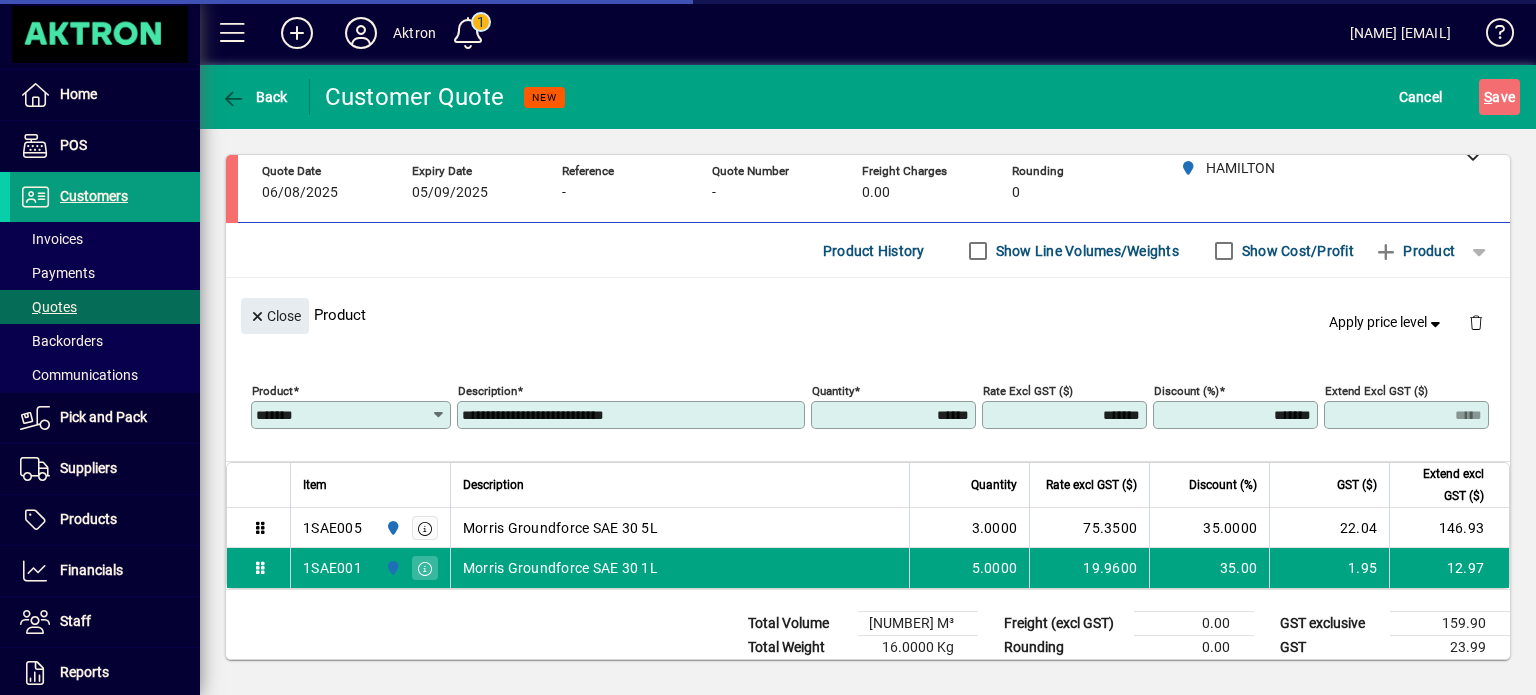 type on "*****" 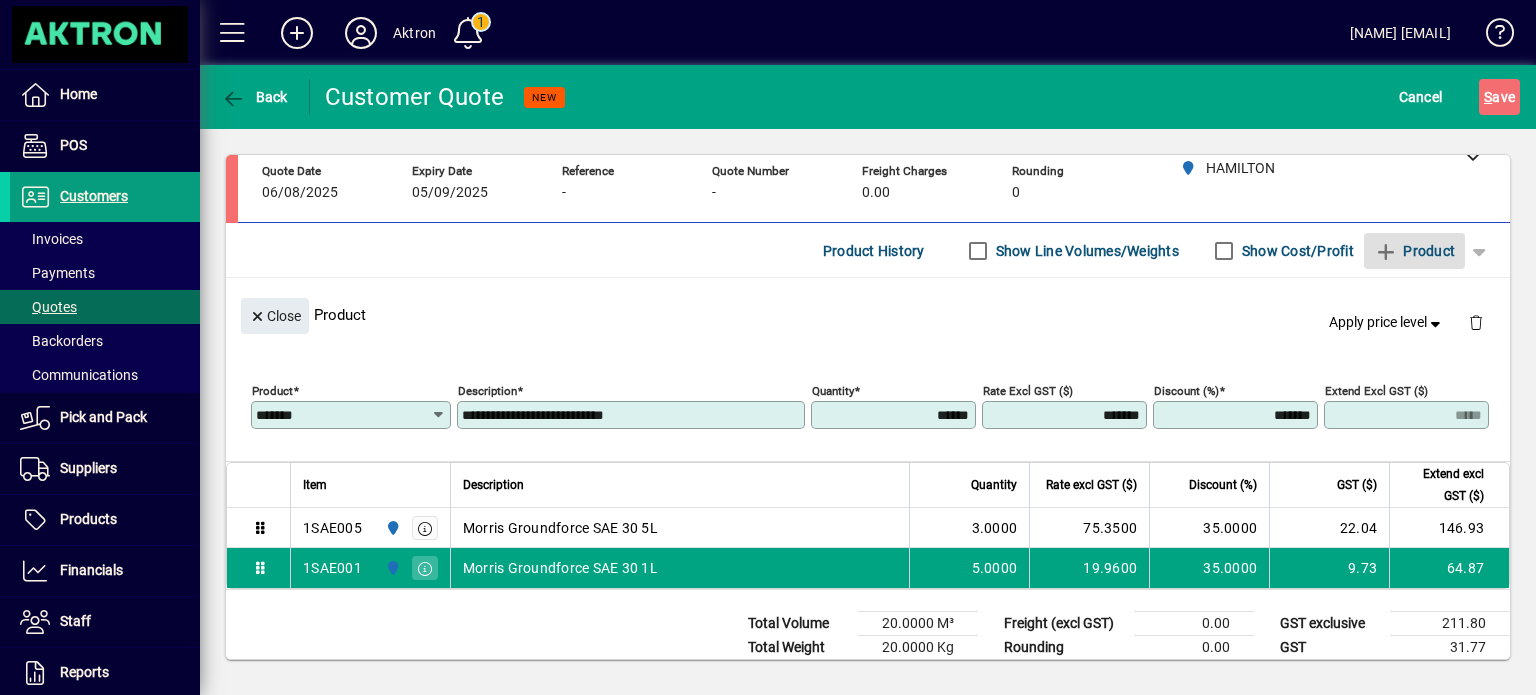 type 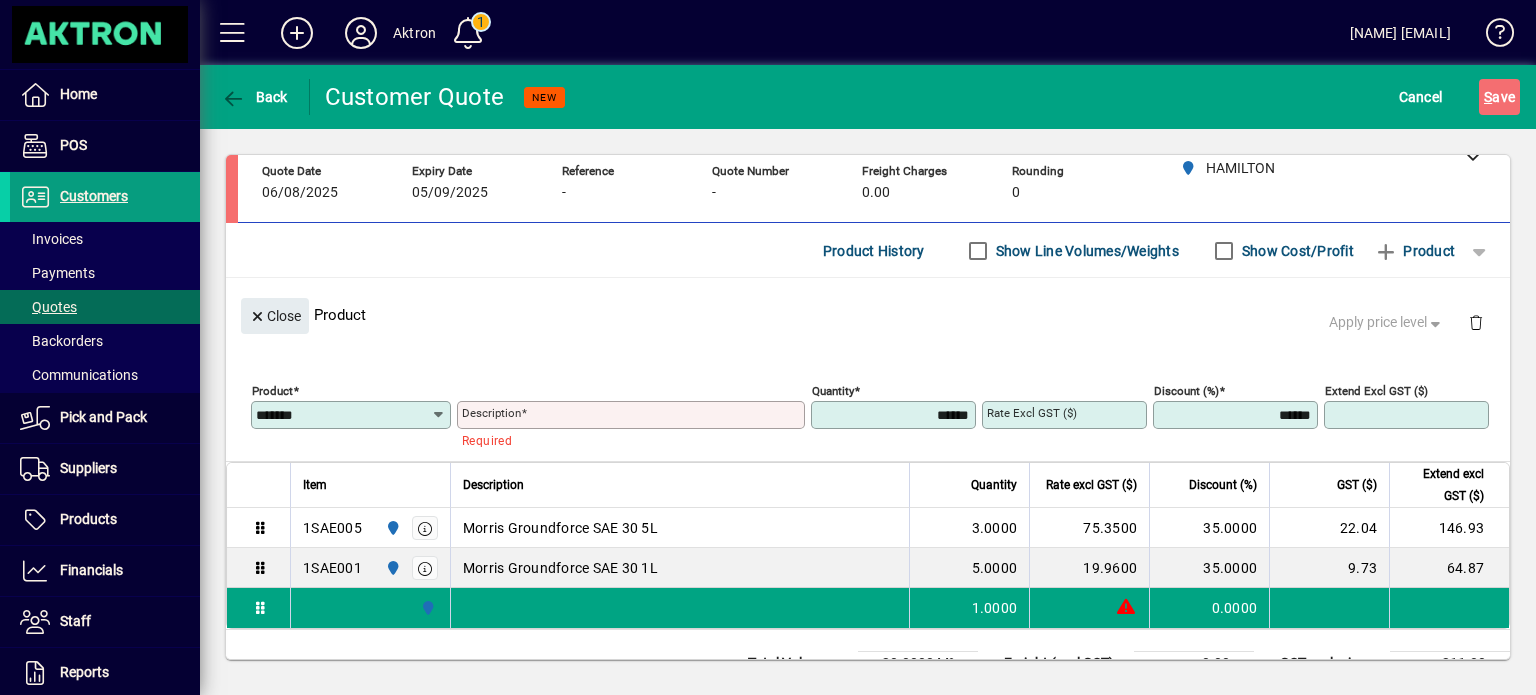type 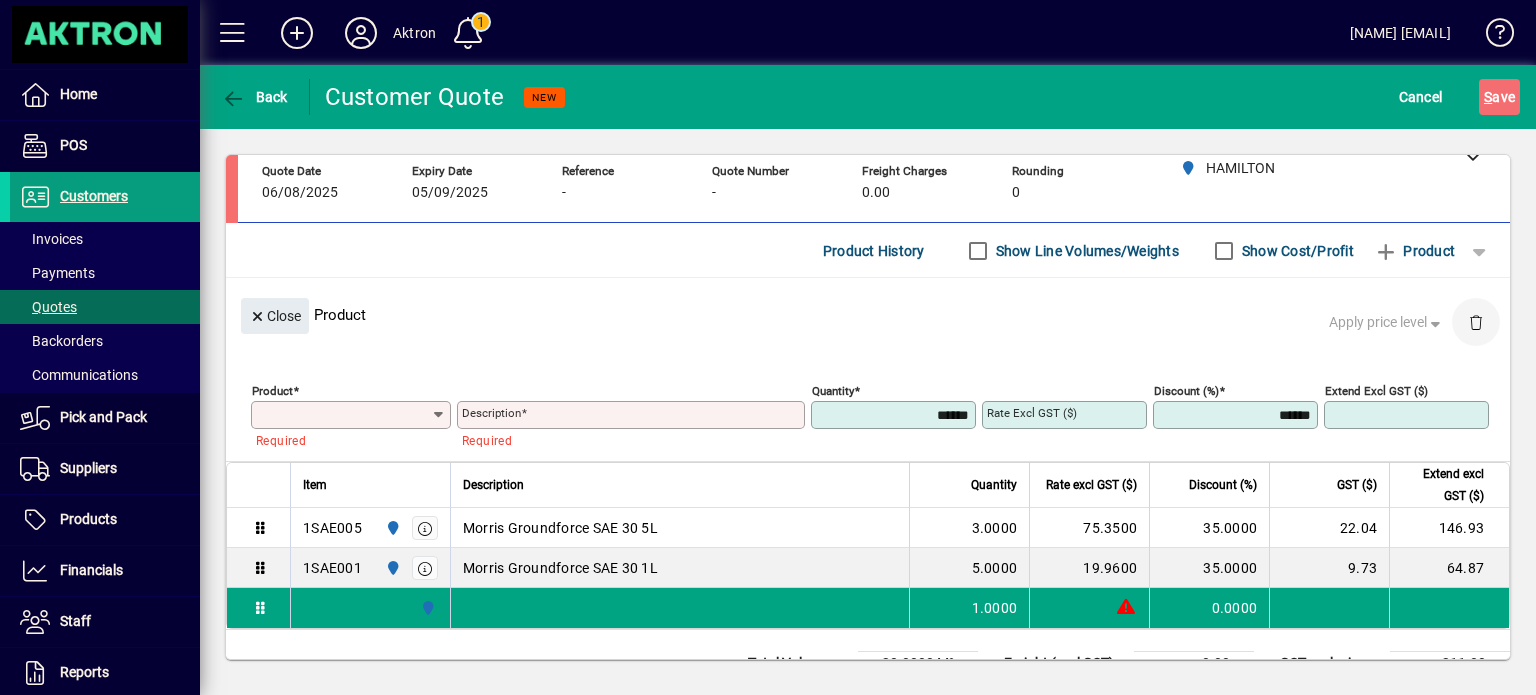 click 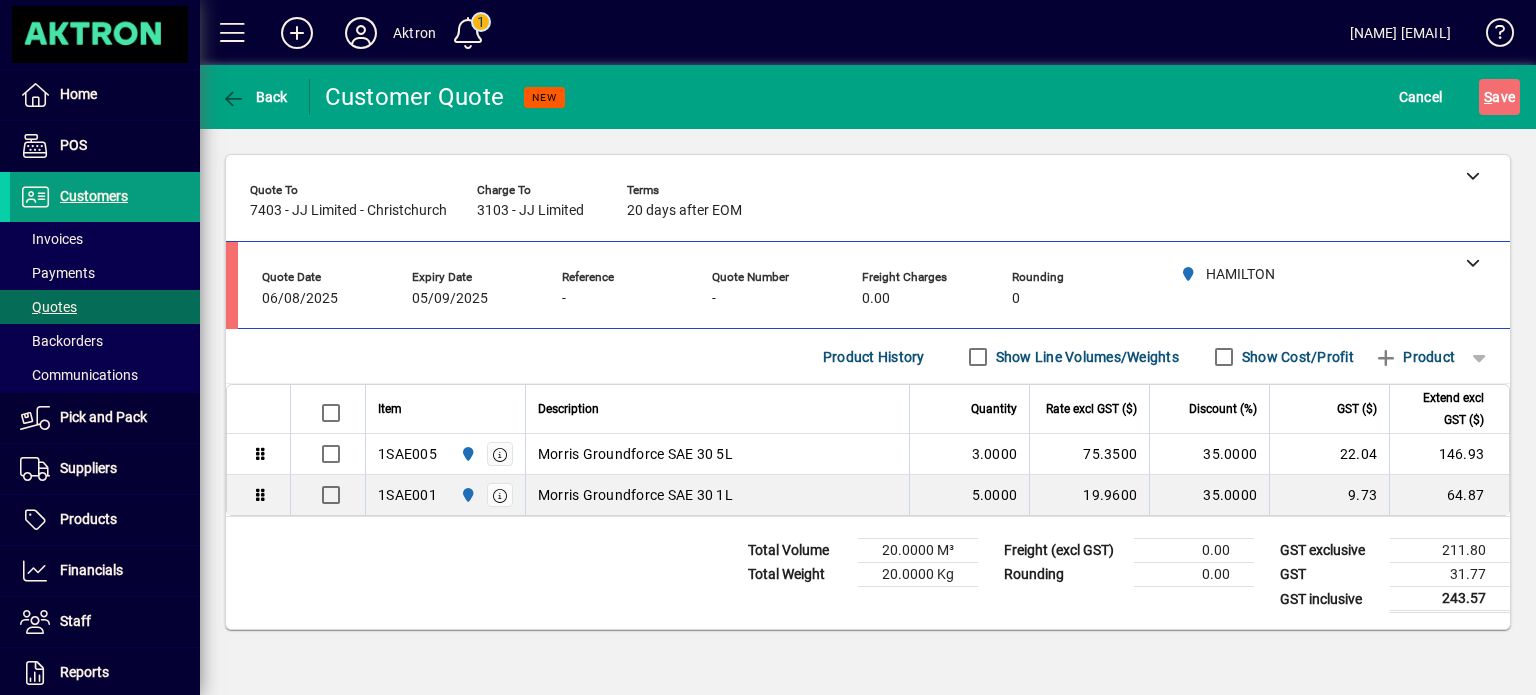 scroll, scrollTop: 0, scrollLeft: 0, axis: both 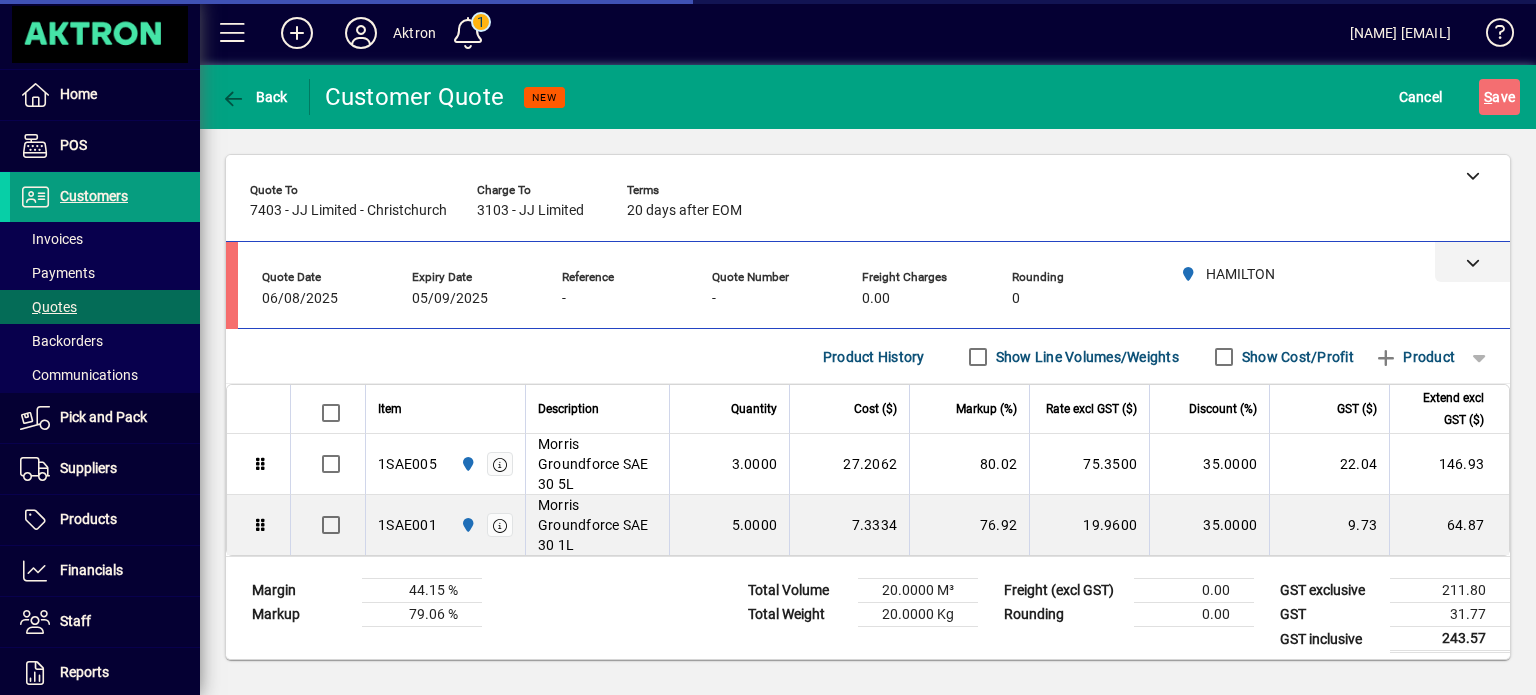 click 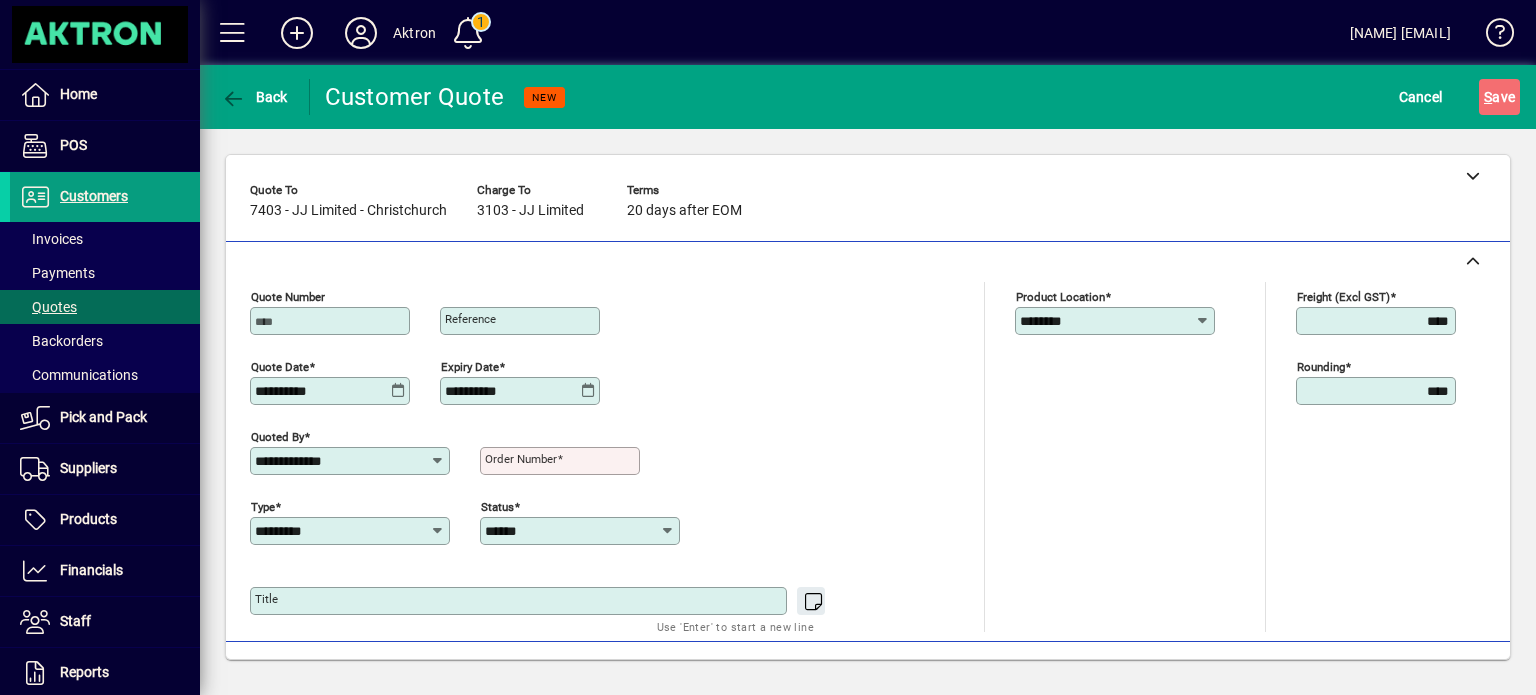 click on "Order number" at bounding box center [562, 461] 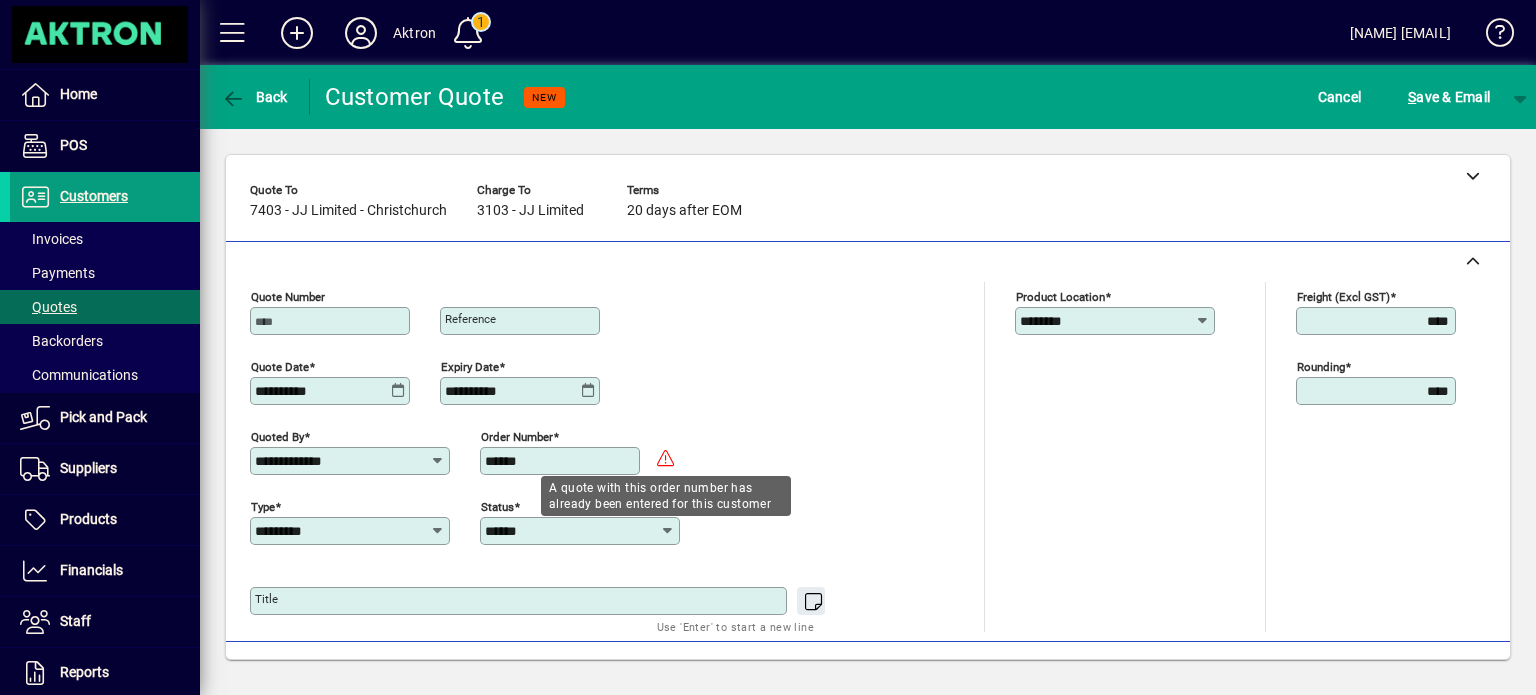 type on "******" 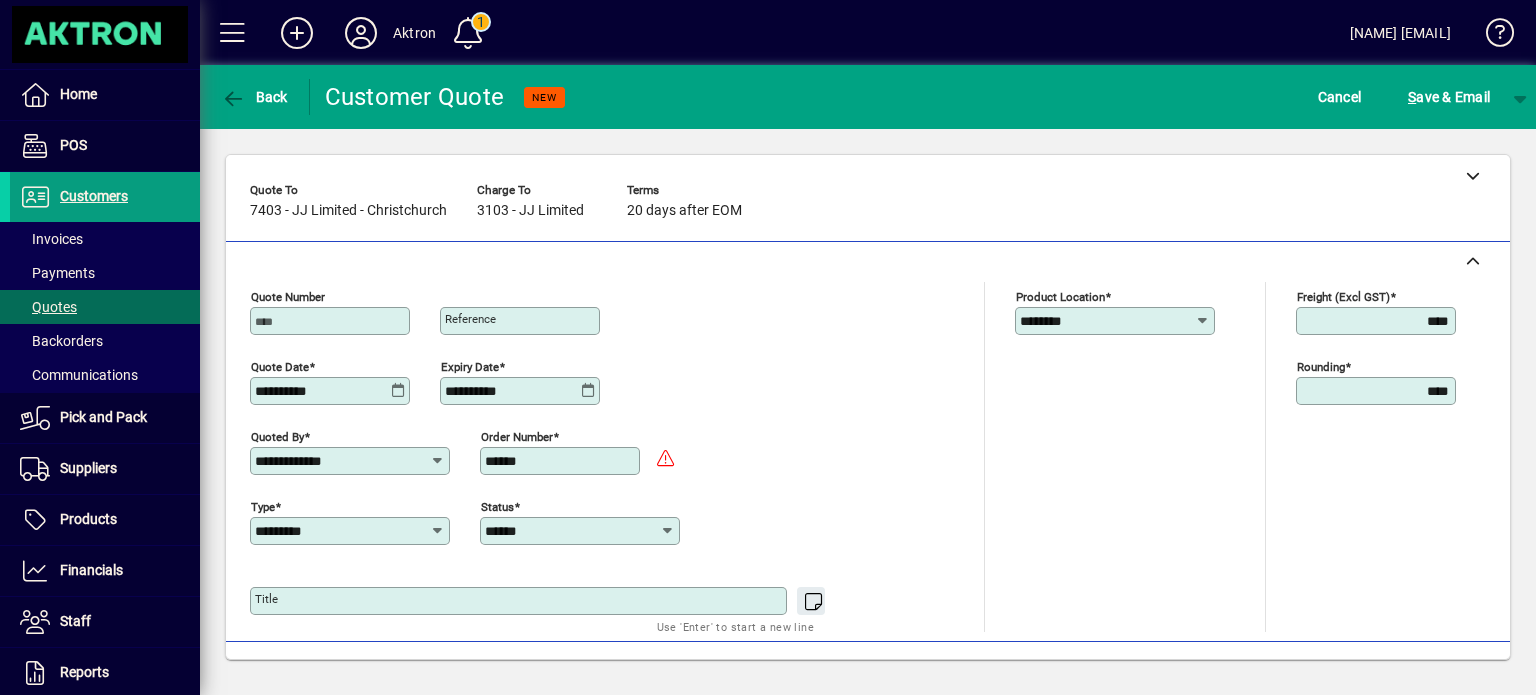 click on "**********" 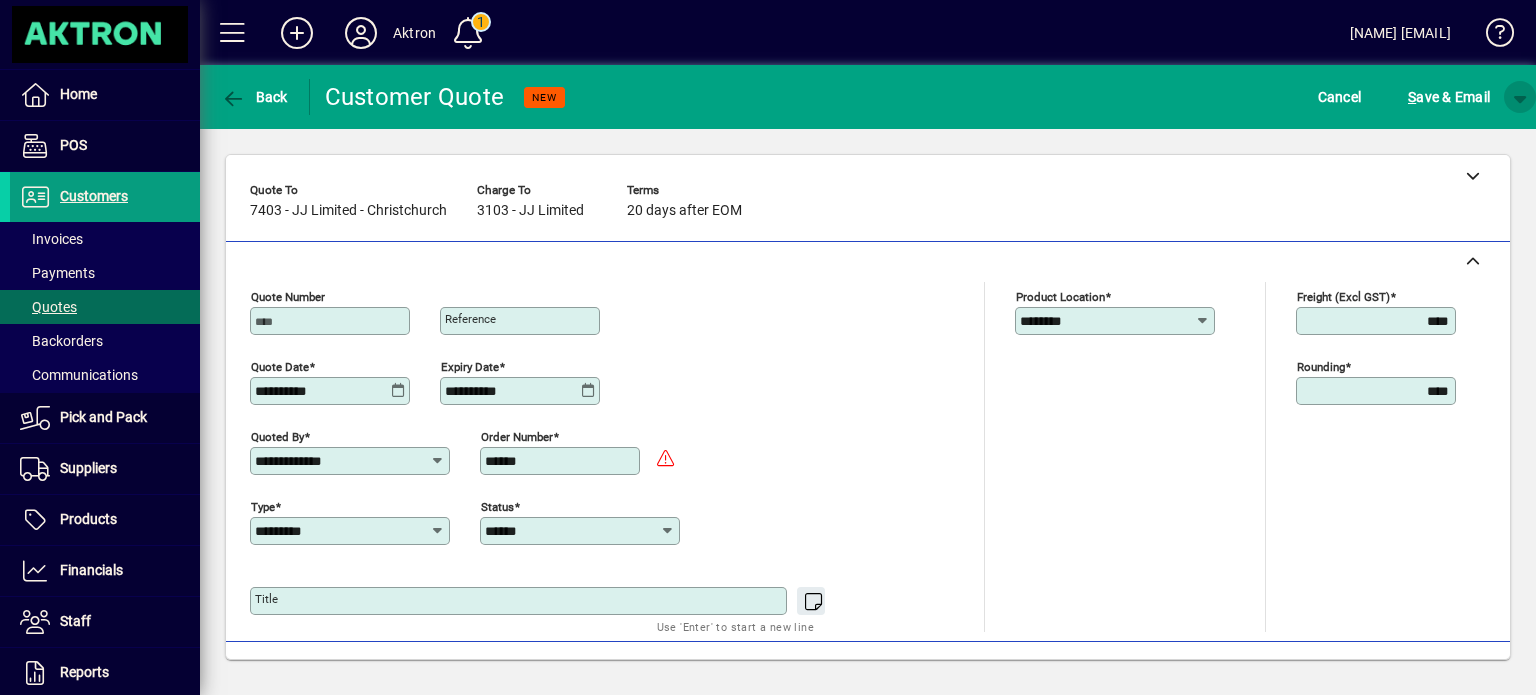 click 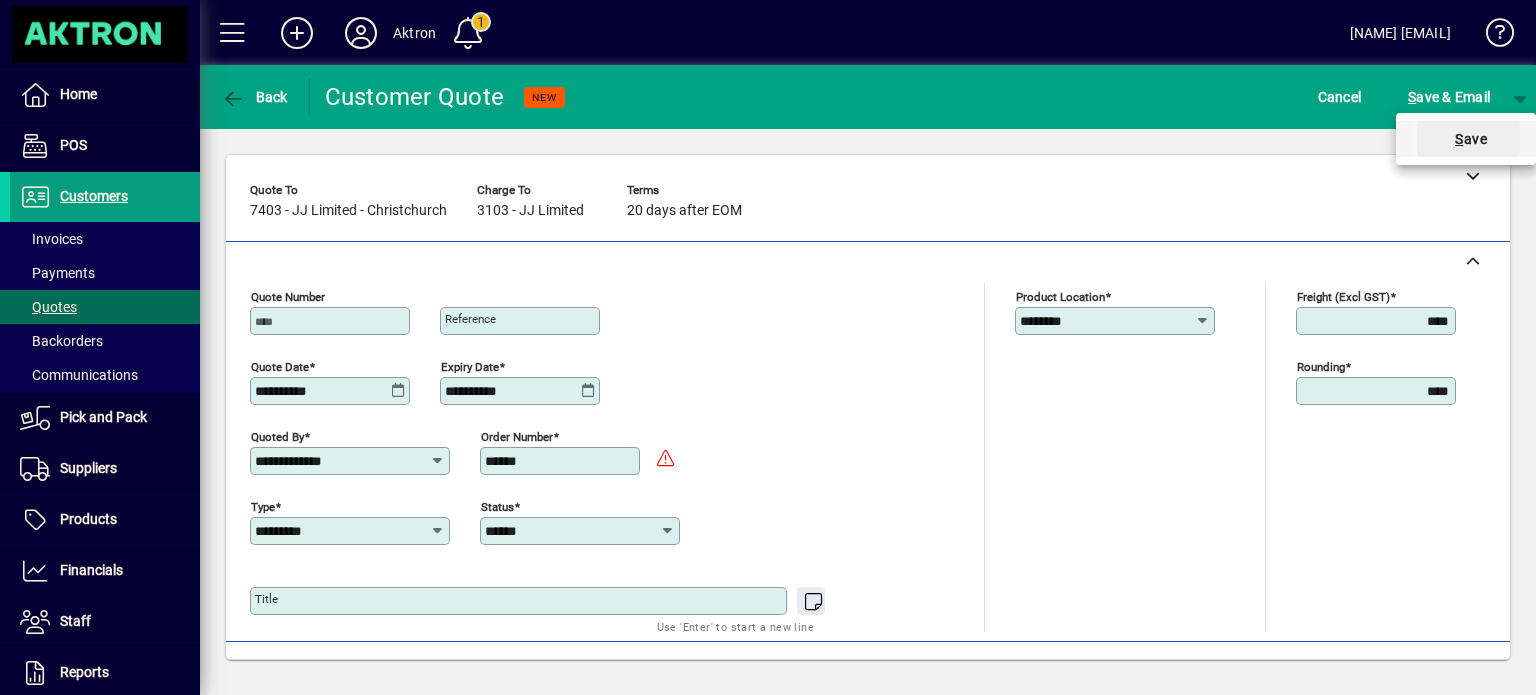 click on "S ave" at bounding box center [1468, 139] 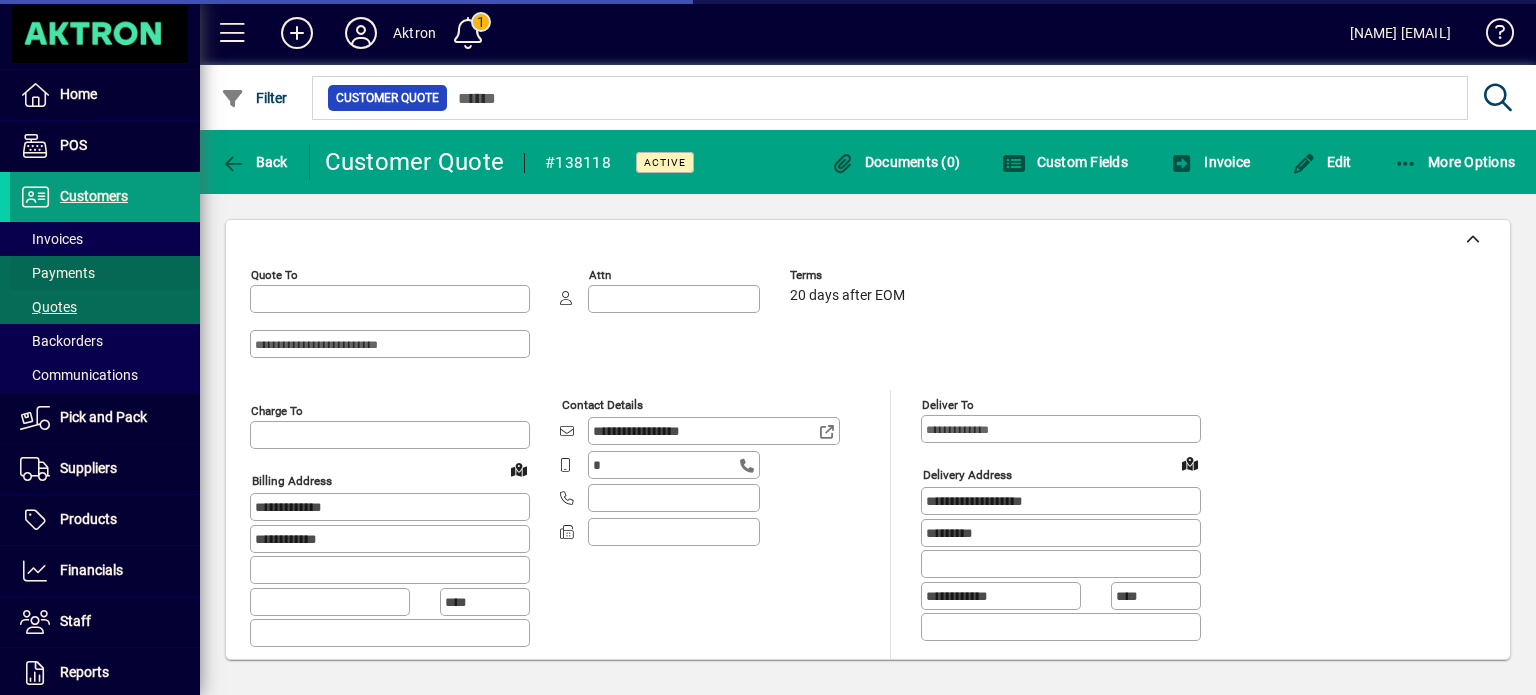 type on "*********" 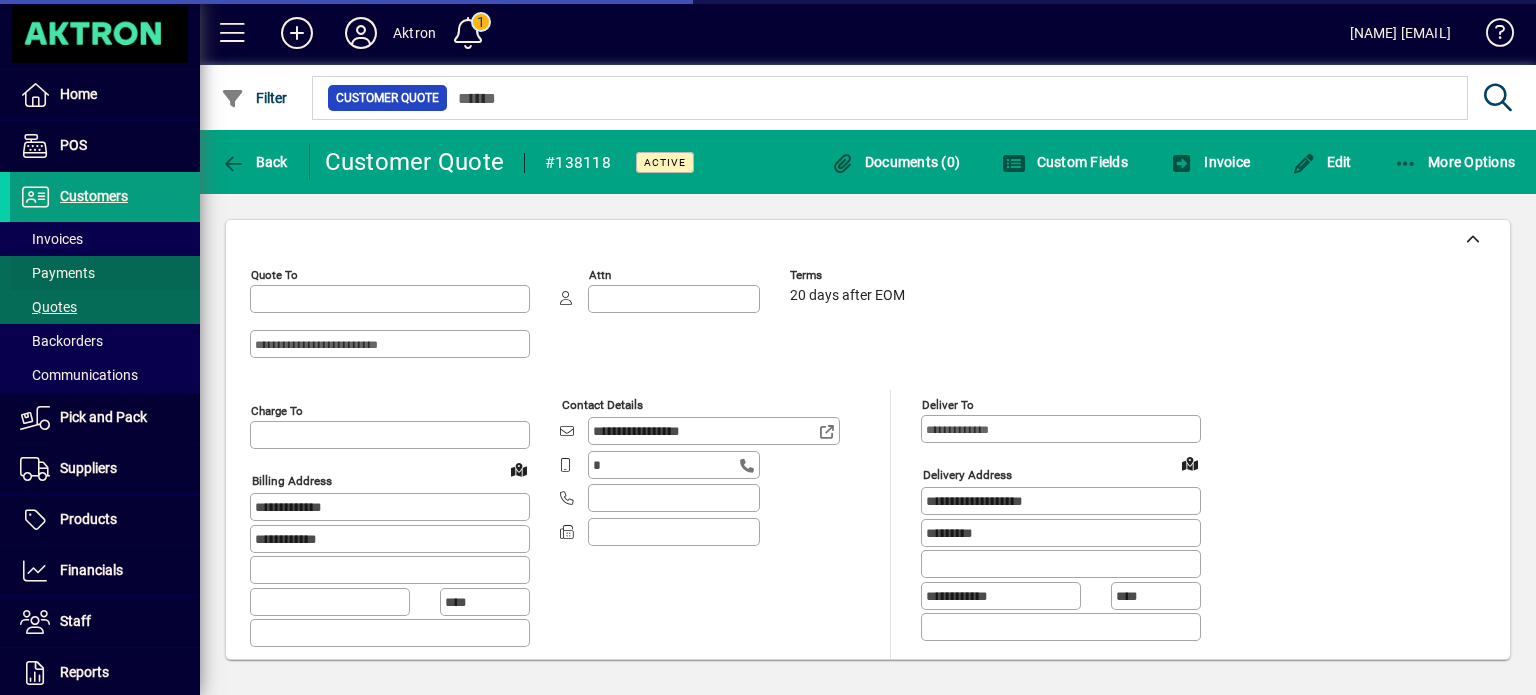 type on "**********" 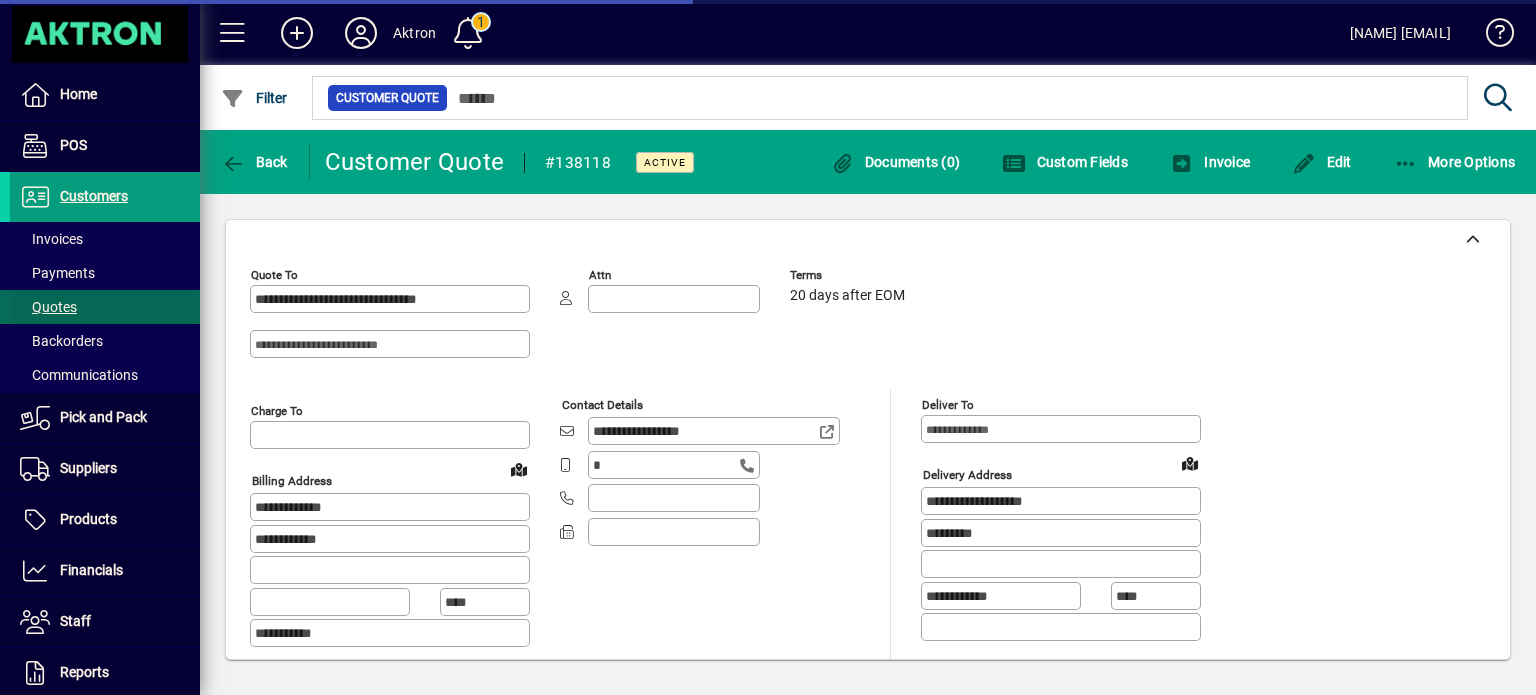 type on "**********" 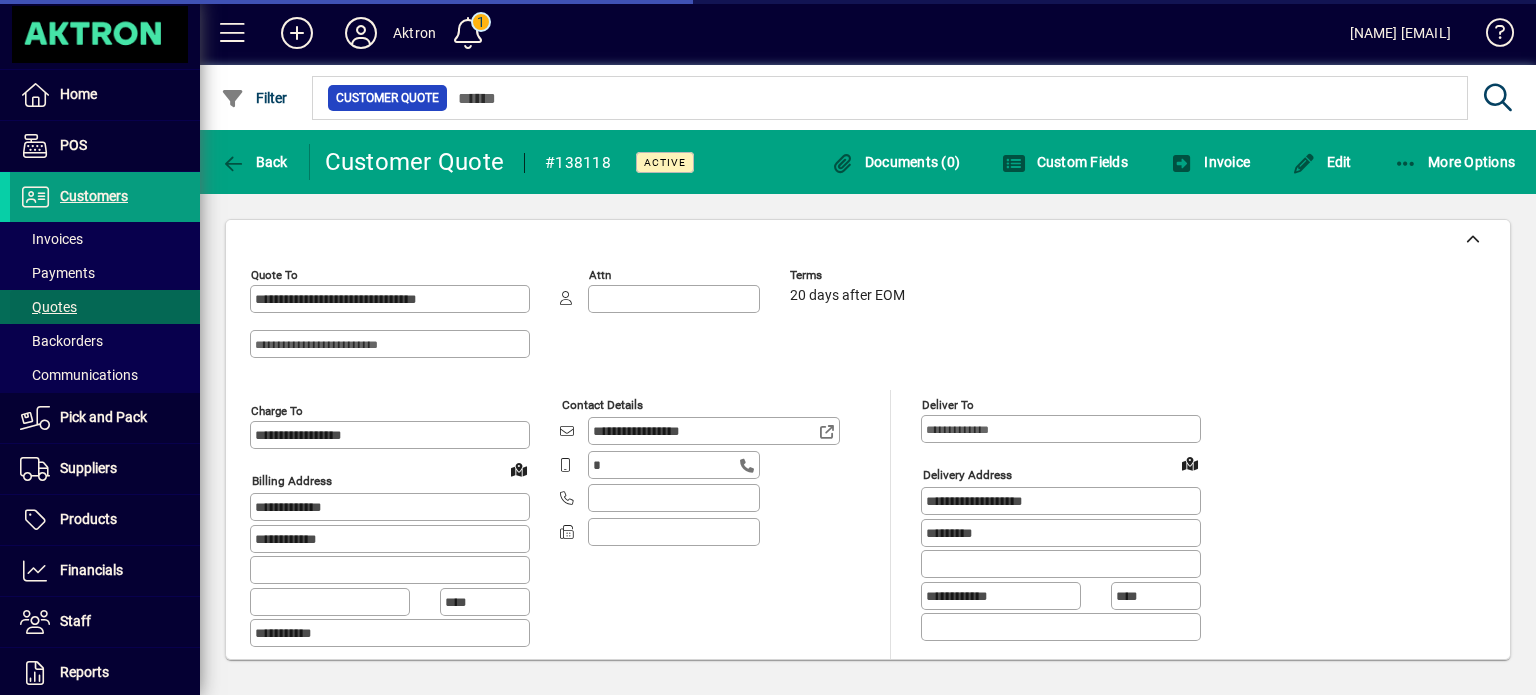 click at bounding box center [105, 307] 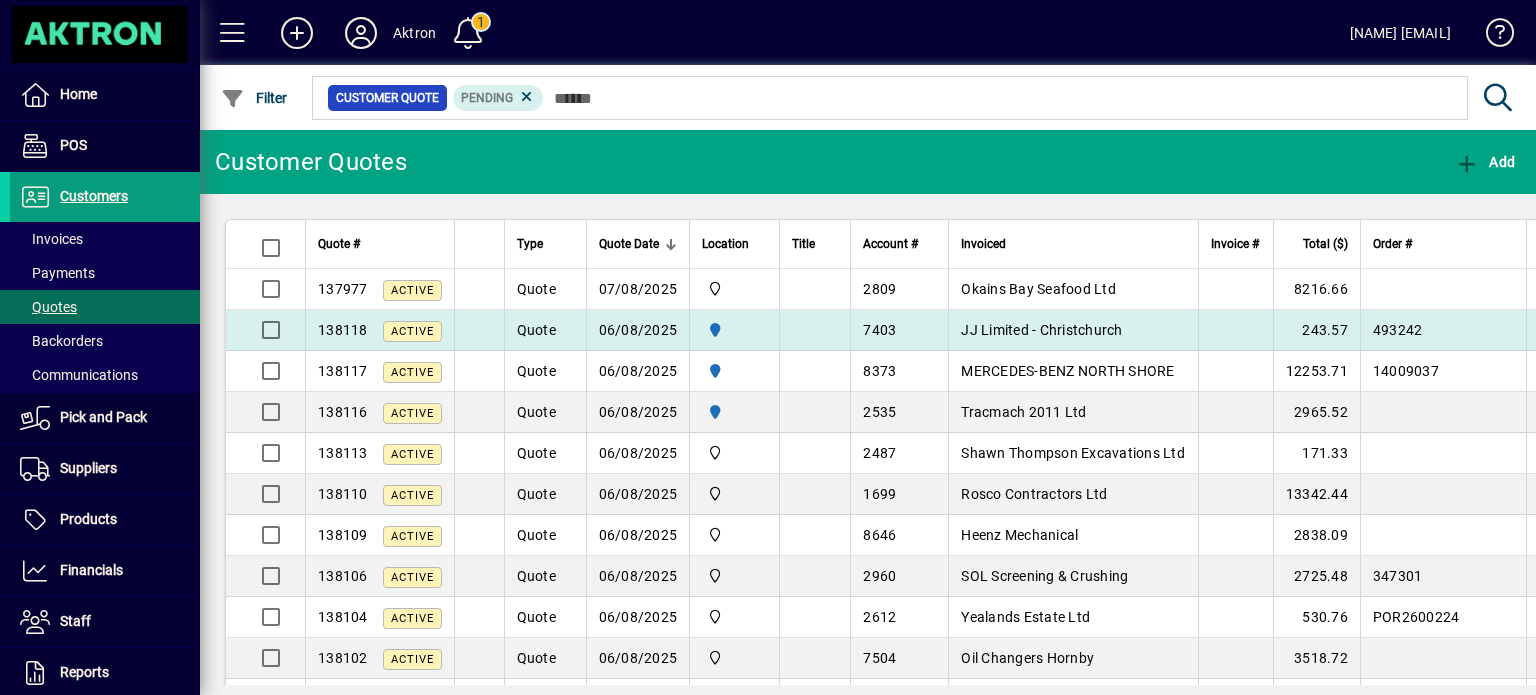 click on "HAMILTON" at bounding box center [734, 330] 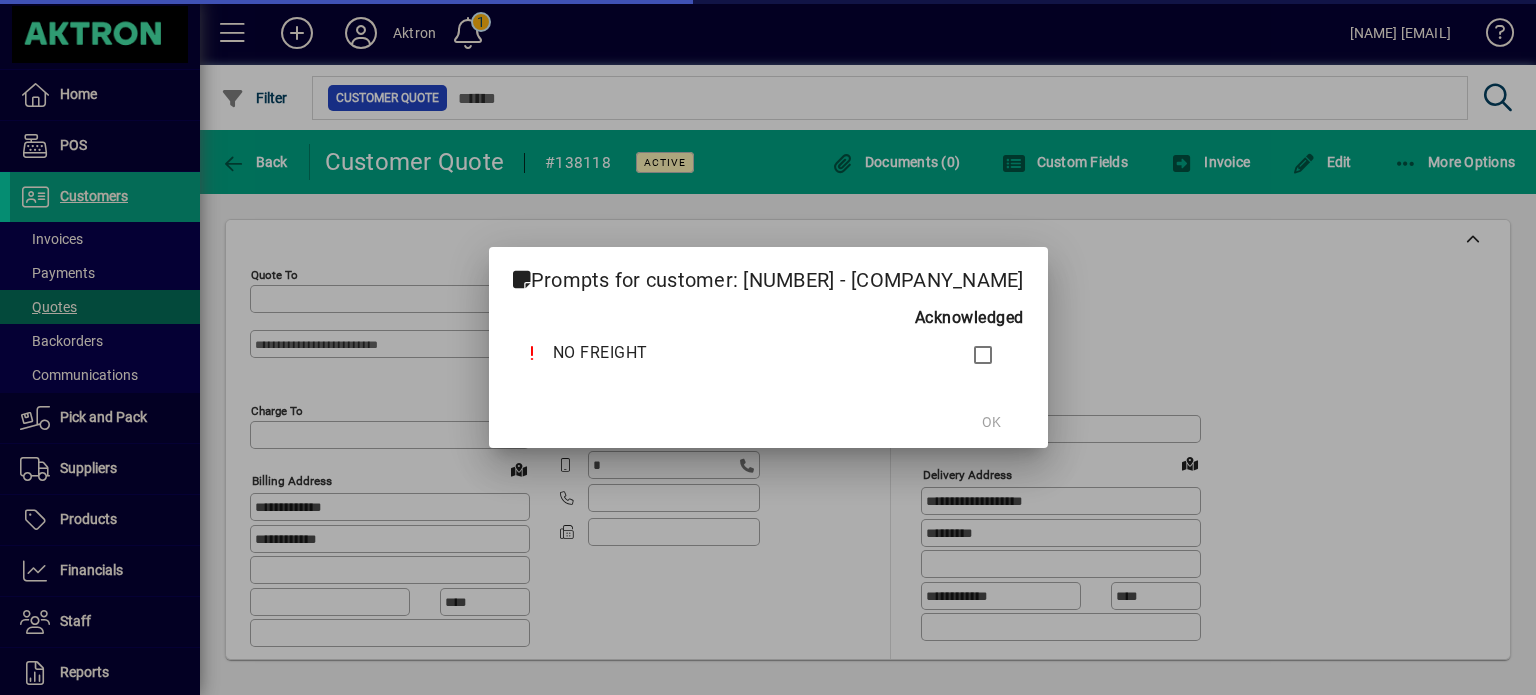 type on "*********" 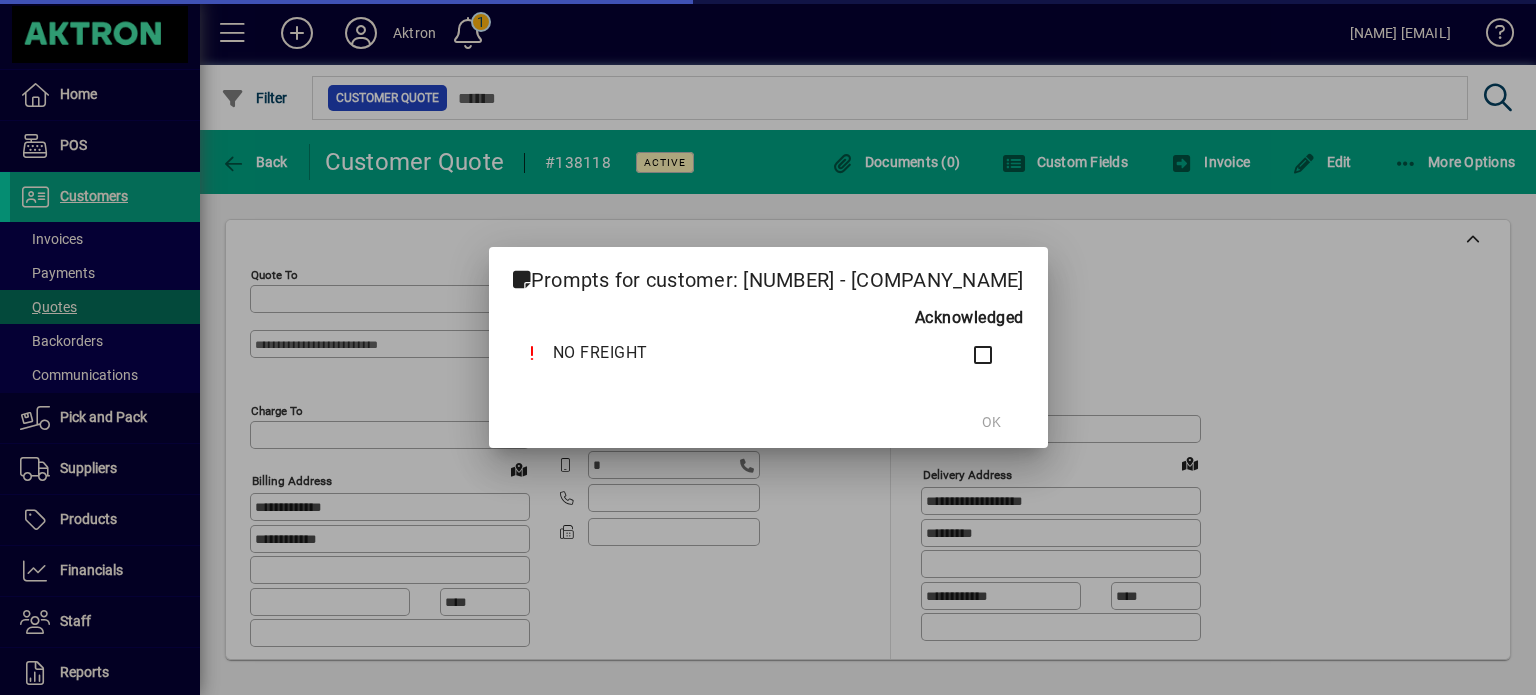type on "**********" 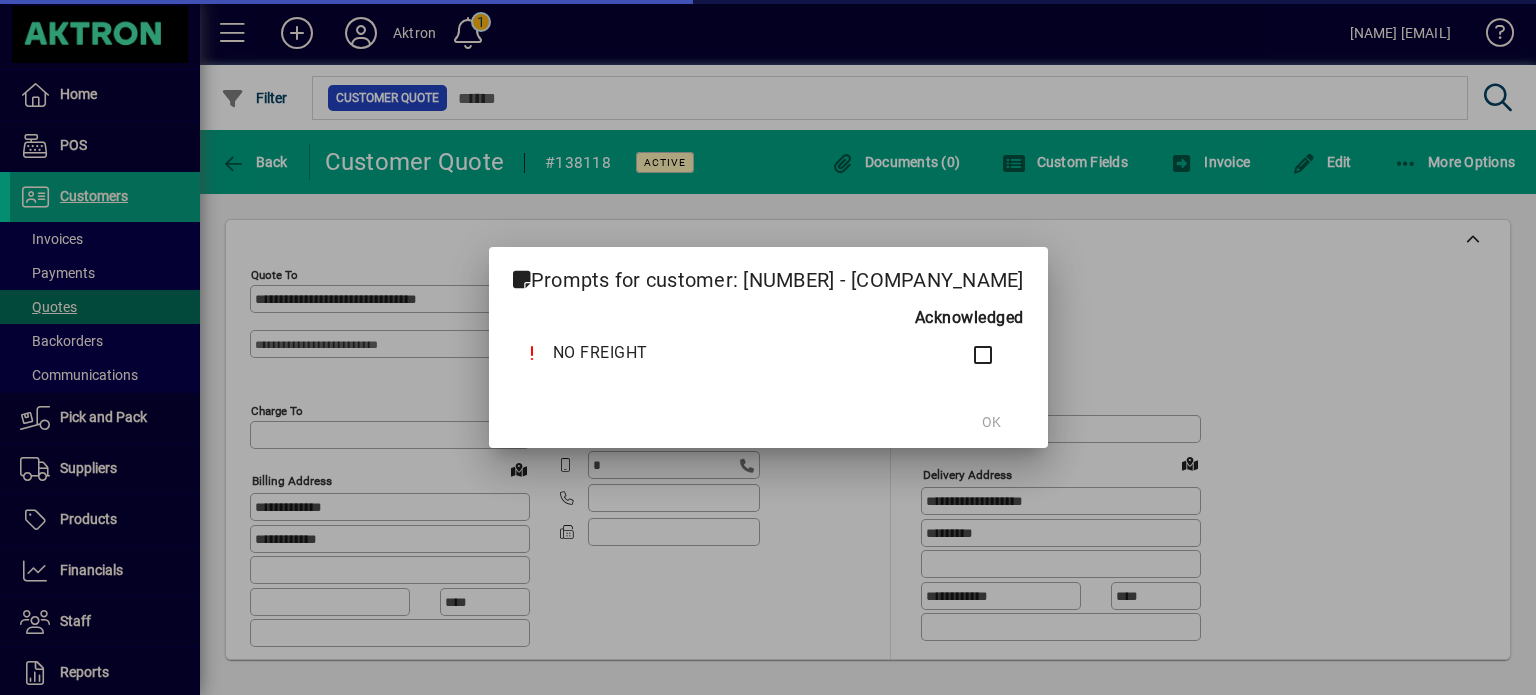 type on "**********" 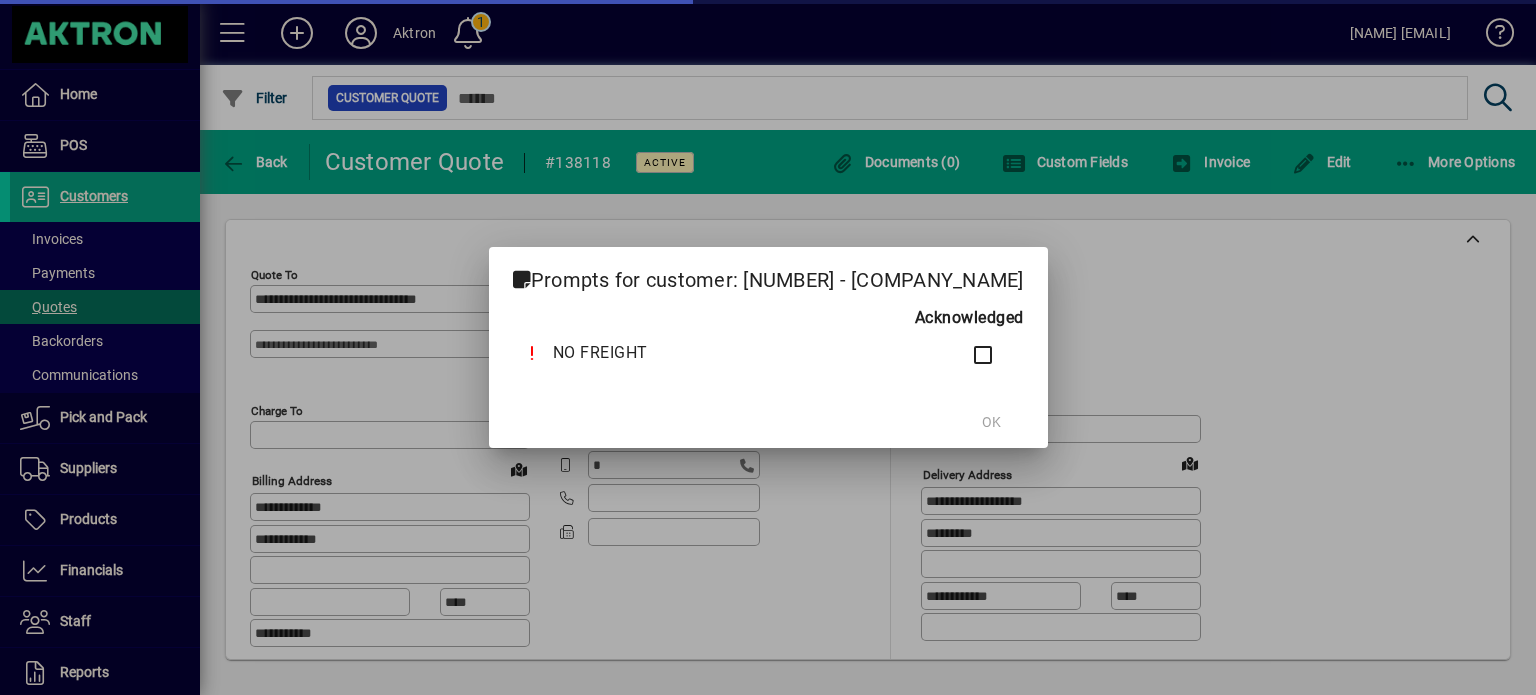 type on "**********" 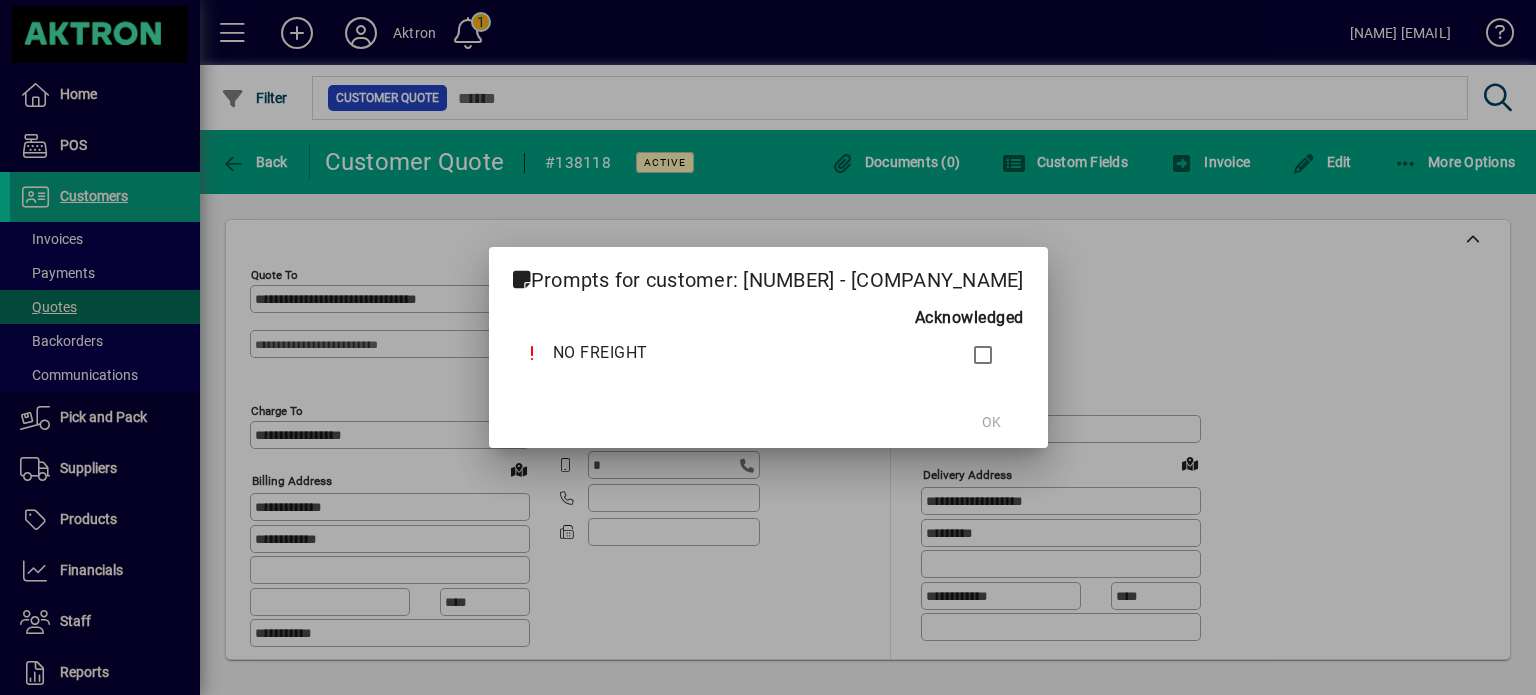 click at bounding box center [768, 347] 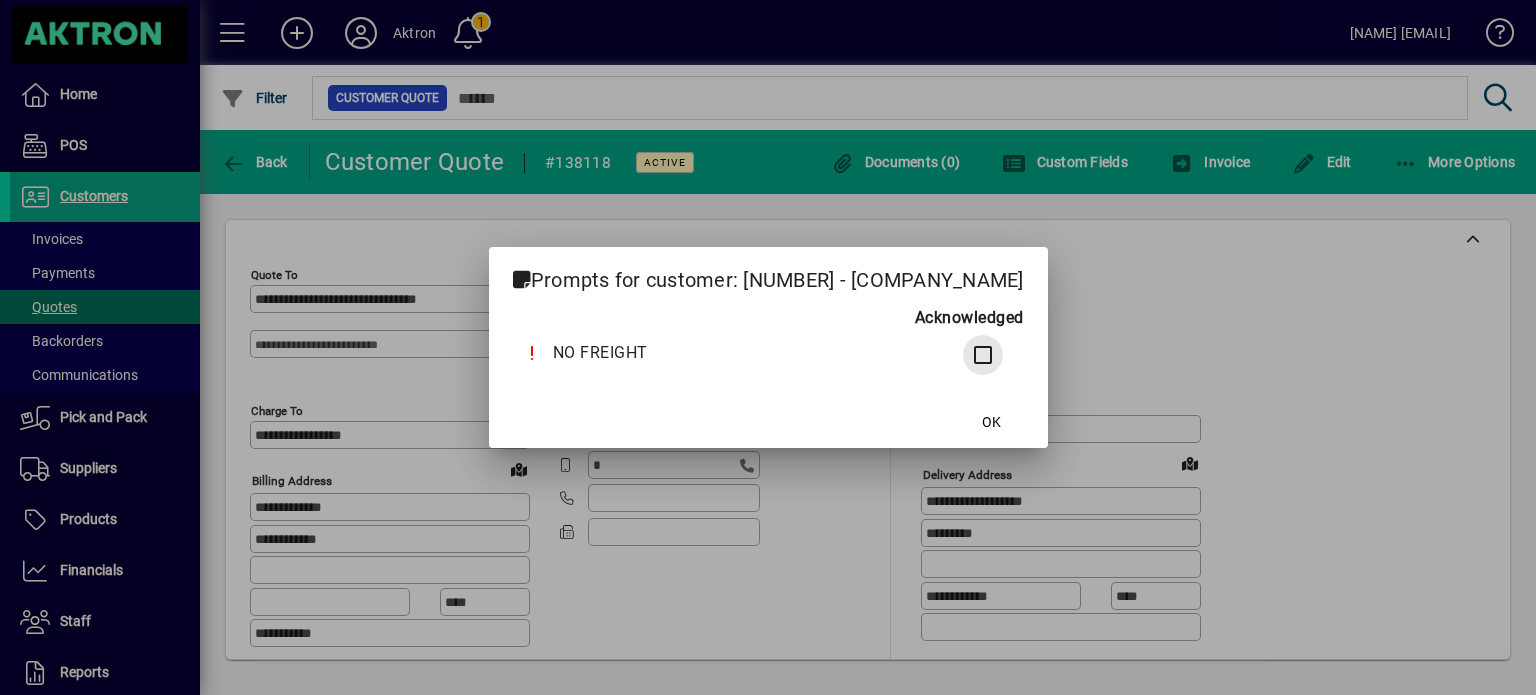 click on "Prompts for customer: [NUMBER] - [COMPANY_NAME]
Acknowledged NO FREIGHT   OK" at bounding box center [768, 347] 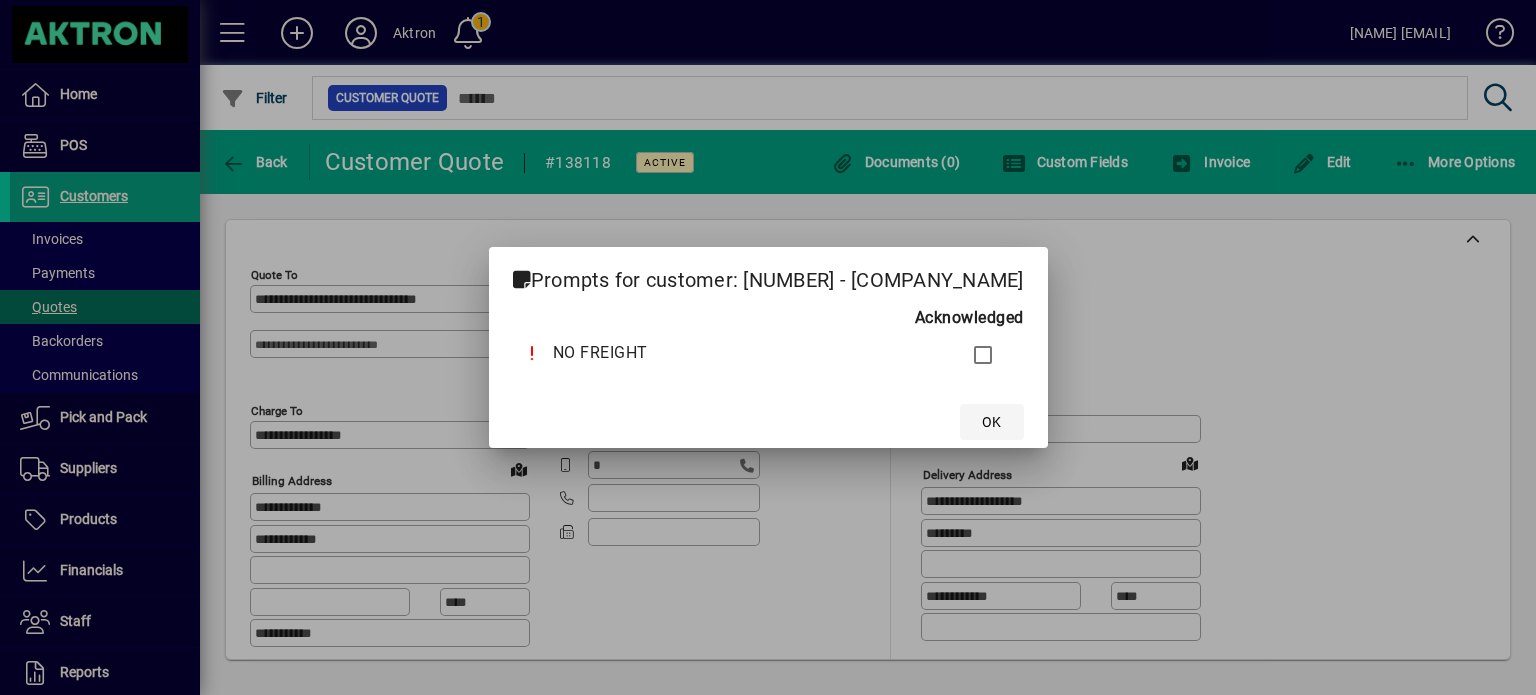 click on "OK" 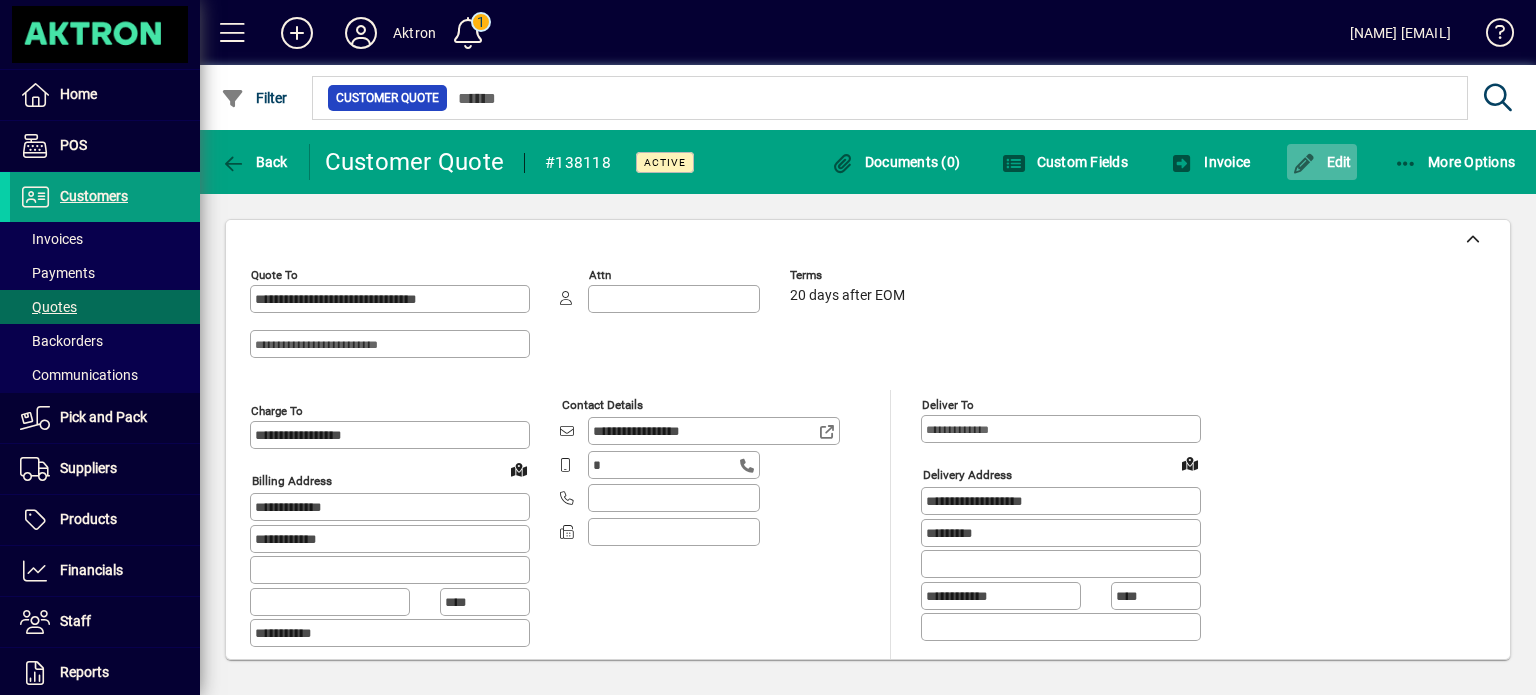 click on "Edit" 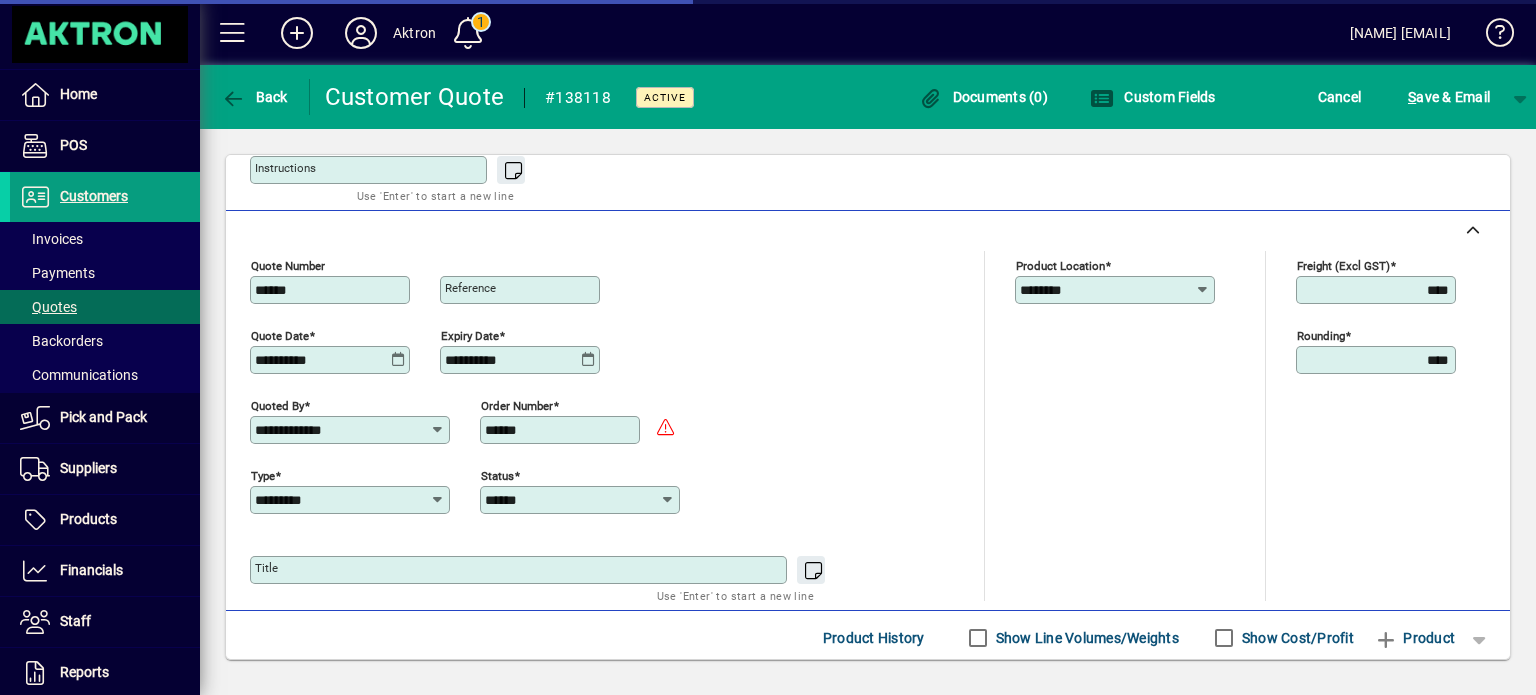 scroll, scrollTop: 546, scrollLeft: 0, axis: vertical 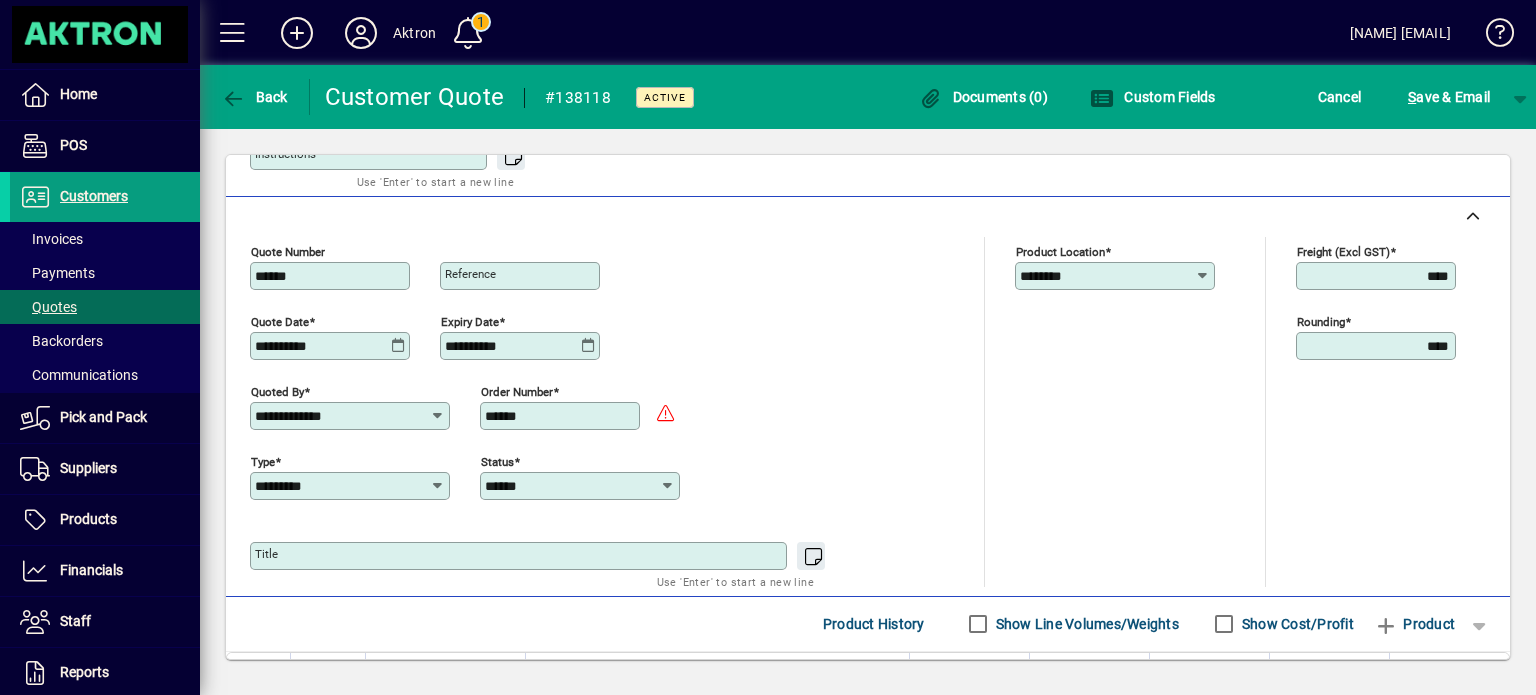 click on "****" at bounding box center [1378, 276] 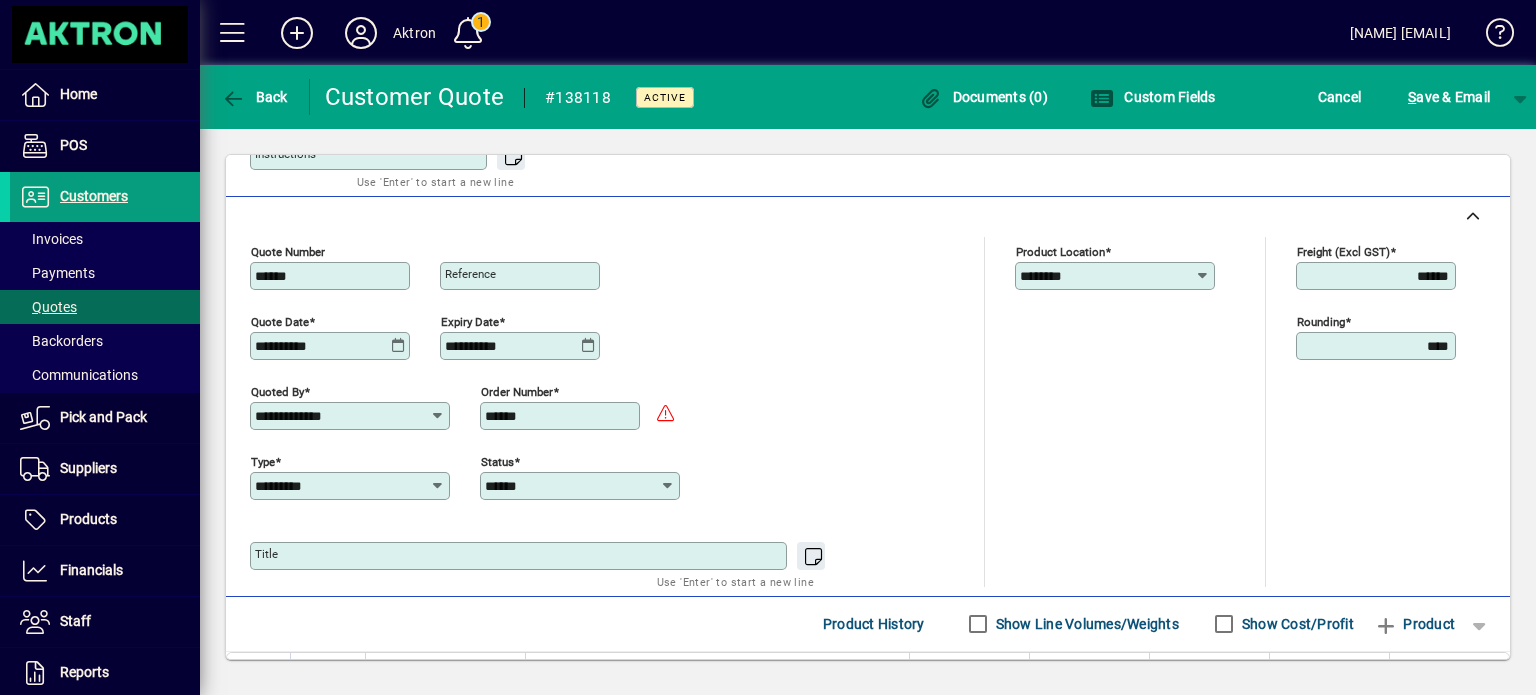 type on "******" 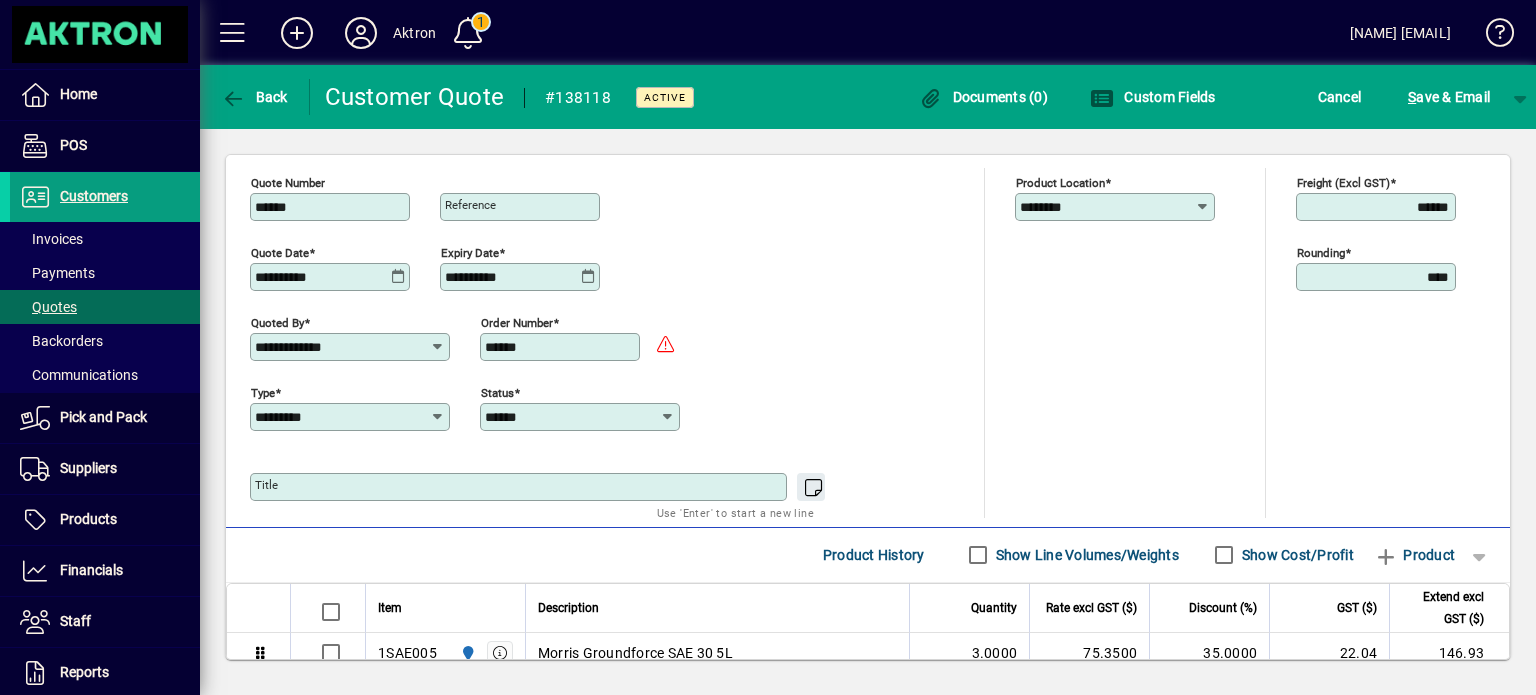 scroll, scrollTop: 614, scrollLeft: 0, axis: vertical 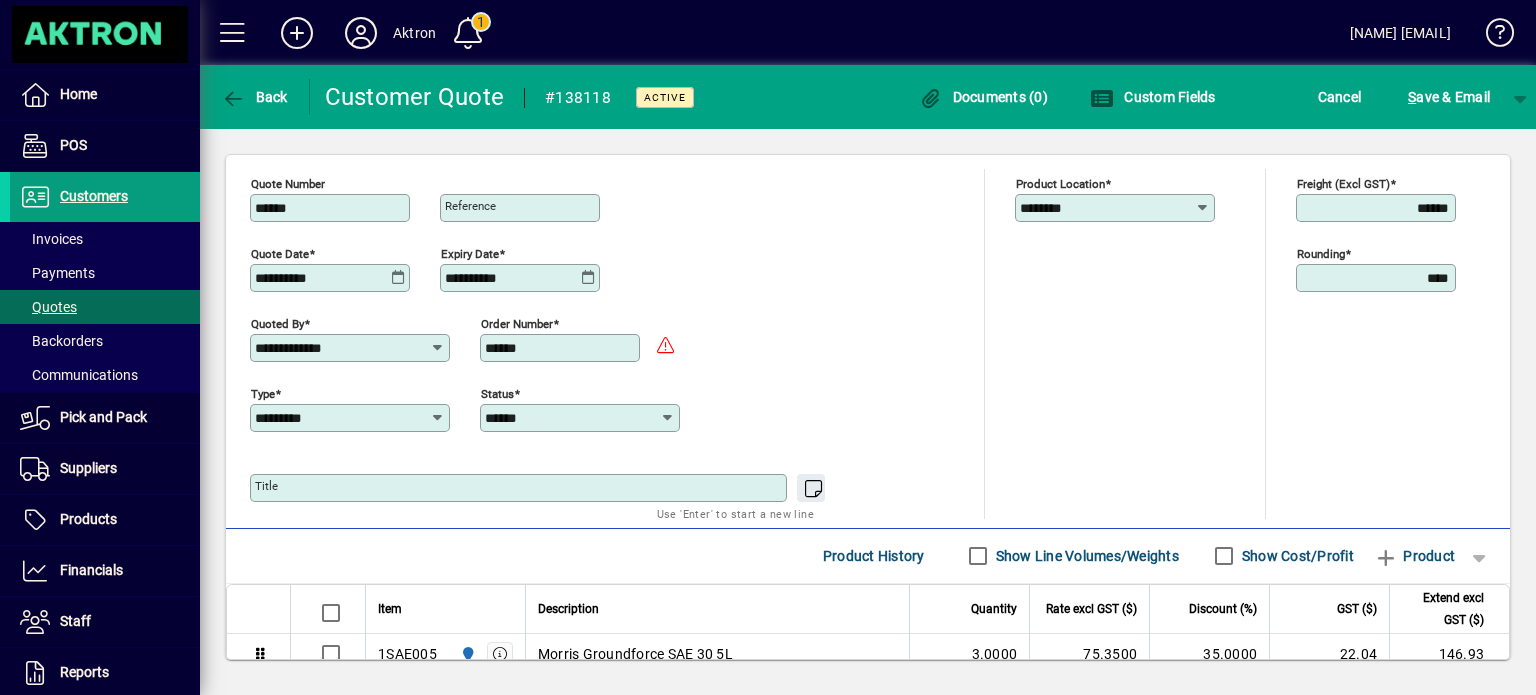 click on "Freight (excl GST) ****** Rounding ****" 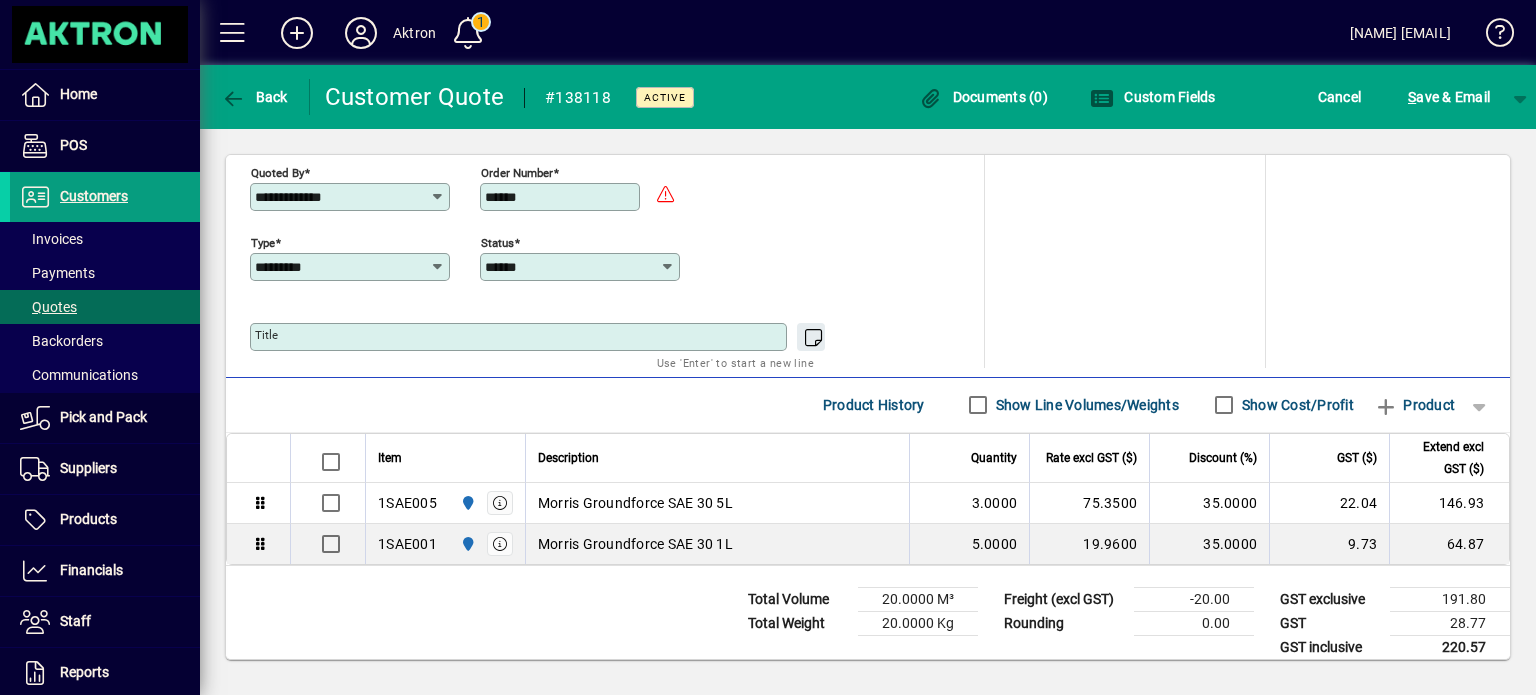 scroll, scrollTop: 778, scrollLeft: 0, axis: vertical 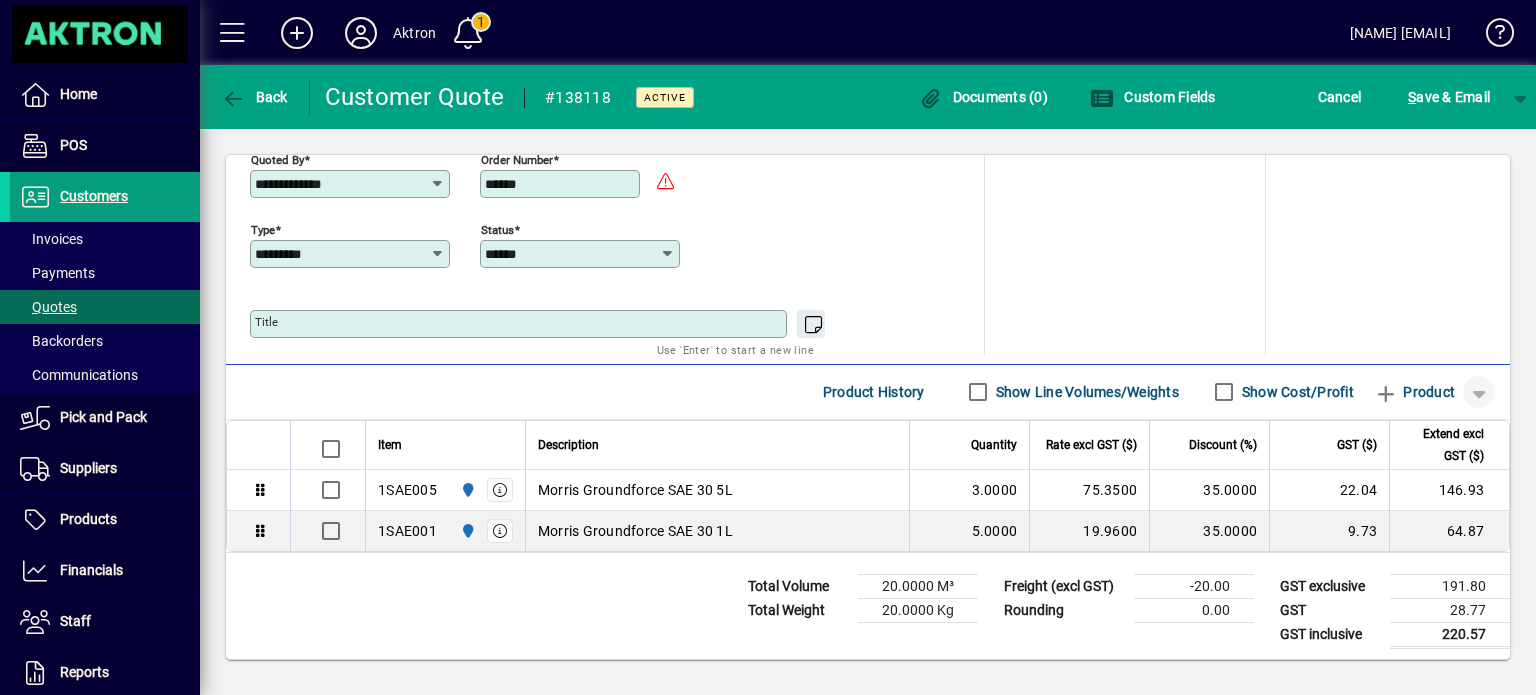 click 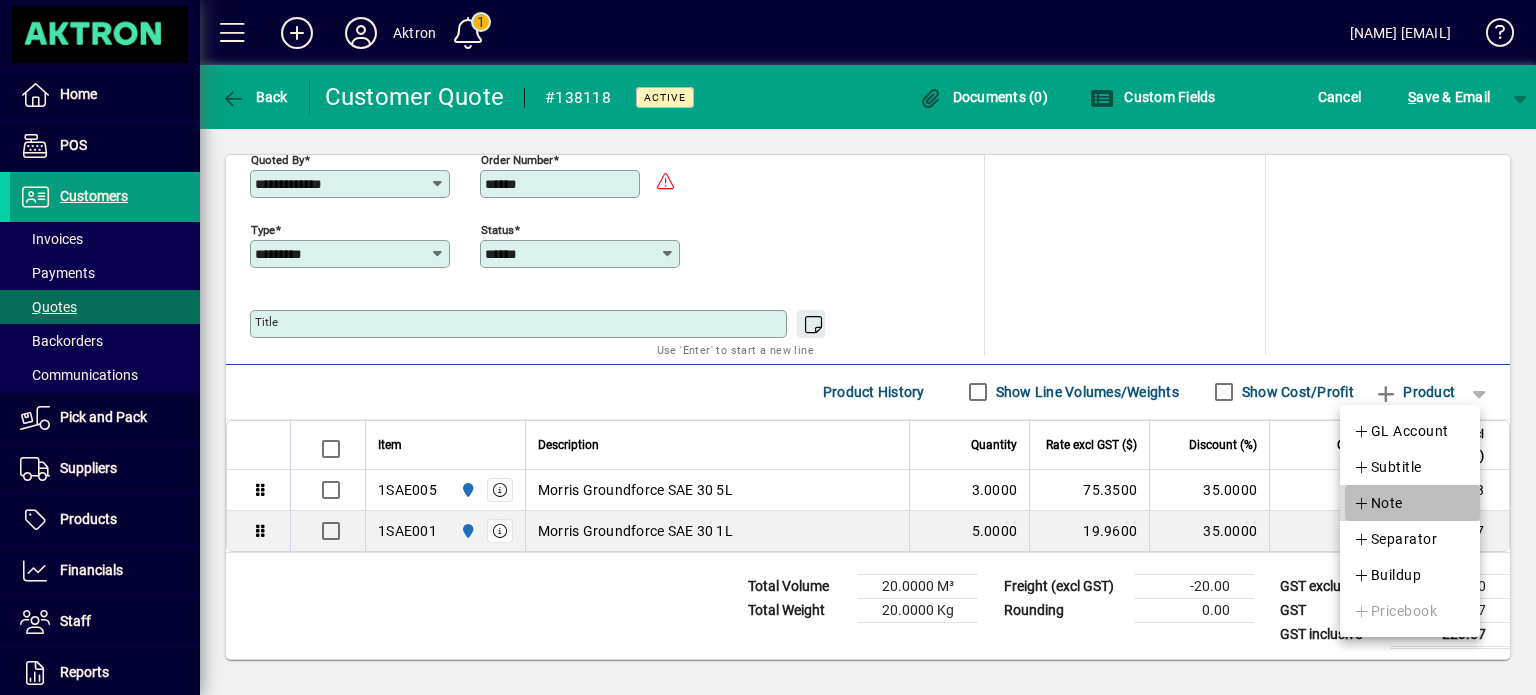 click at bounding box center (1412, 503) 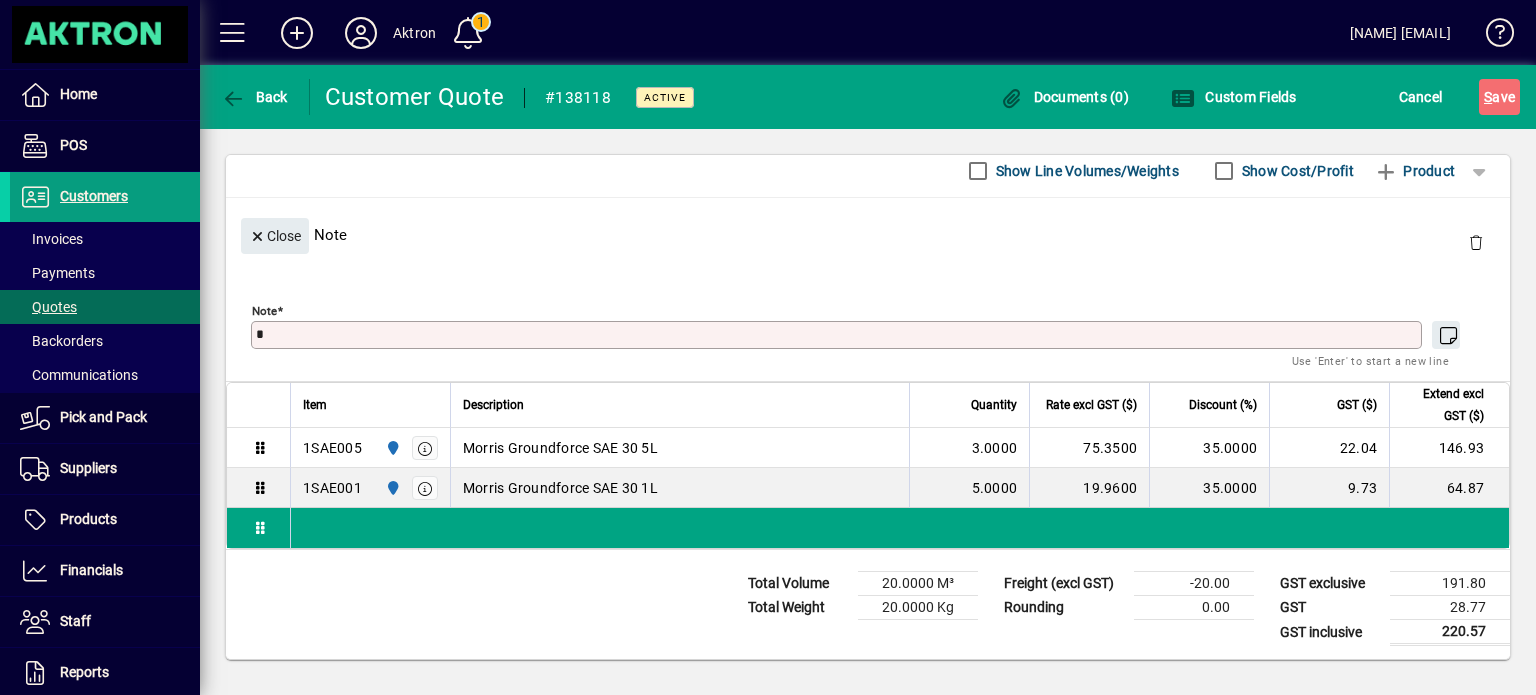 scroll, scrollTop: 187, scrollLeft: 0, axis: vertical 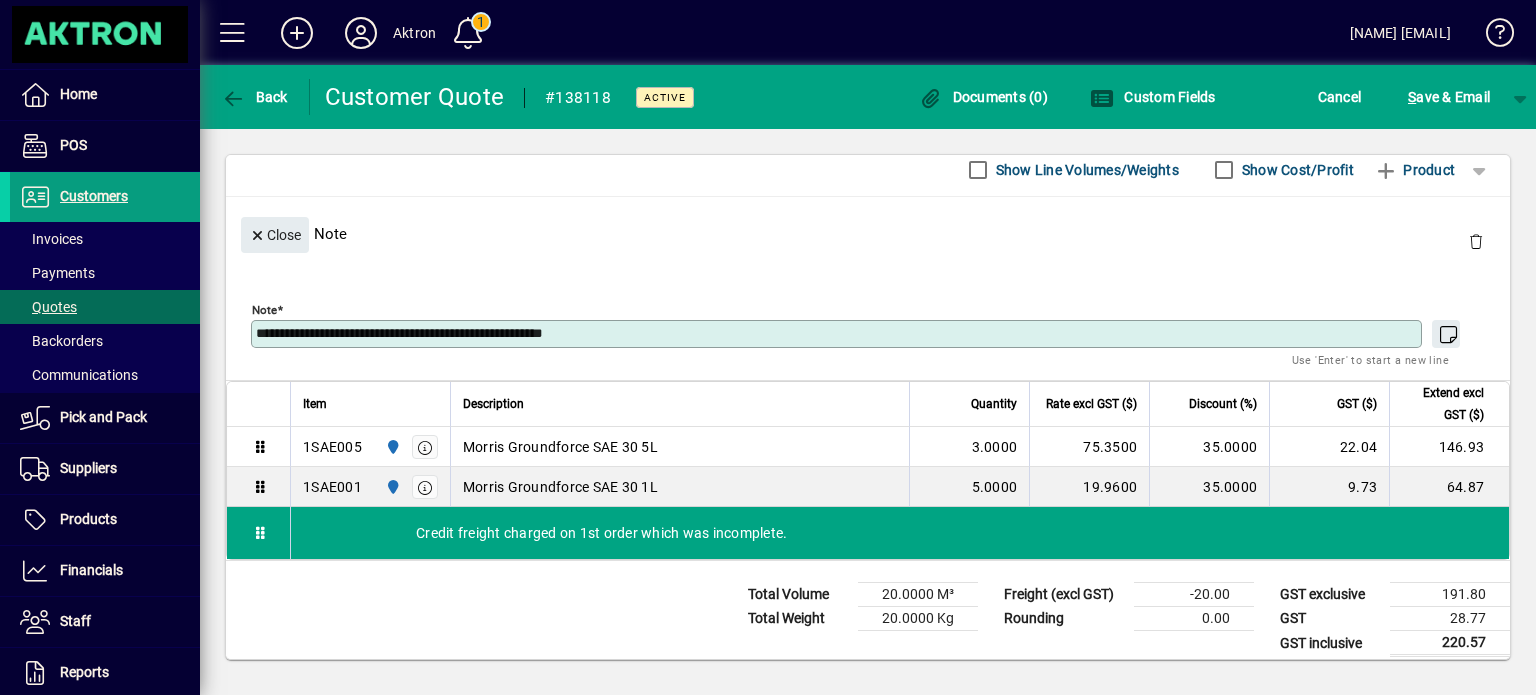 type on "**********" 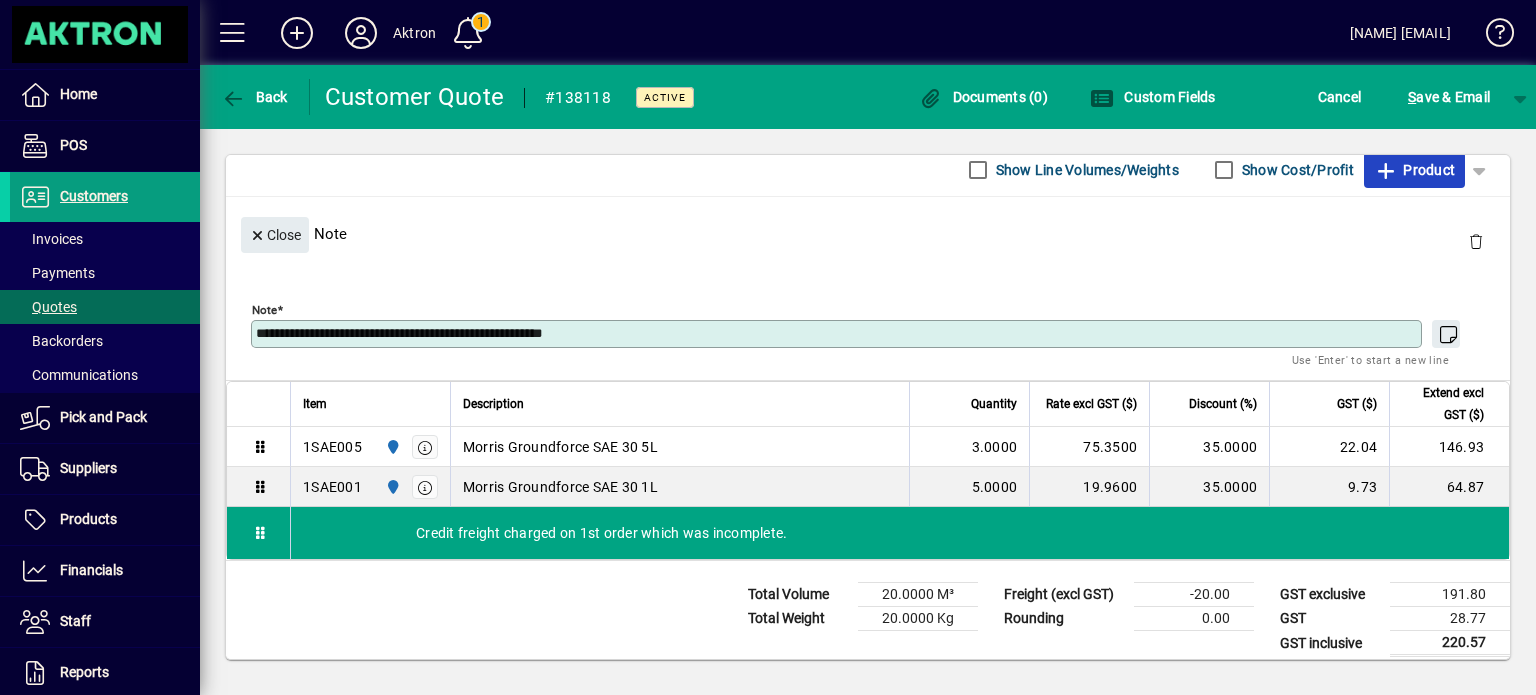 type 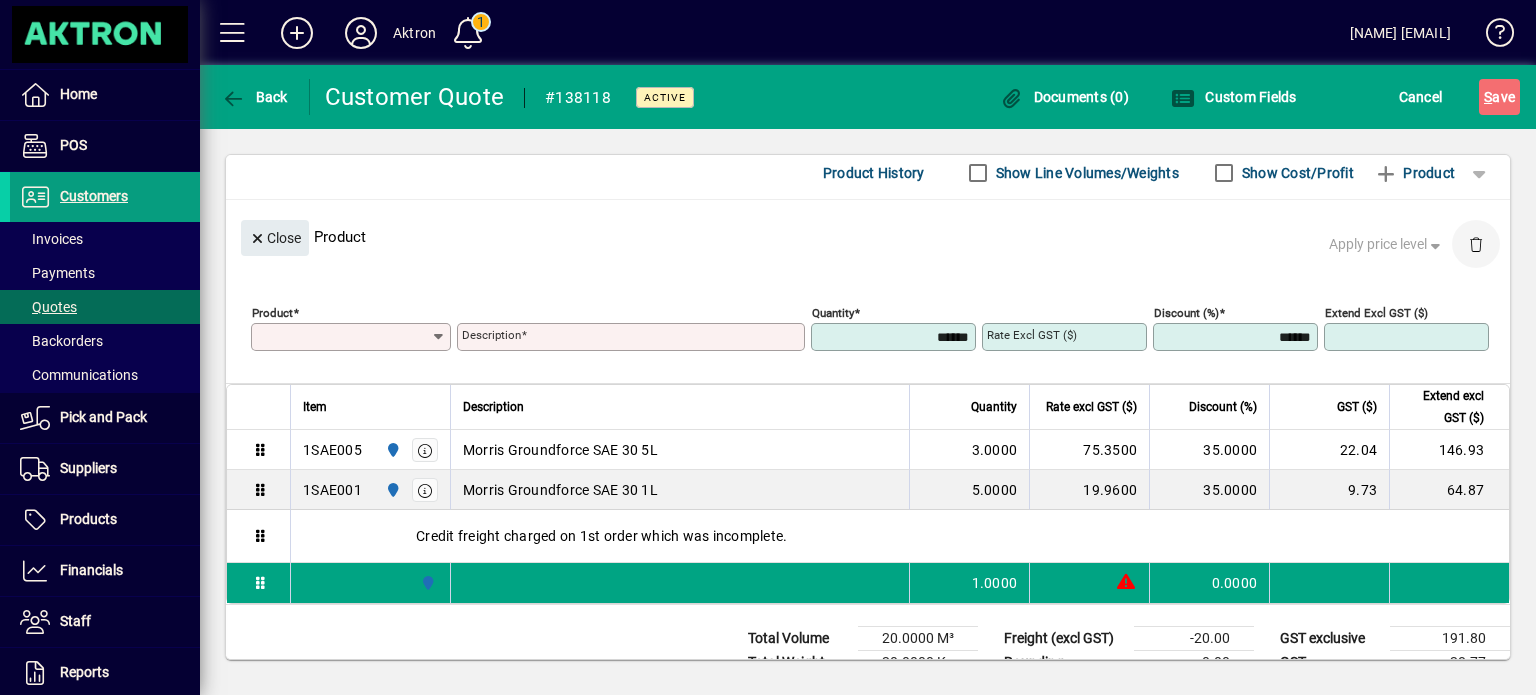 click 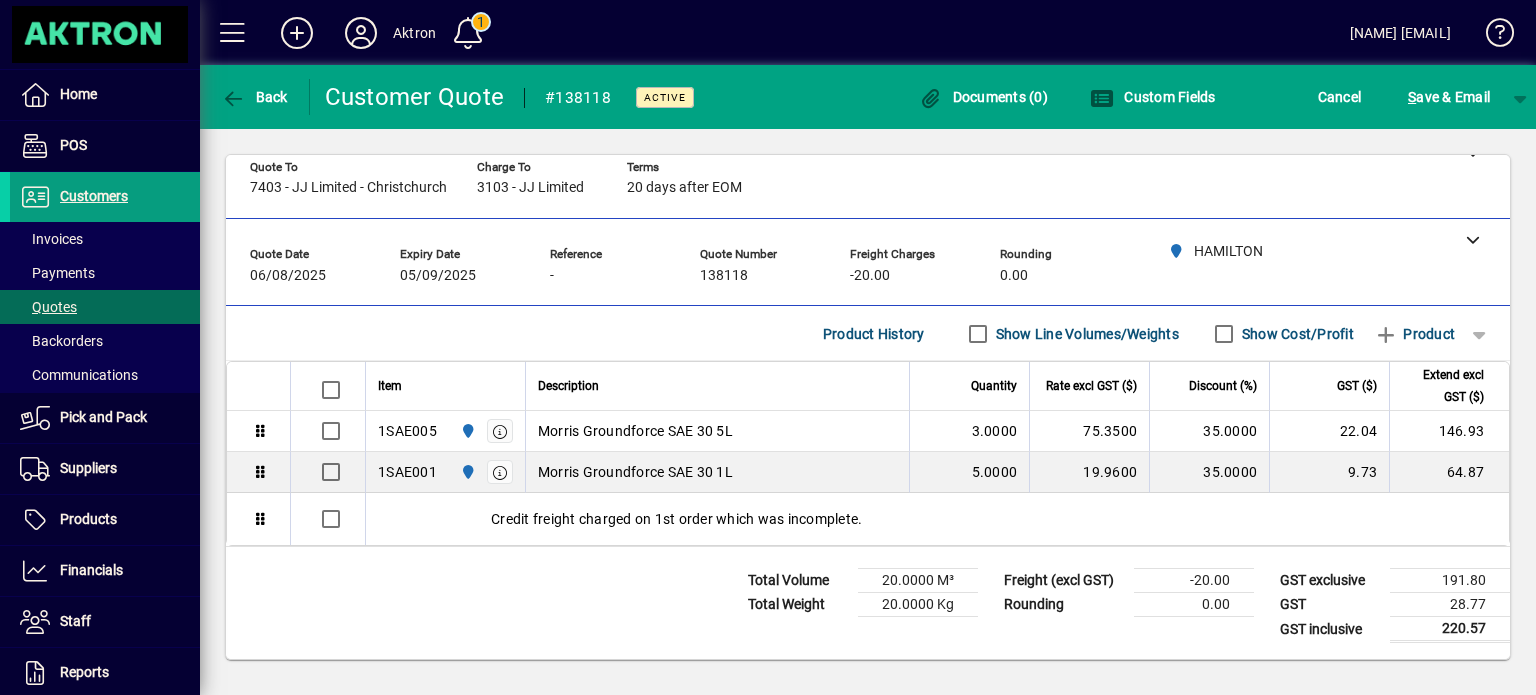 scroll, scrollTop: 20, scrollLeft: 0, axis: vertical 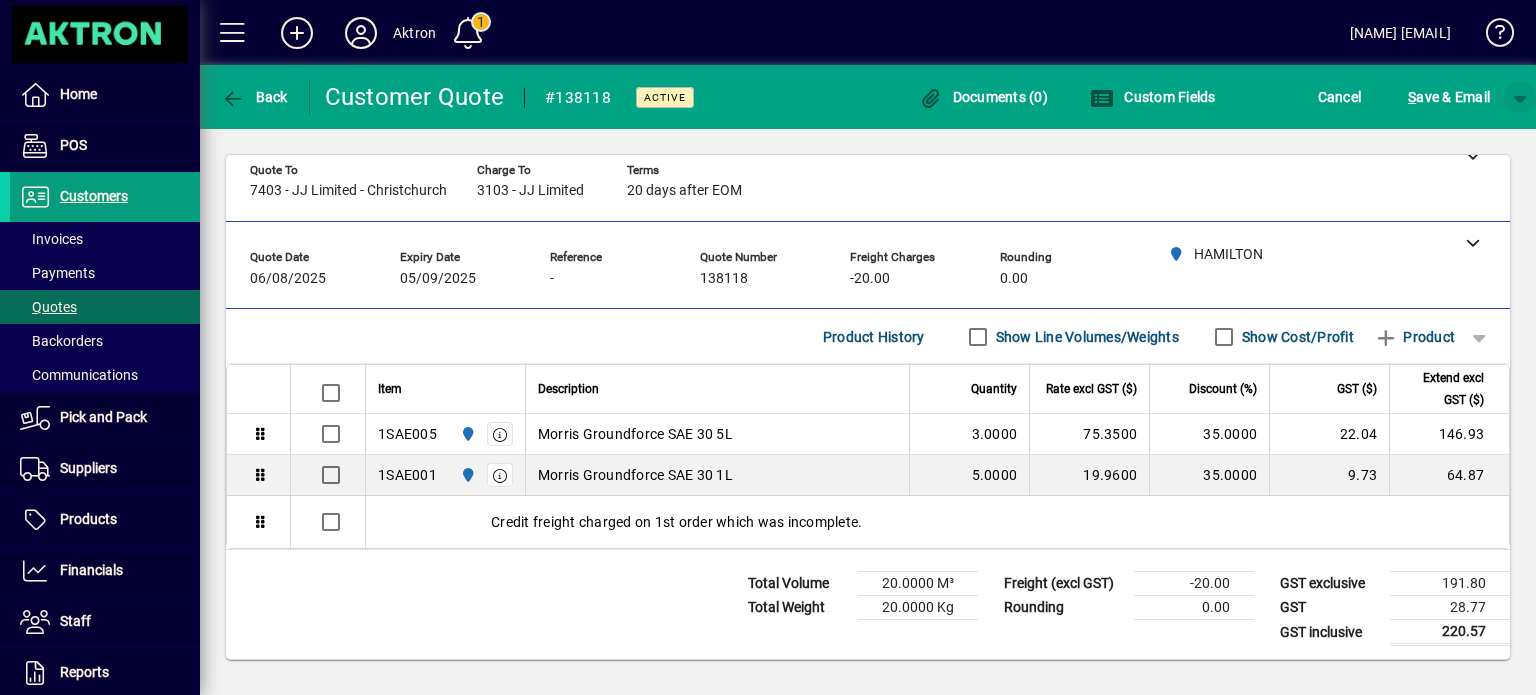 click 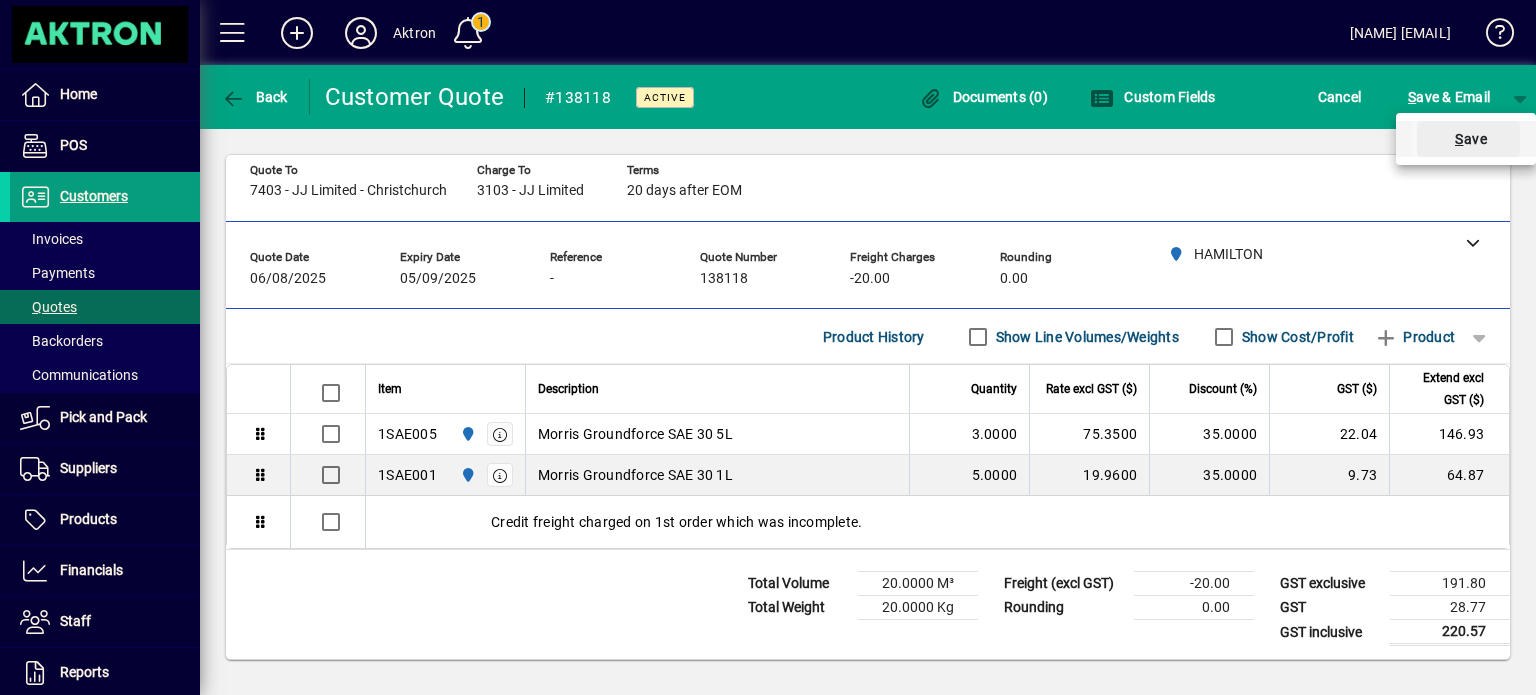 click on "S ave" at bounding box center [1468, 139] 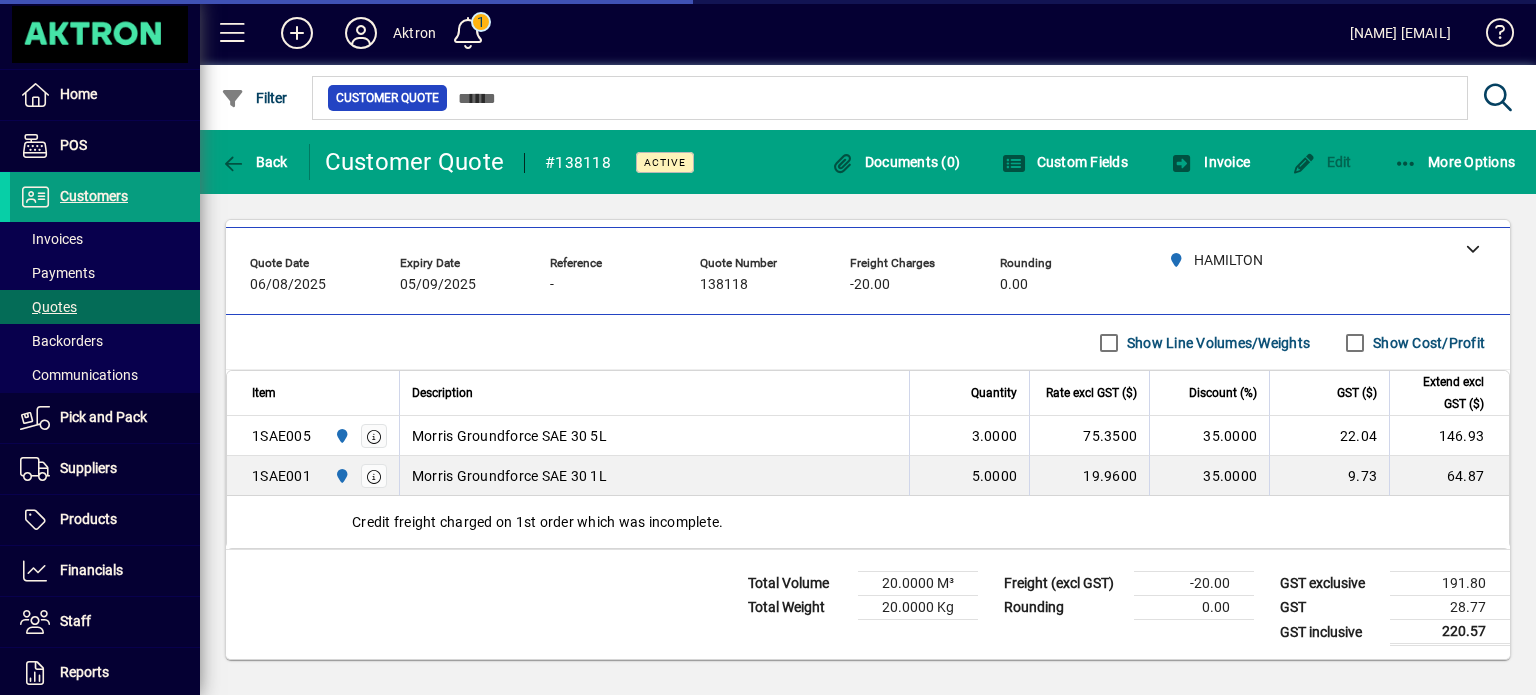 scroll, scrollTop: 79, scrollLeft: 0, axis: vertical 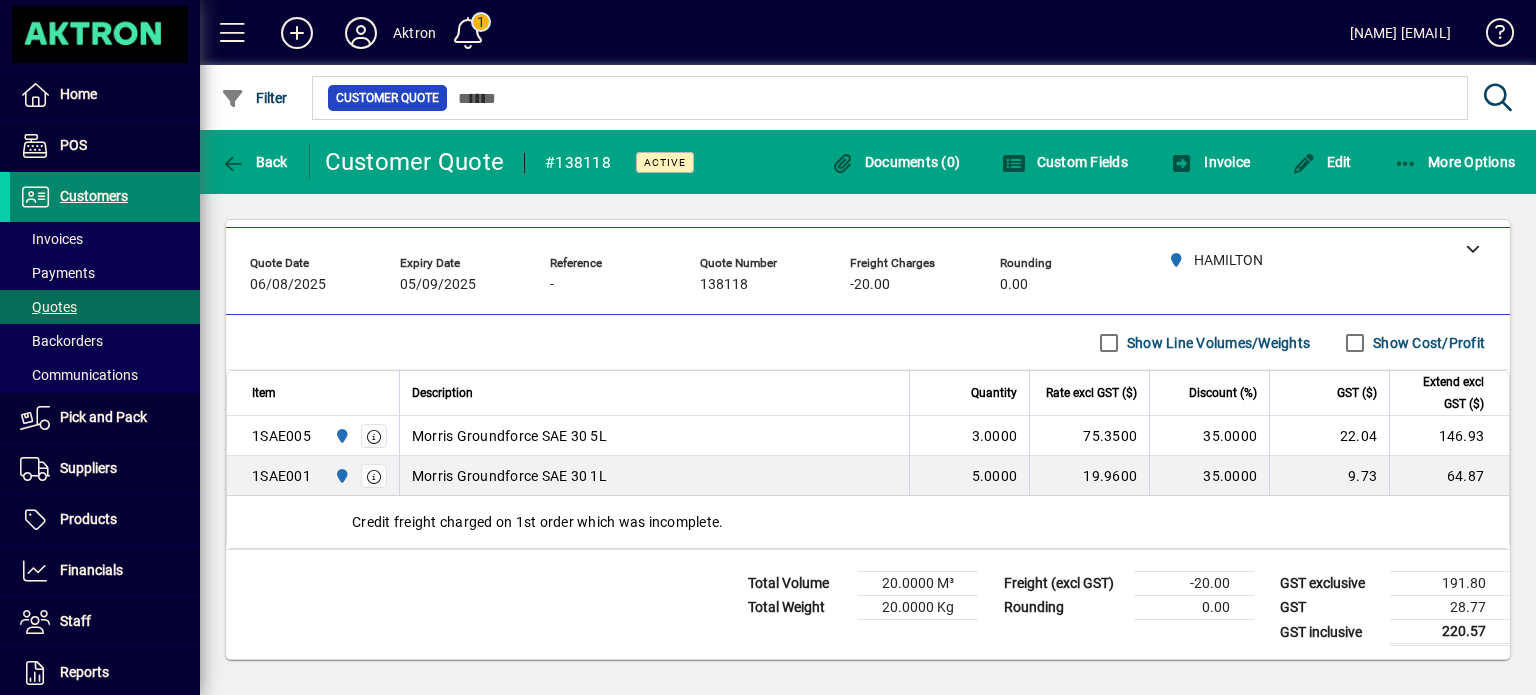 click at bounding box center (105, 197) 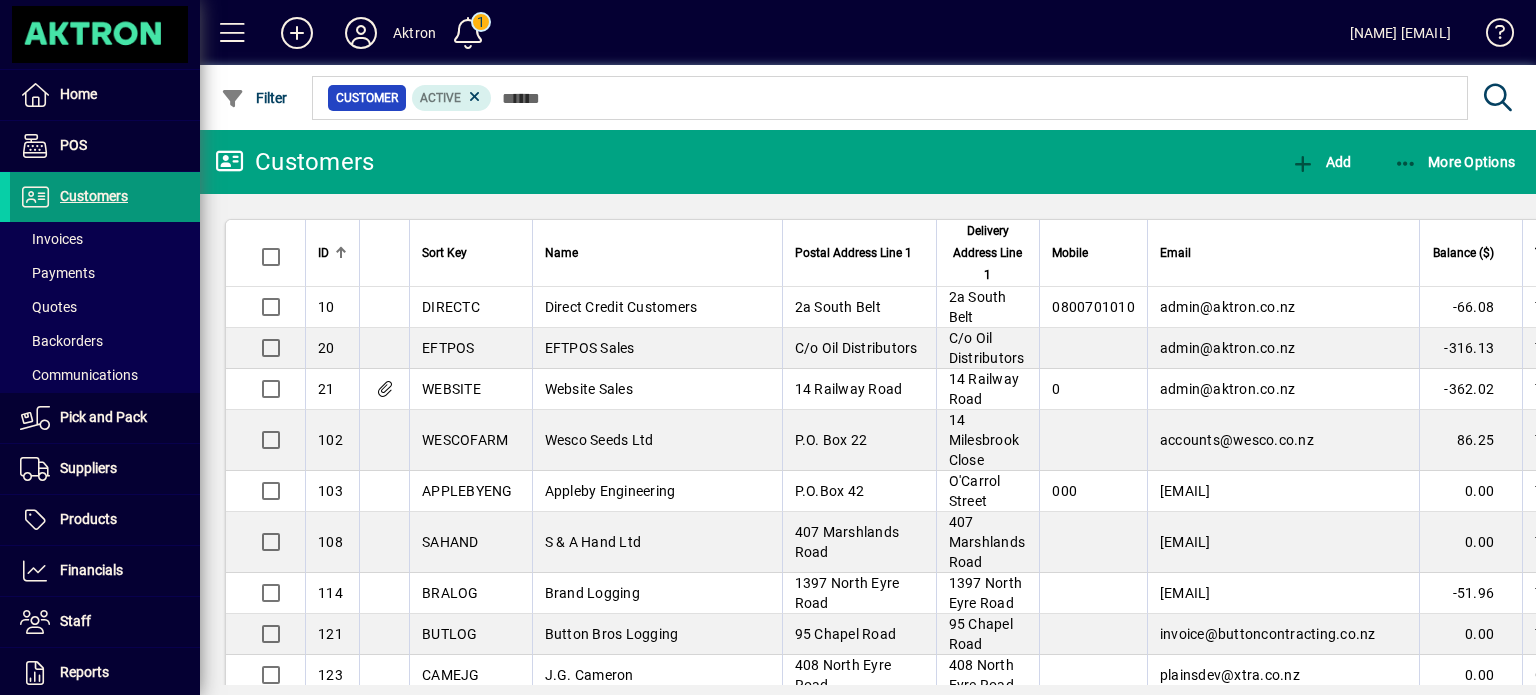 click on "Customers" at bounding box center (94, 196) 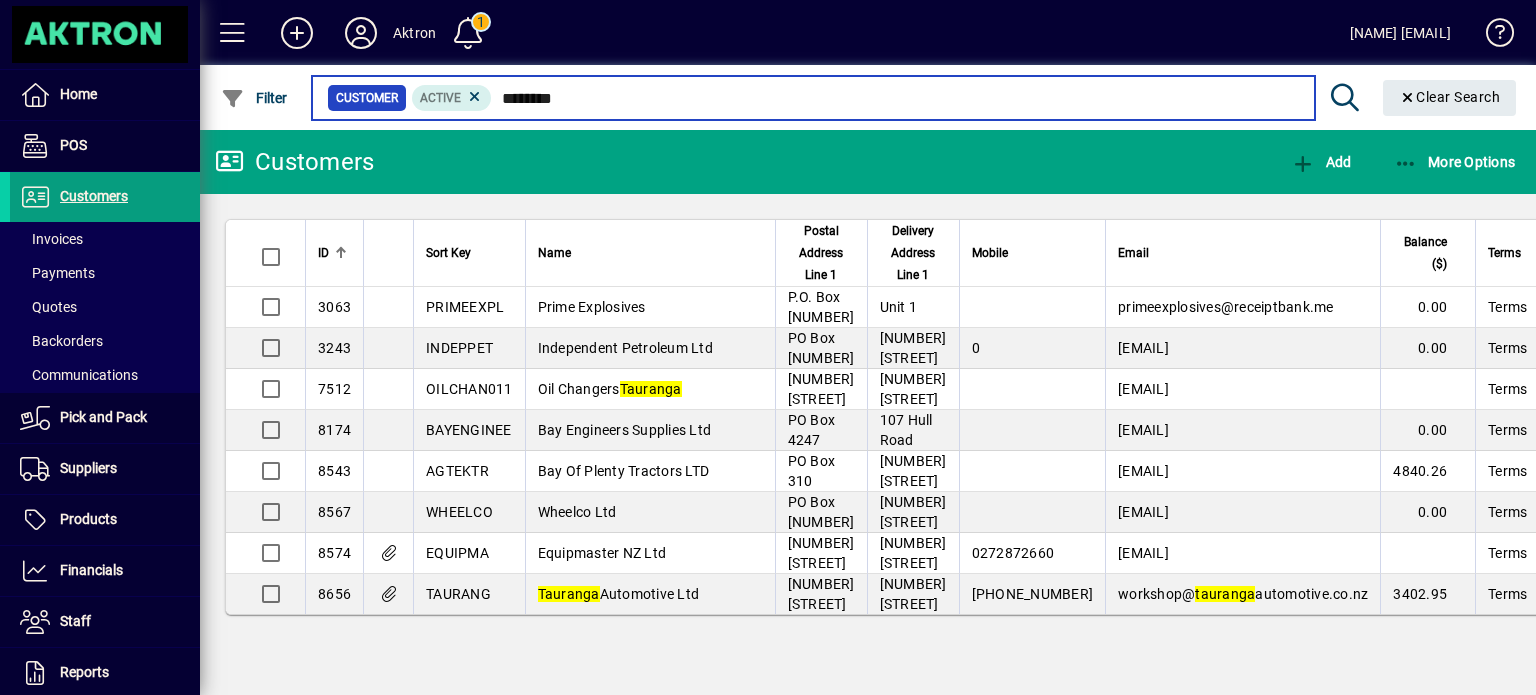 click on "********" at bounding box center (895, 98) 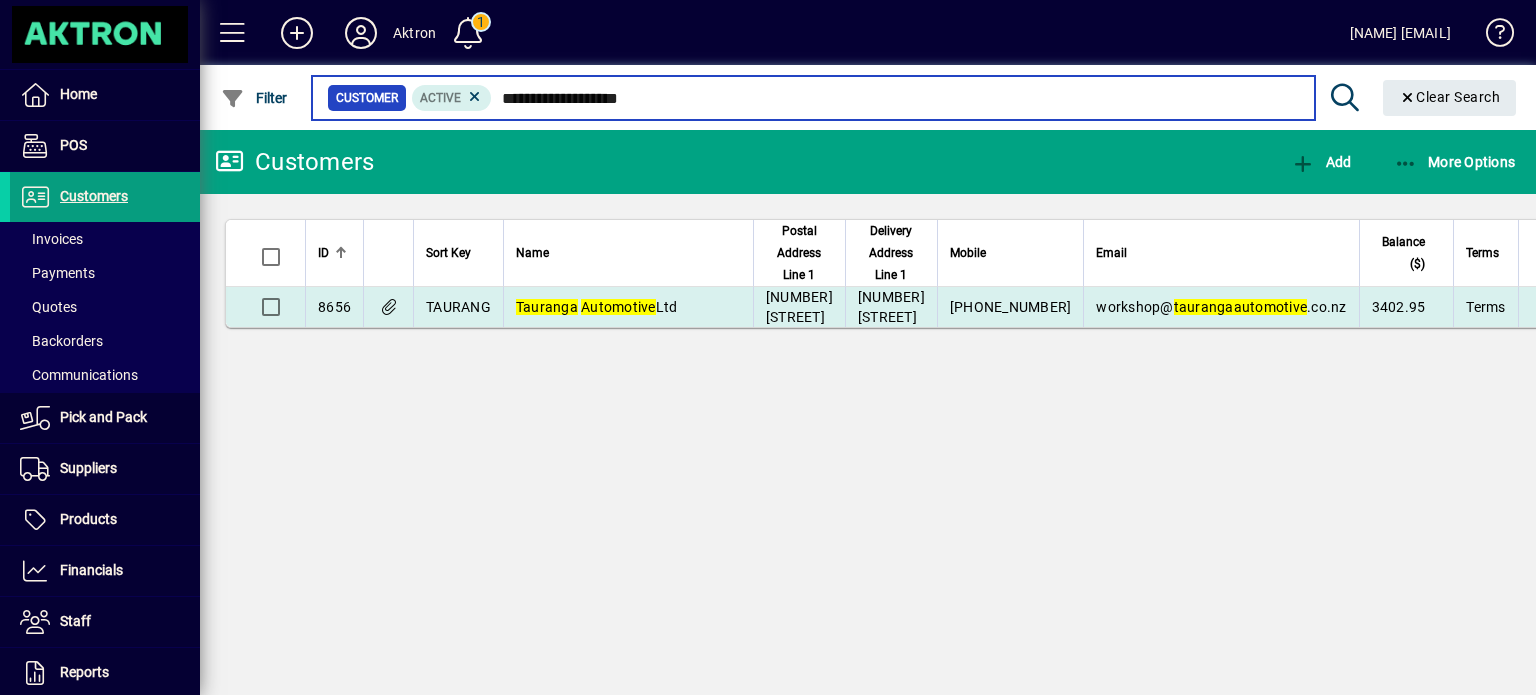 type on "**********" 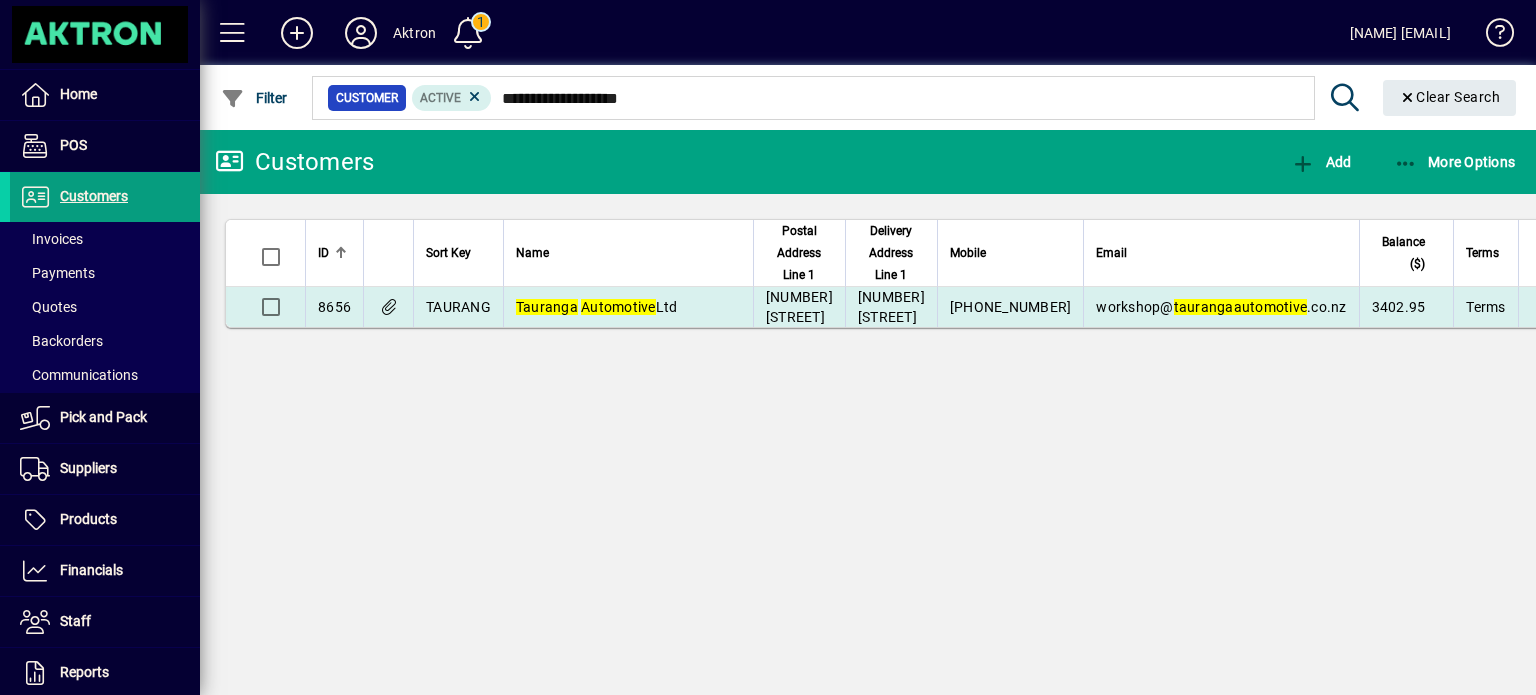 click on "Tauranga" at bounding box center [547, 307] 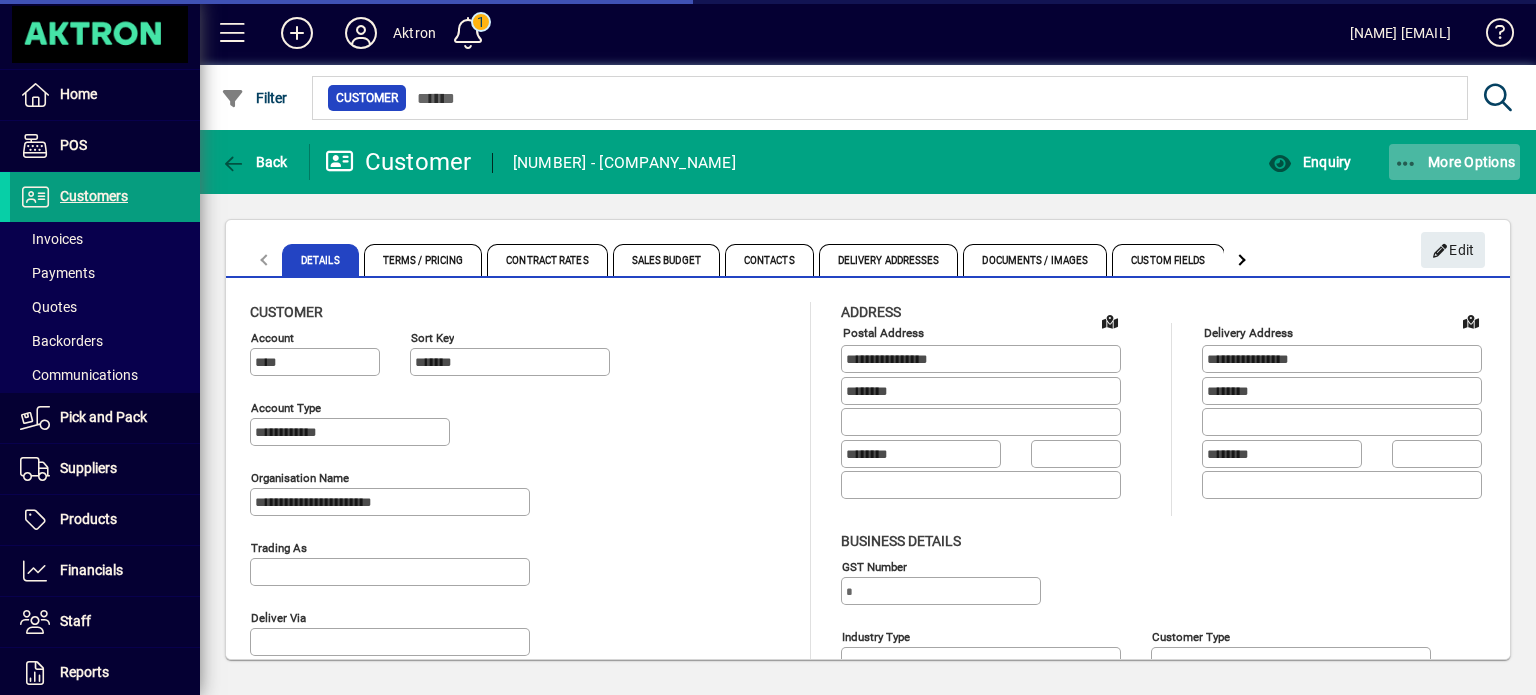 type on "**********" 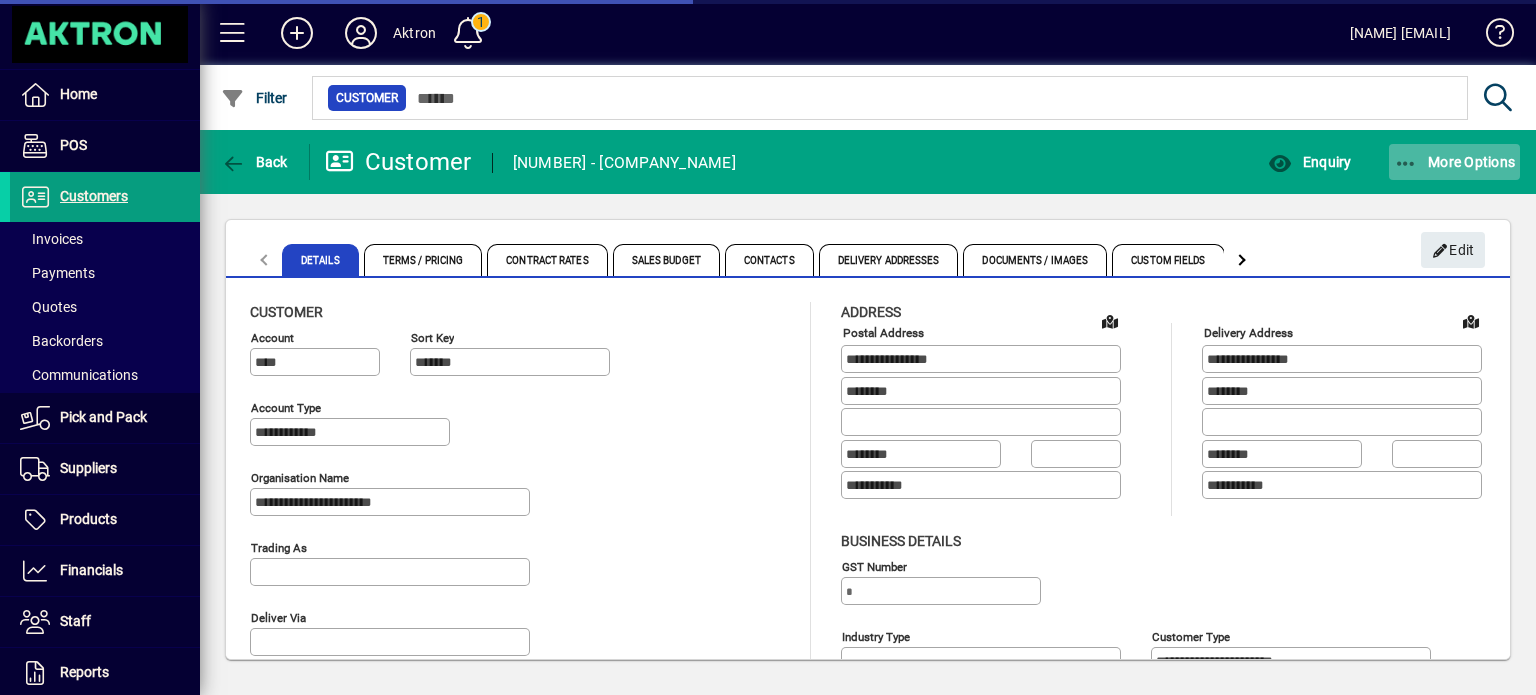 type on "**********" 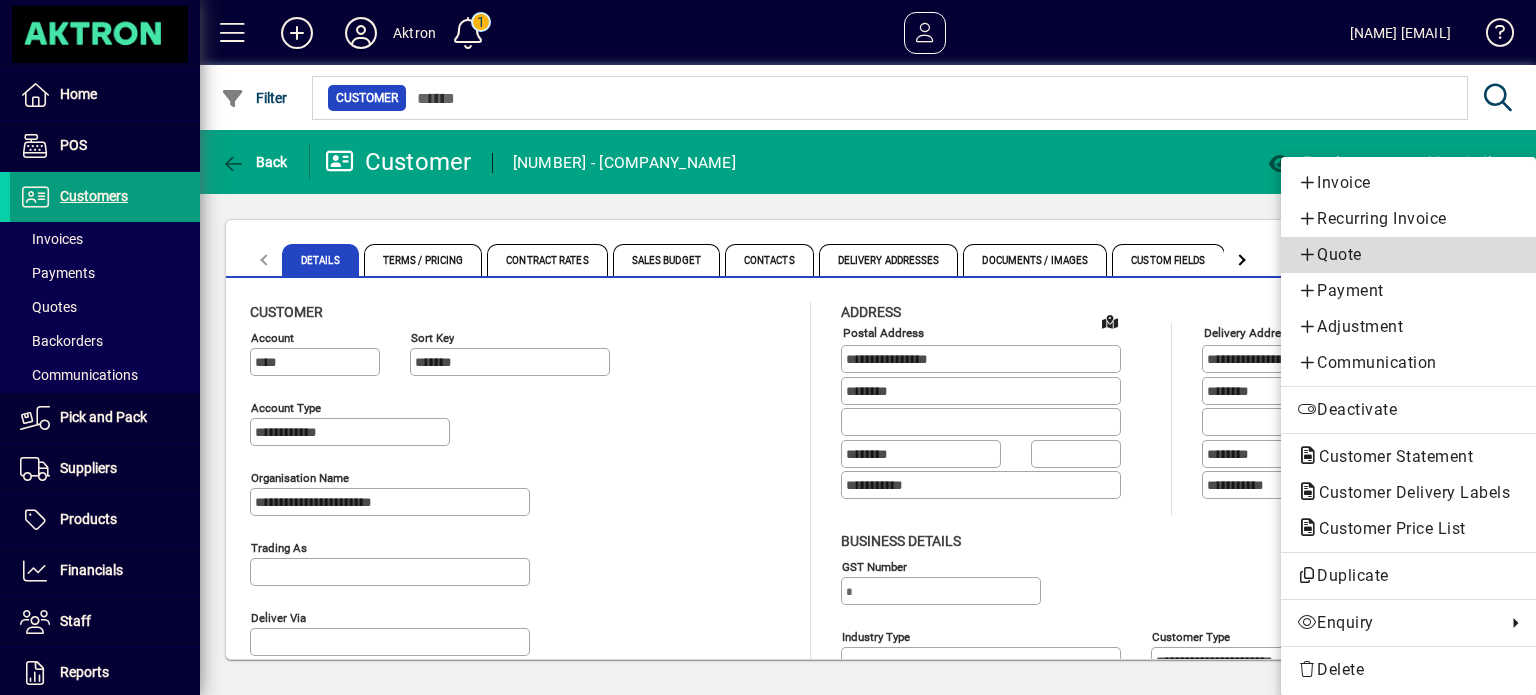 click on "Quote" at bounding box center (1408, 255) 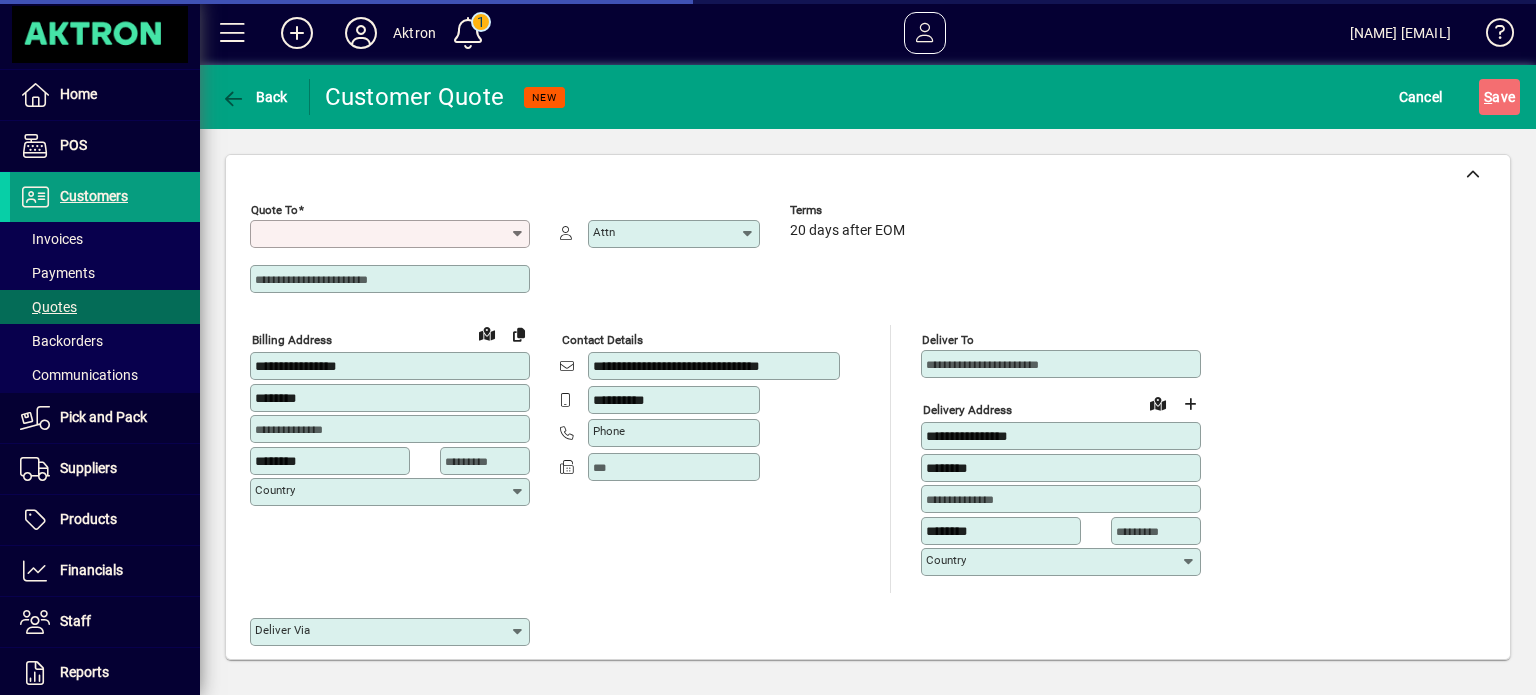 type on "*********" 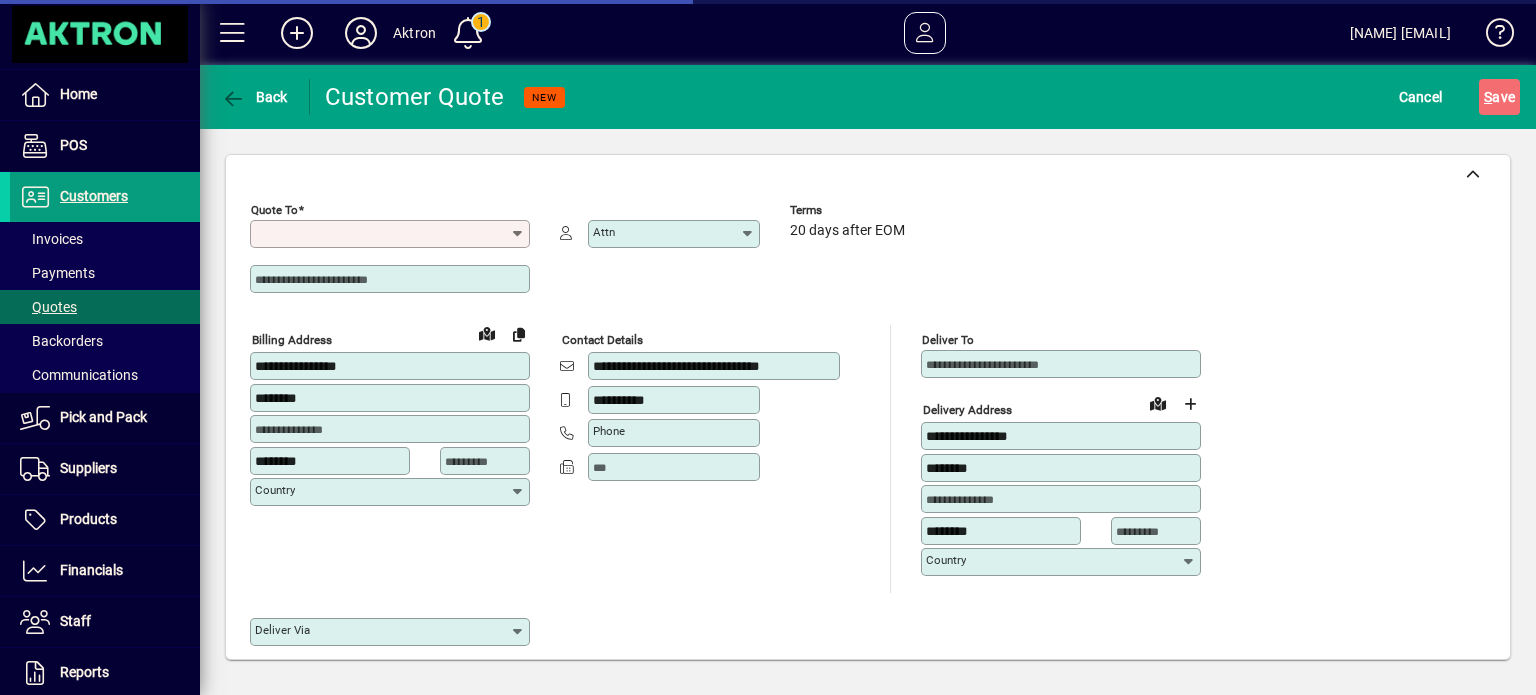type on "******" 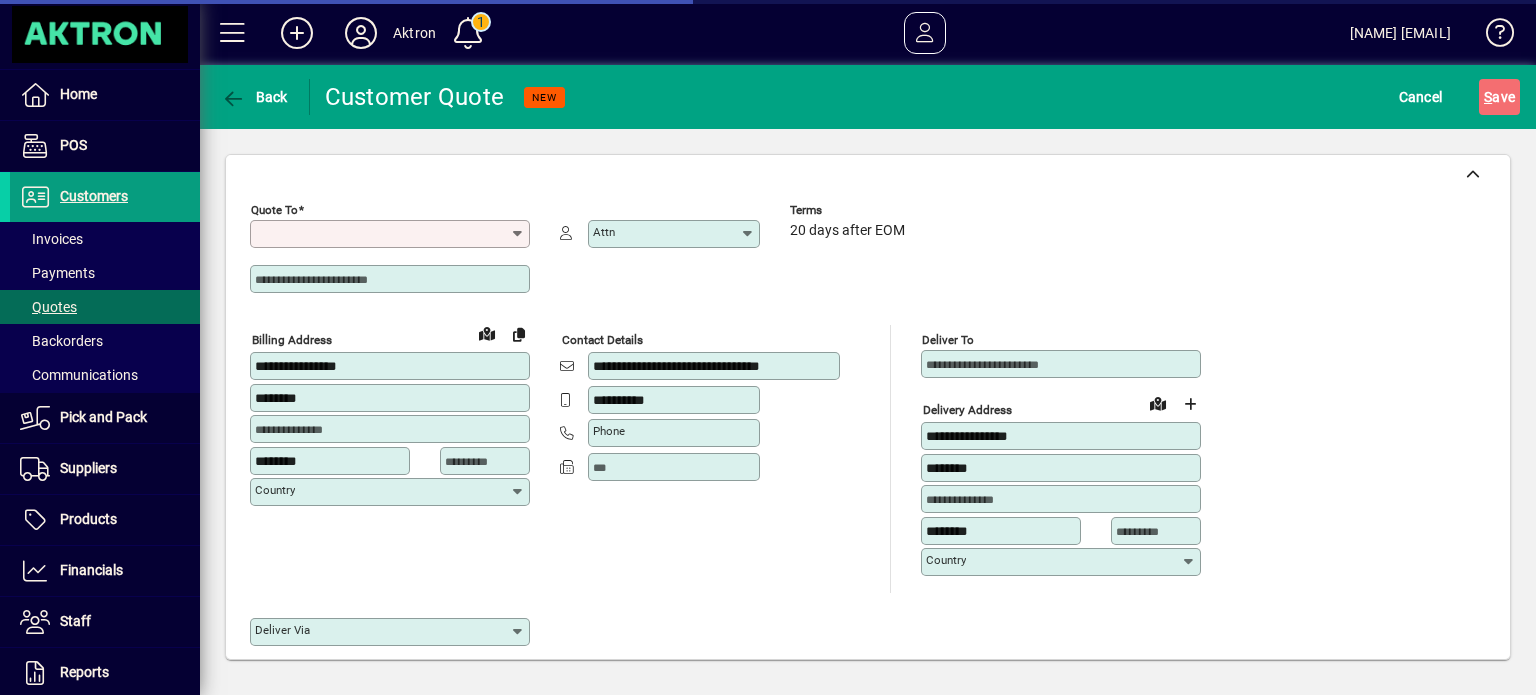 type on "**********" 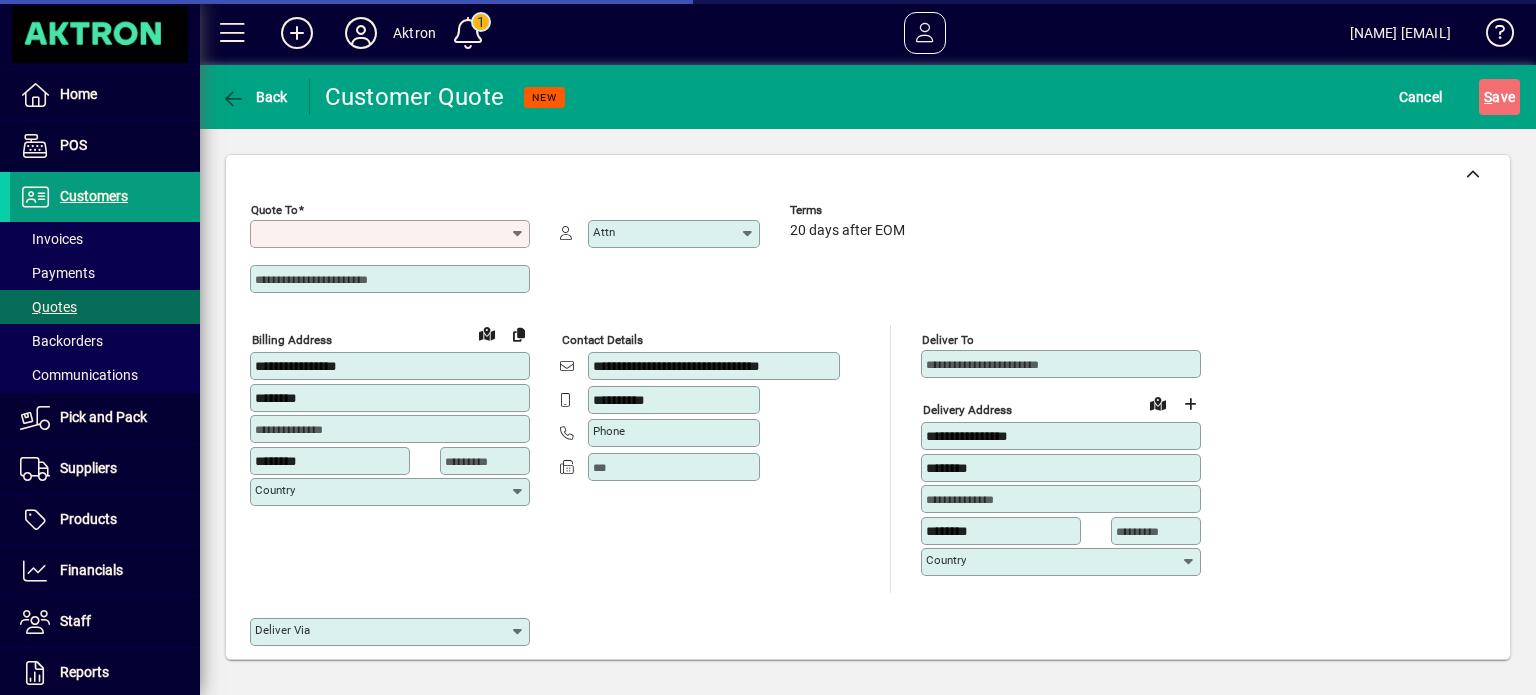 type on "**********" 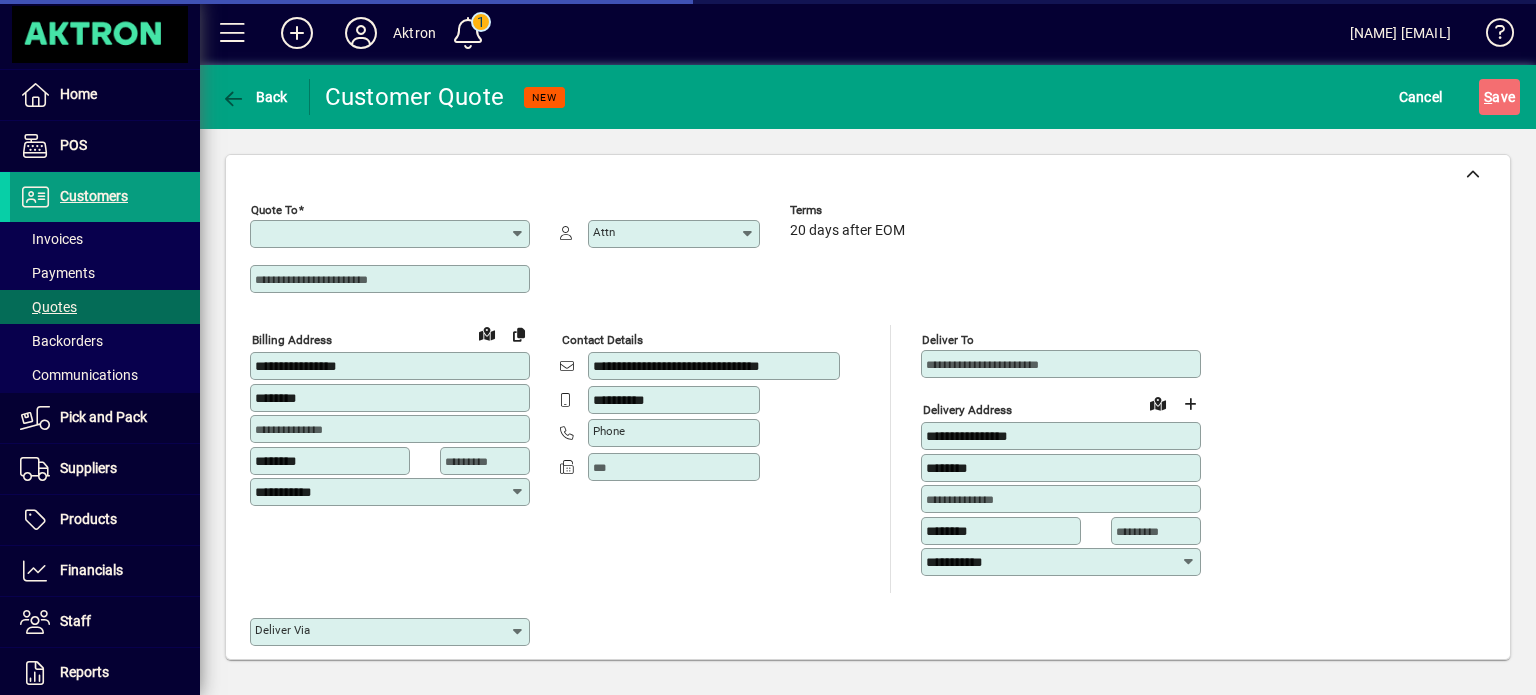 type on "**********" 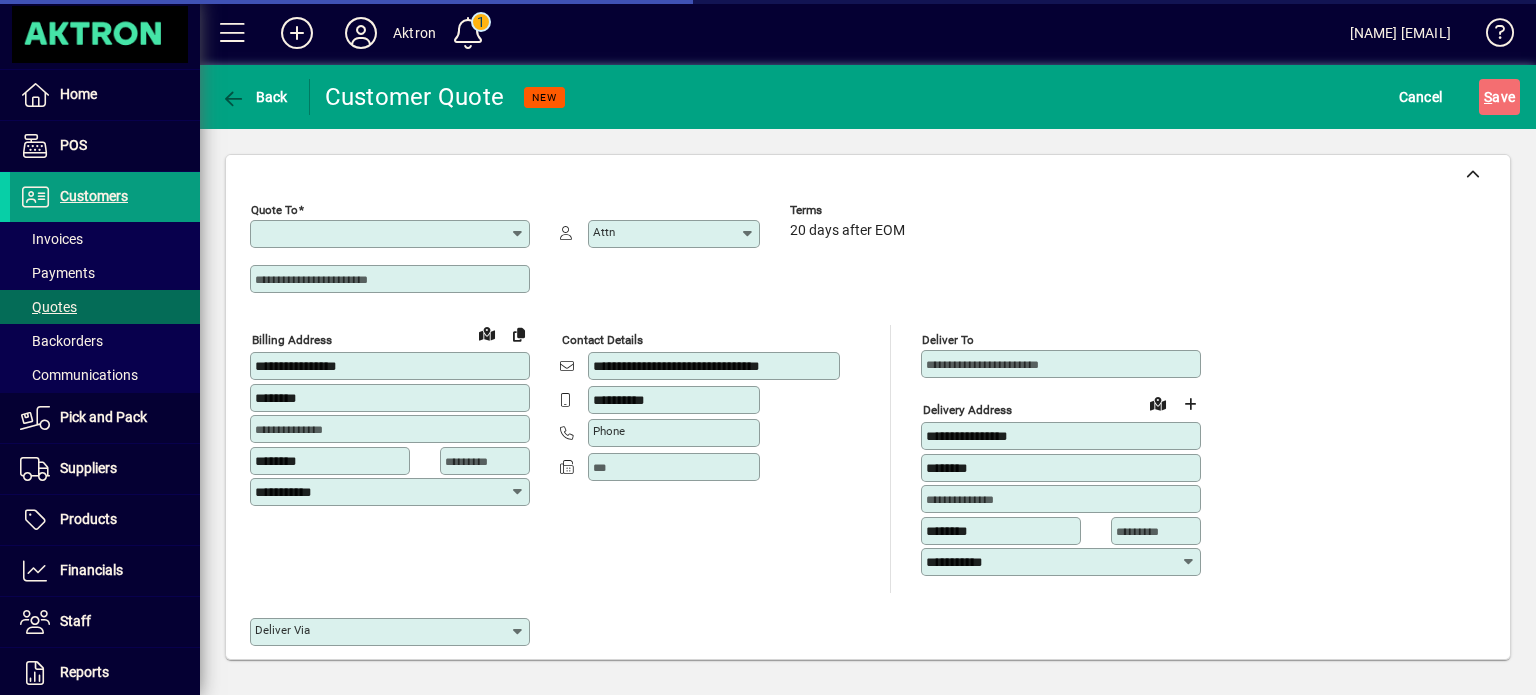 type on "**********" 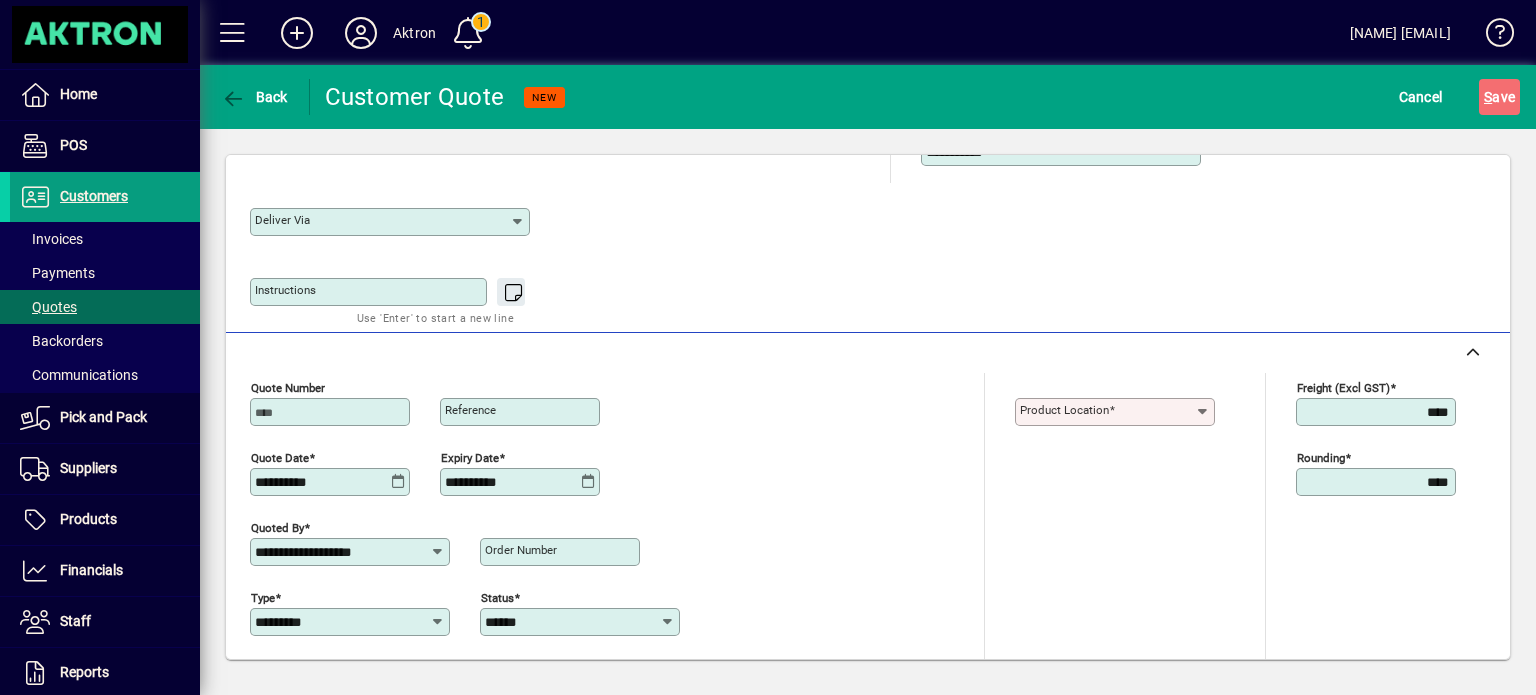 scroll, scrollTop: 708, scrollLeft: 0, axis: vertical 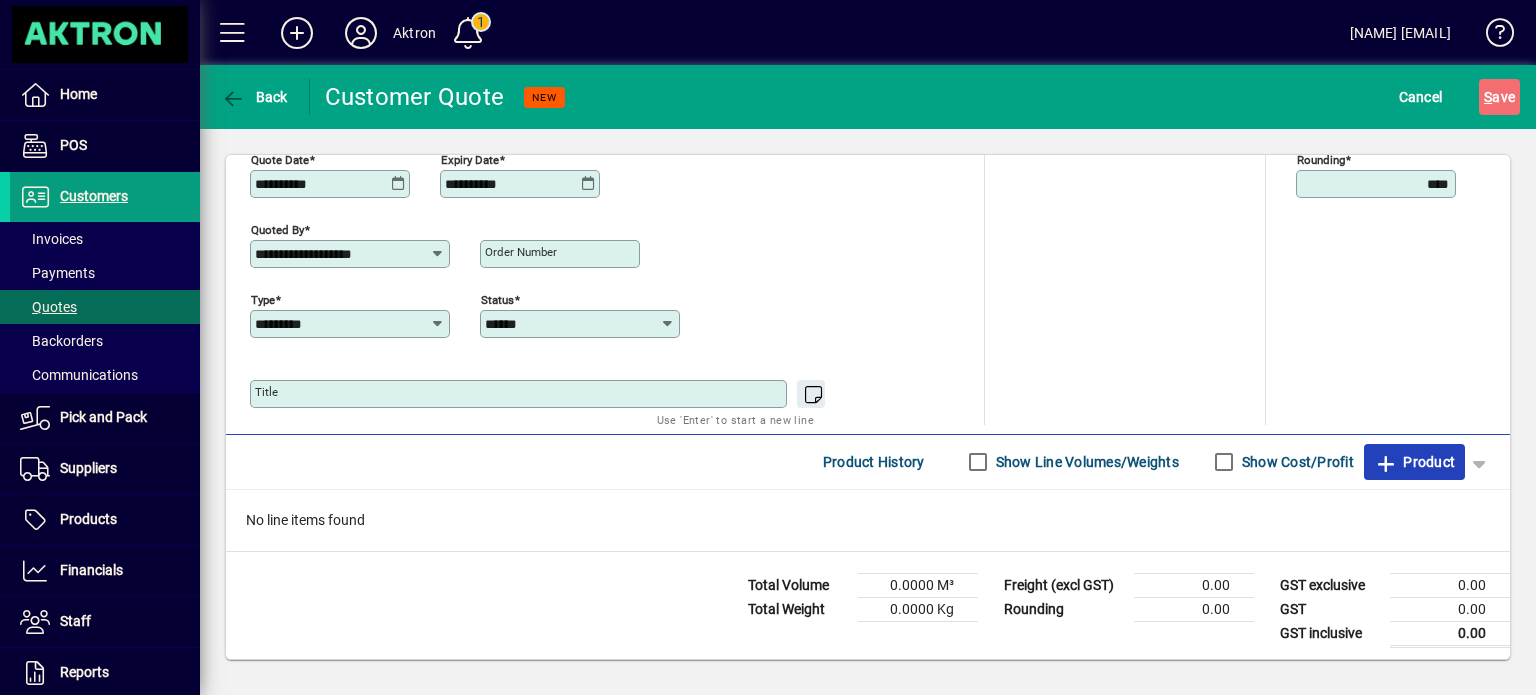 click on "Product" 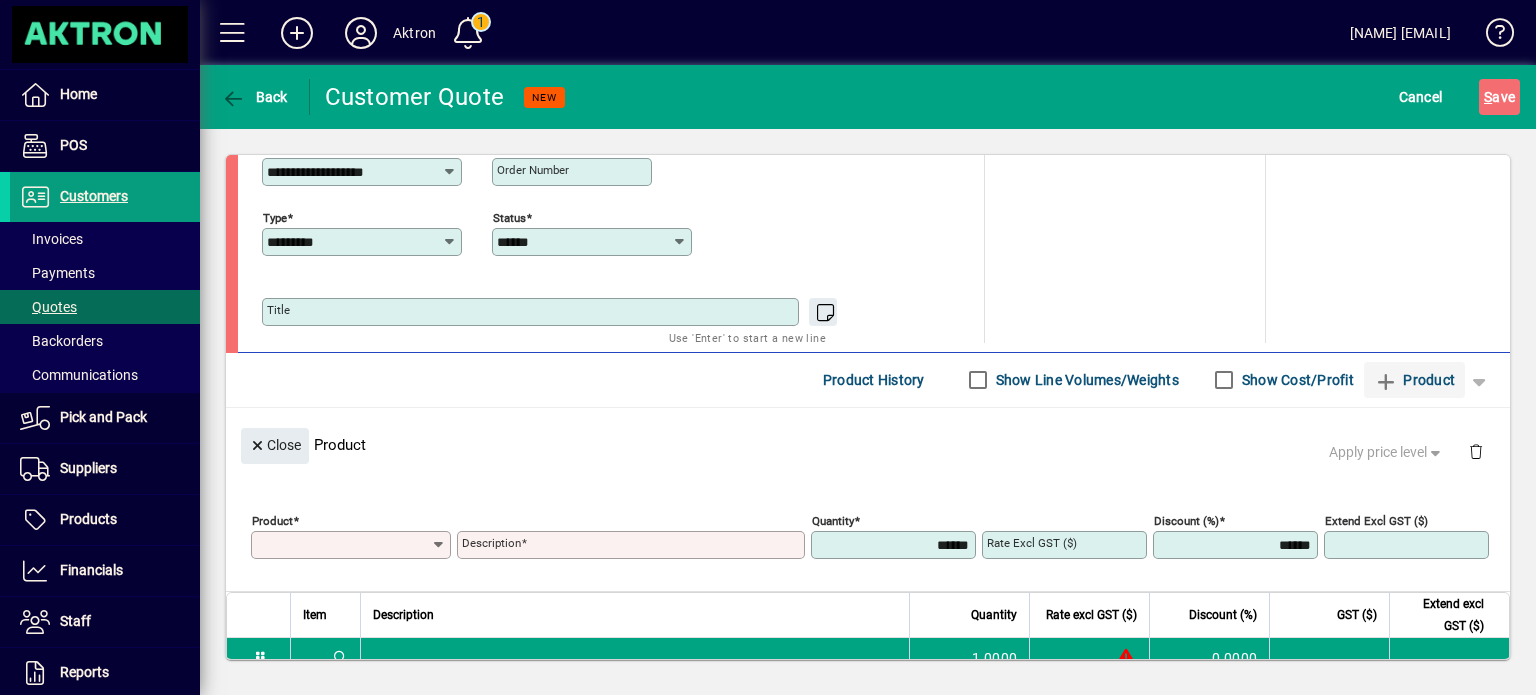 scroll, scrollTop: 106, scrollLeft: 0, axis: vertical 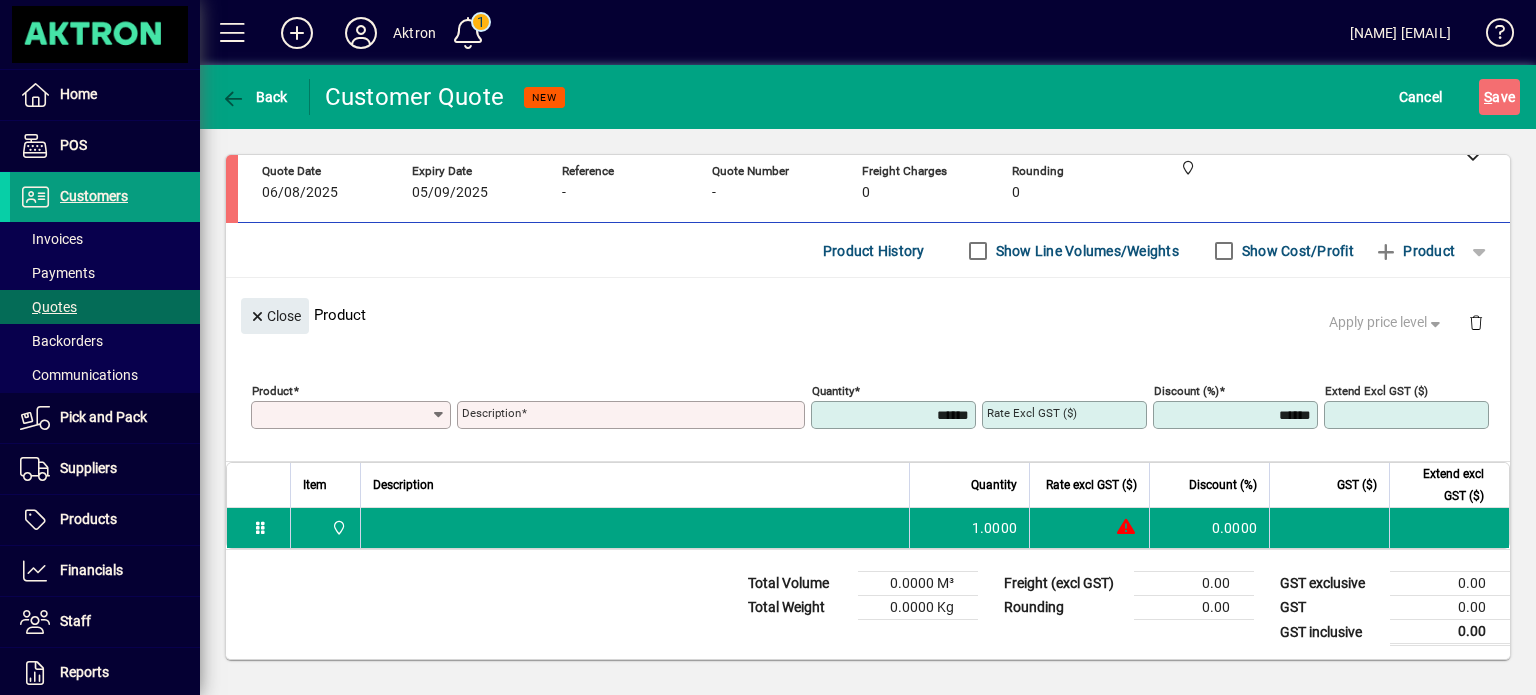 click on "Product" at bounding box center [343, 415] 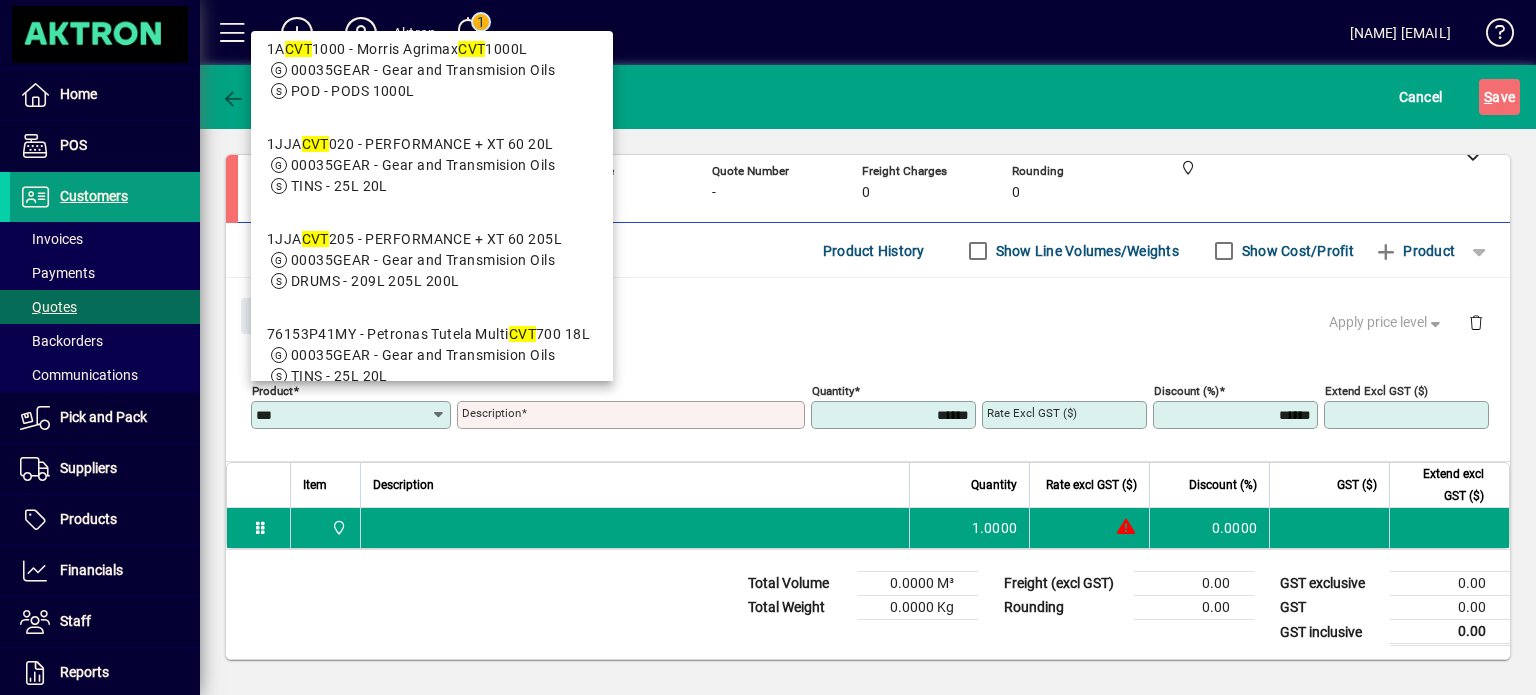 scroll, scrollTop: 520, scrollLeft: 0, axis: vertical 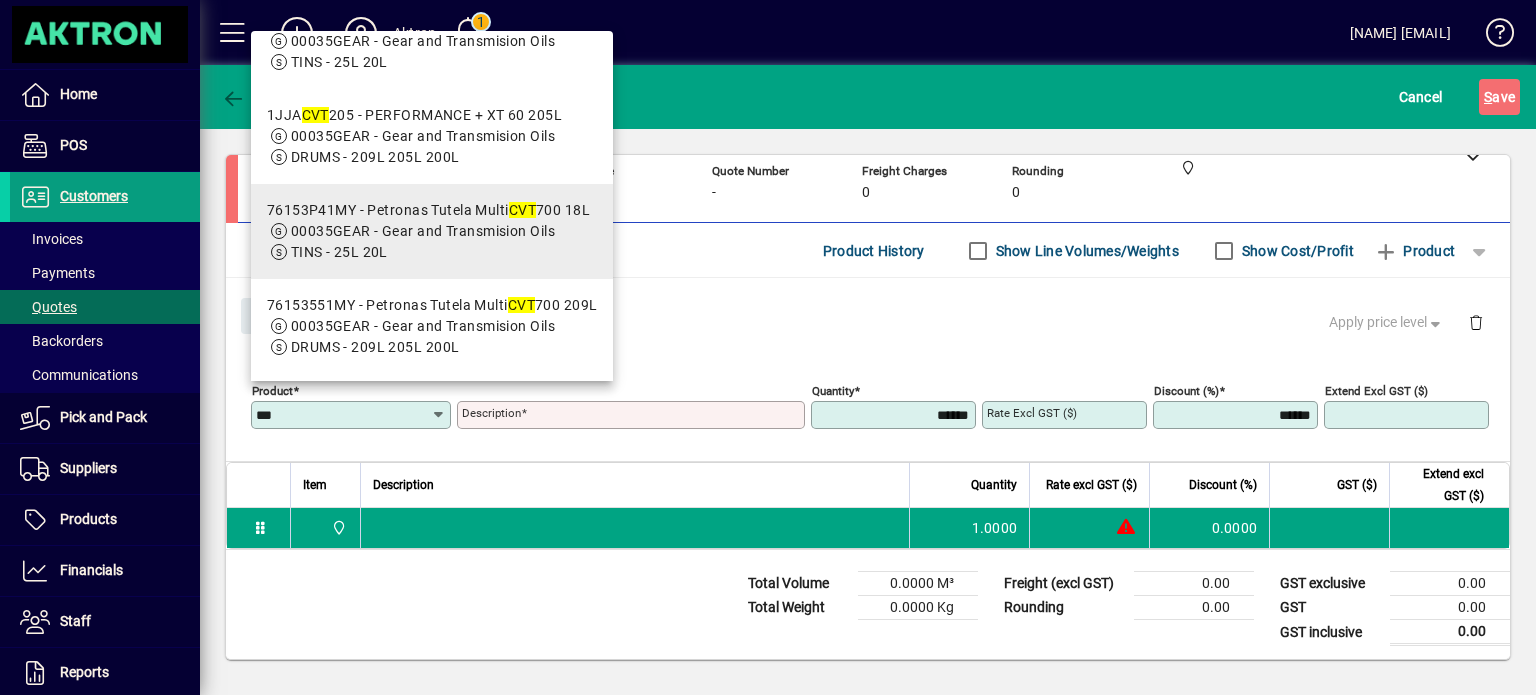 click on "TINS - 25L 20L" at bounding box center (428, 252) 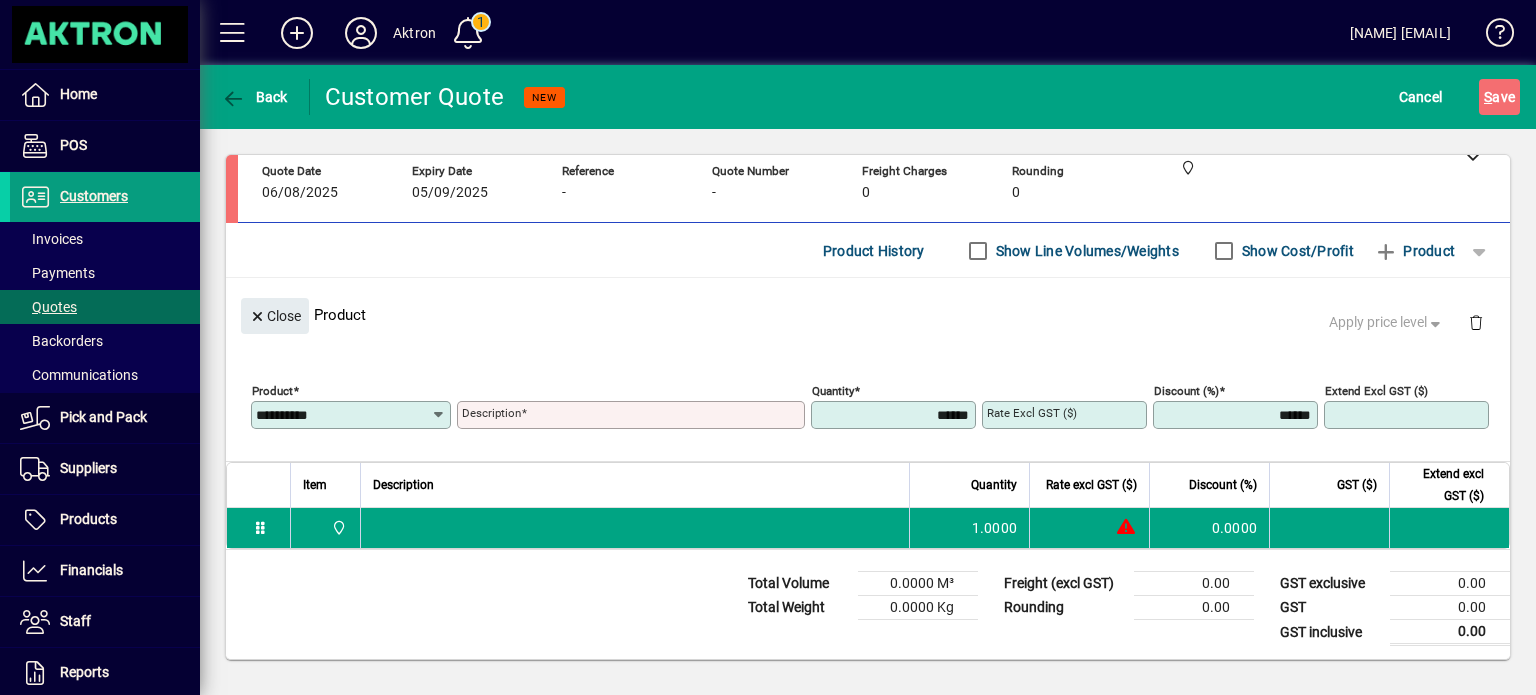 type on "**********" 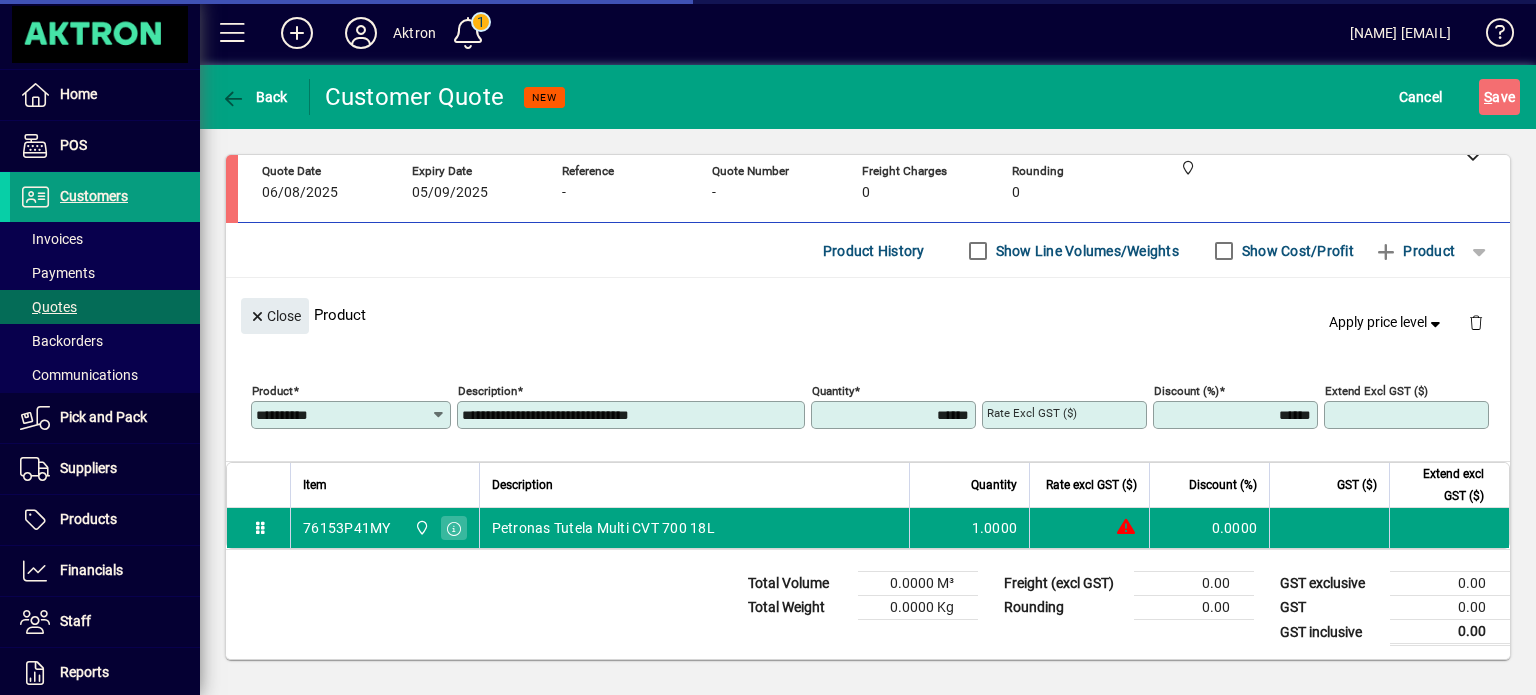 type on "********" 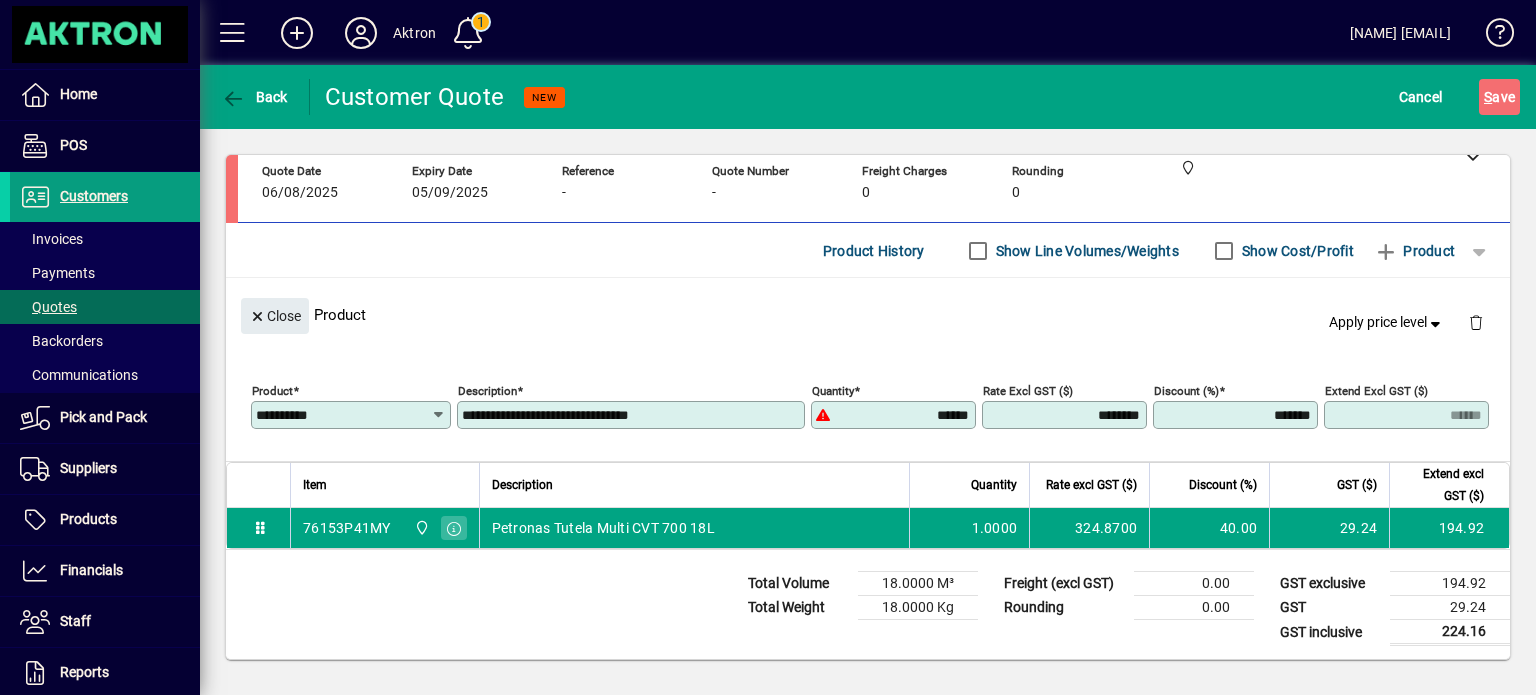 click on "Show Cost/Profit" at bounding box center [1296, 251] 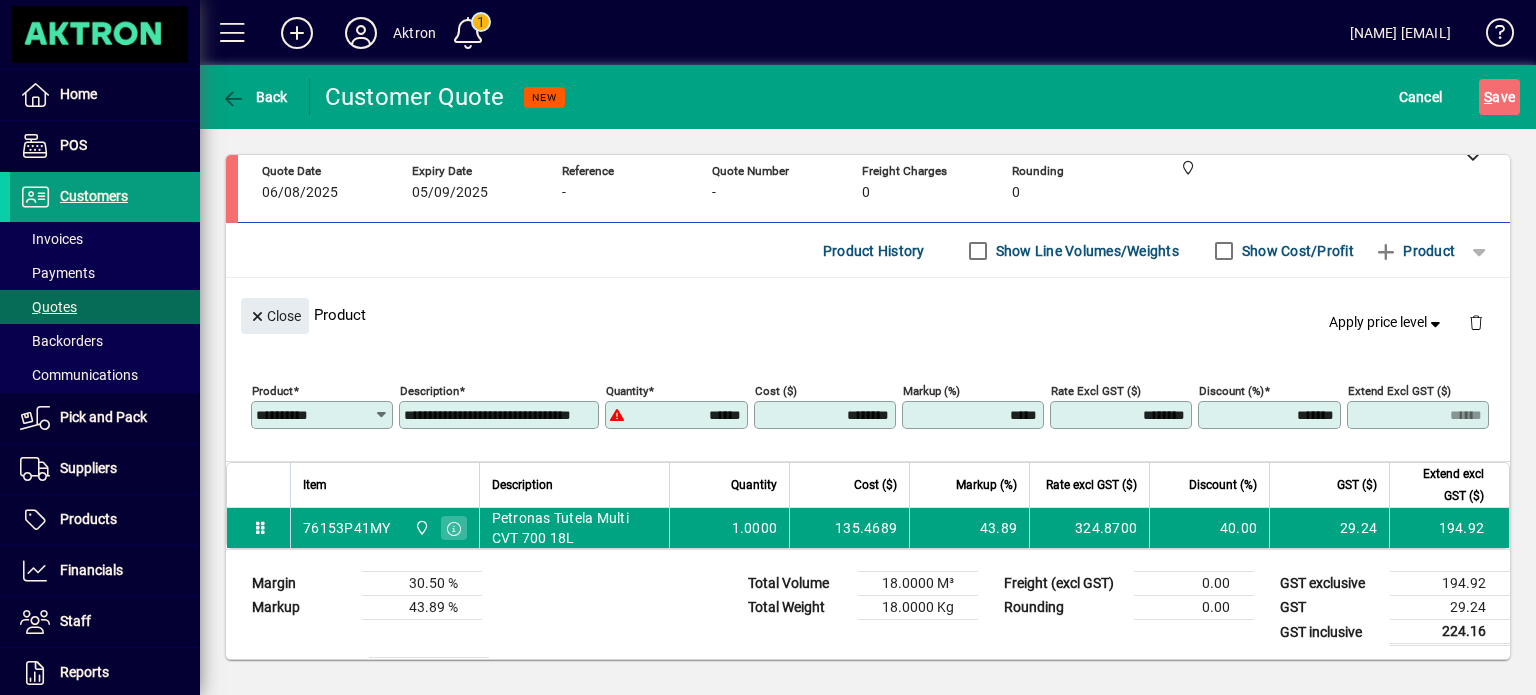 click on "**********" 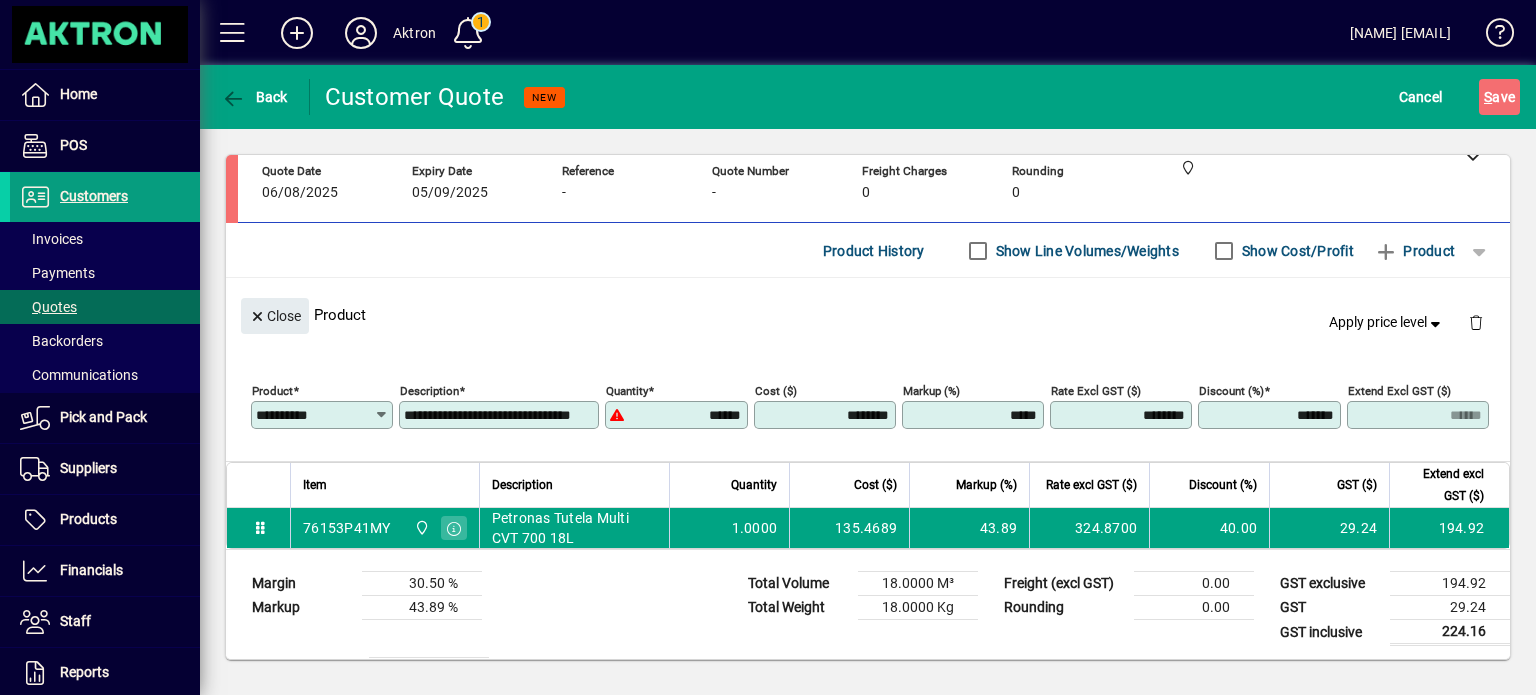 scroll, scrollTop: 0, scrollLeft: 31, axis: horizontal 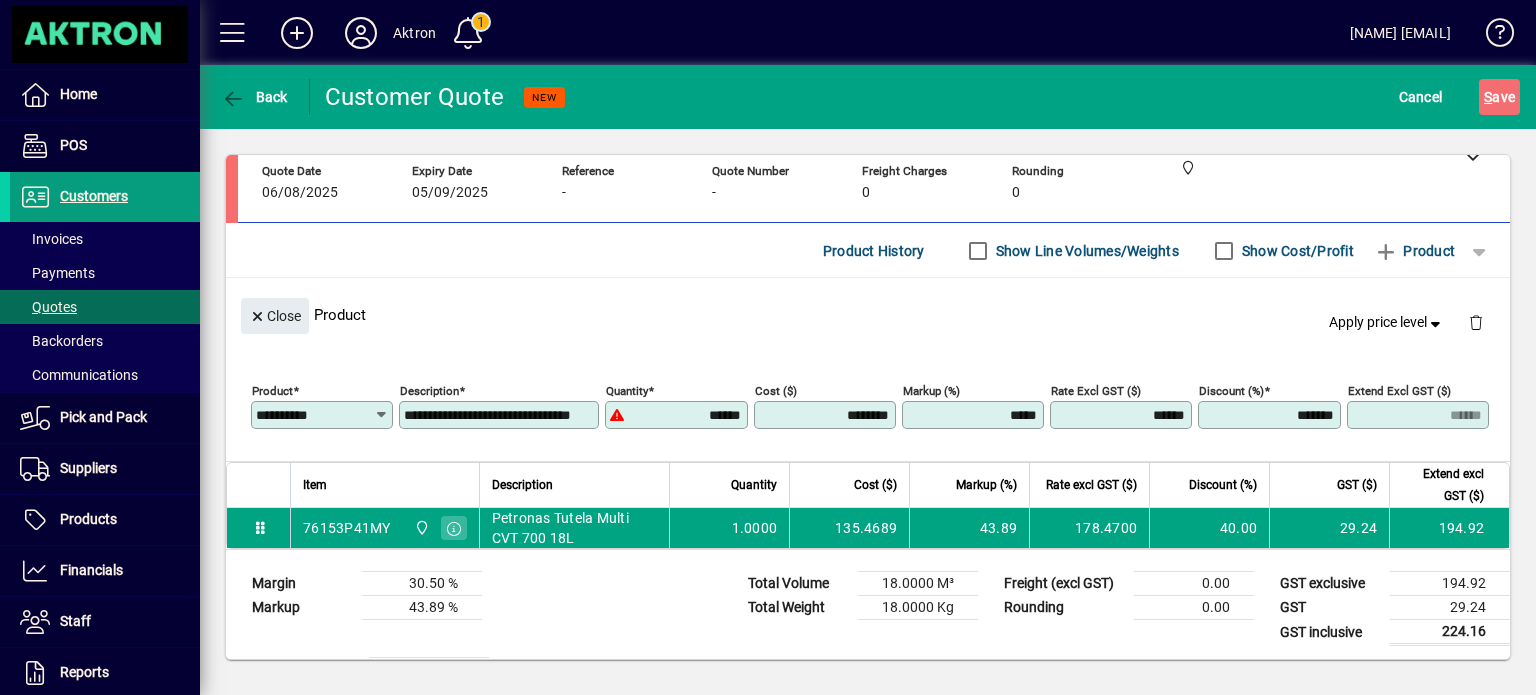 type on "********" 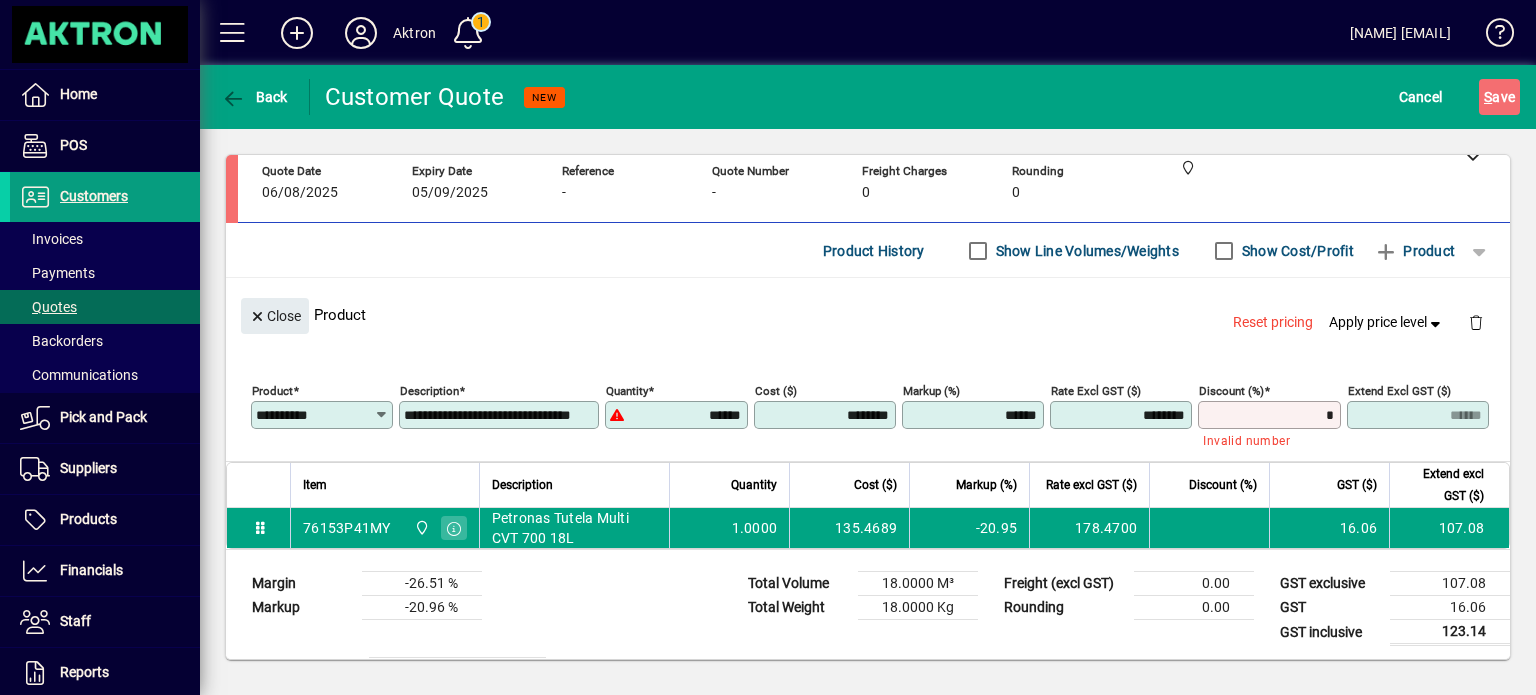 click on "Discount (%)" at bounding box center (1271, 415) 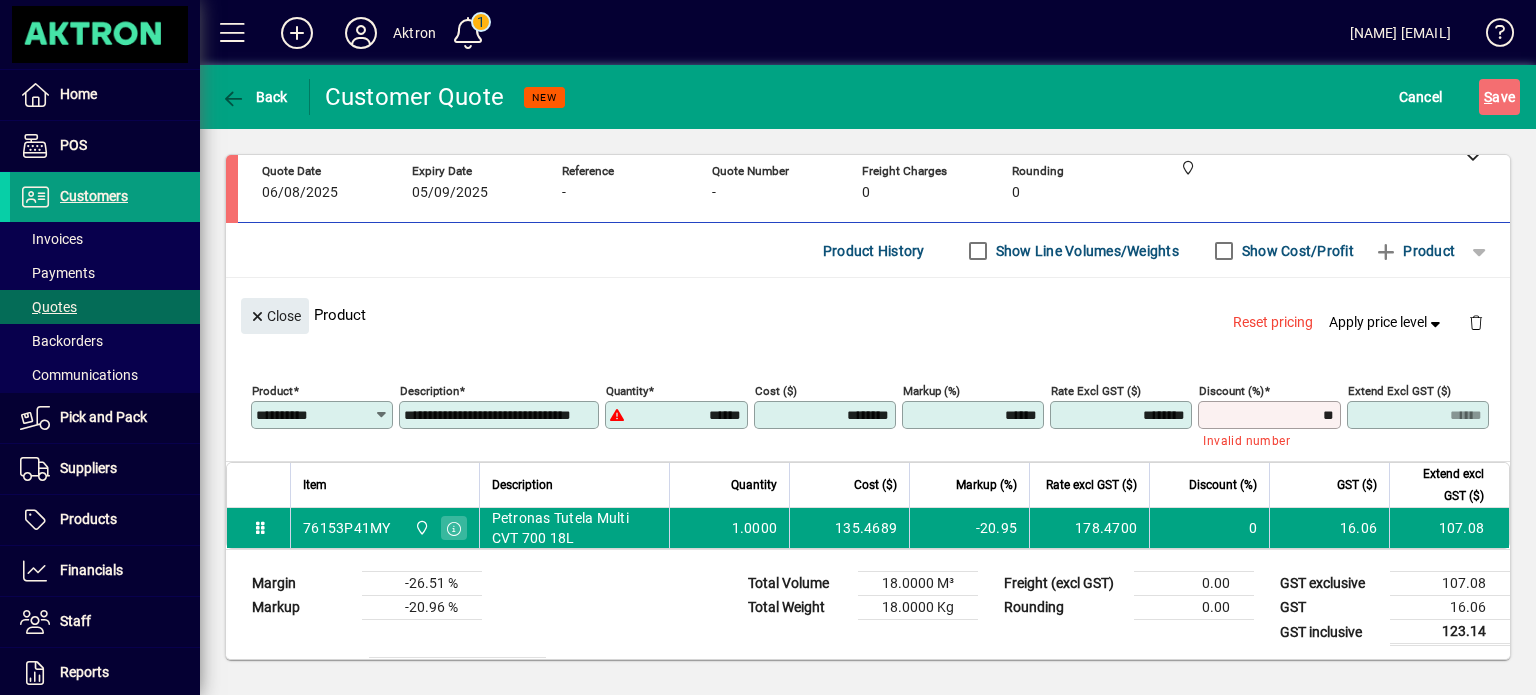 type on "*" 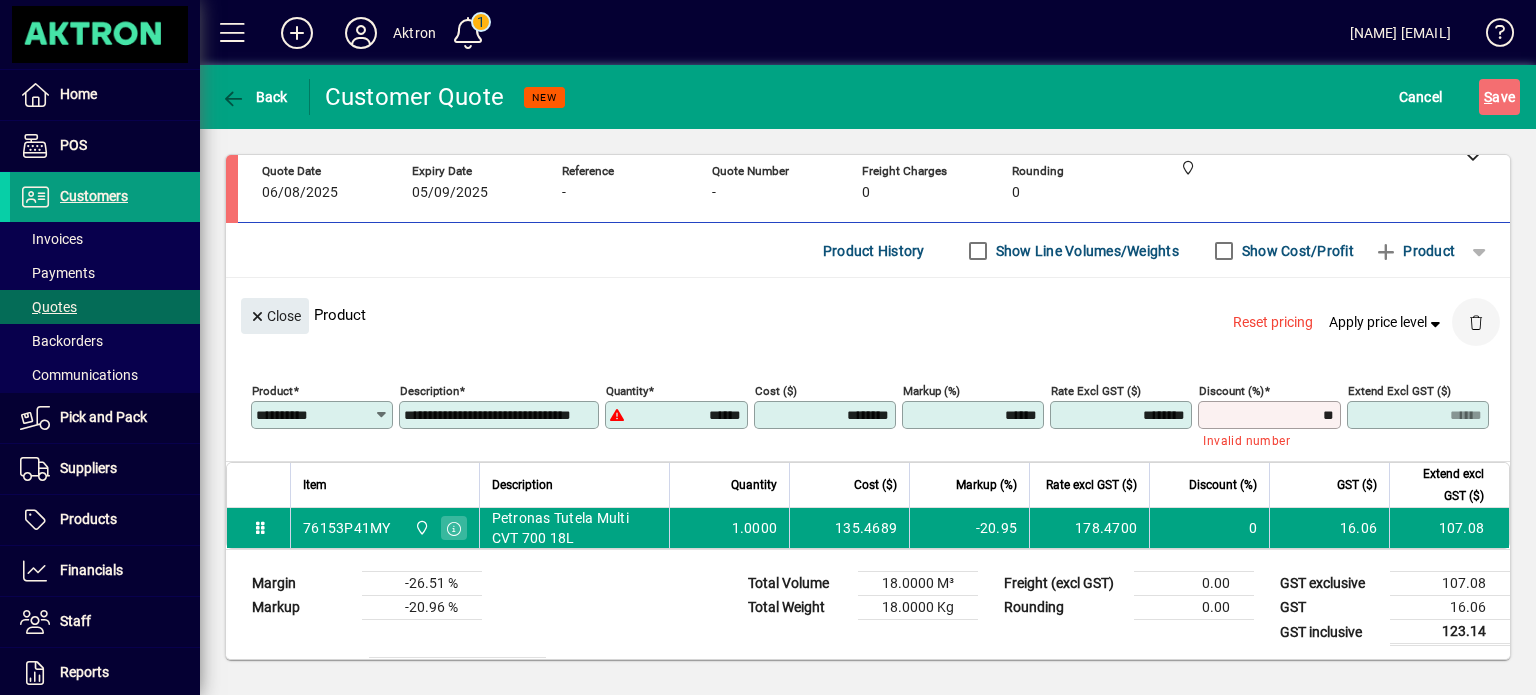 click 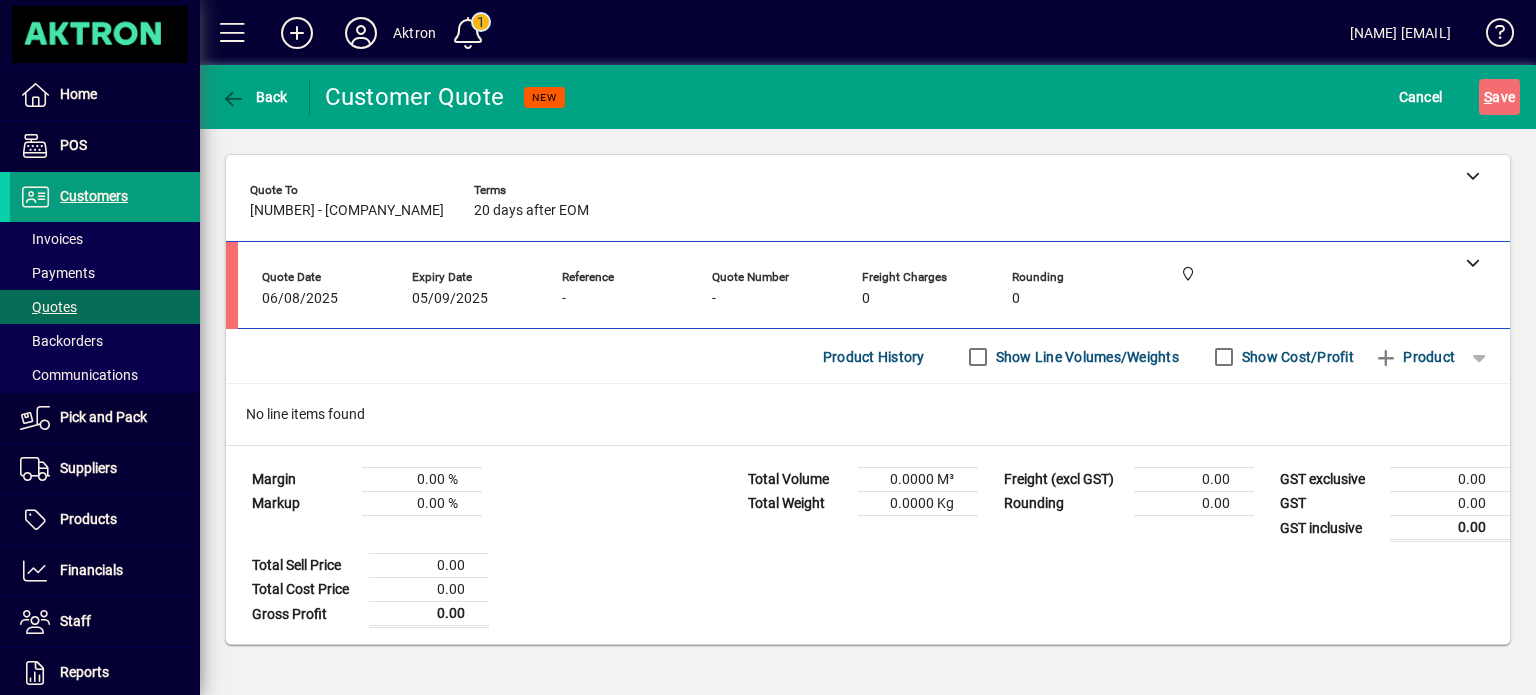scroll, scrollTop: 0, scrollLeft: 0, axis: both 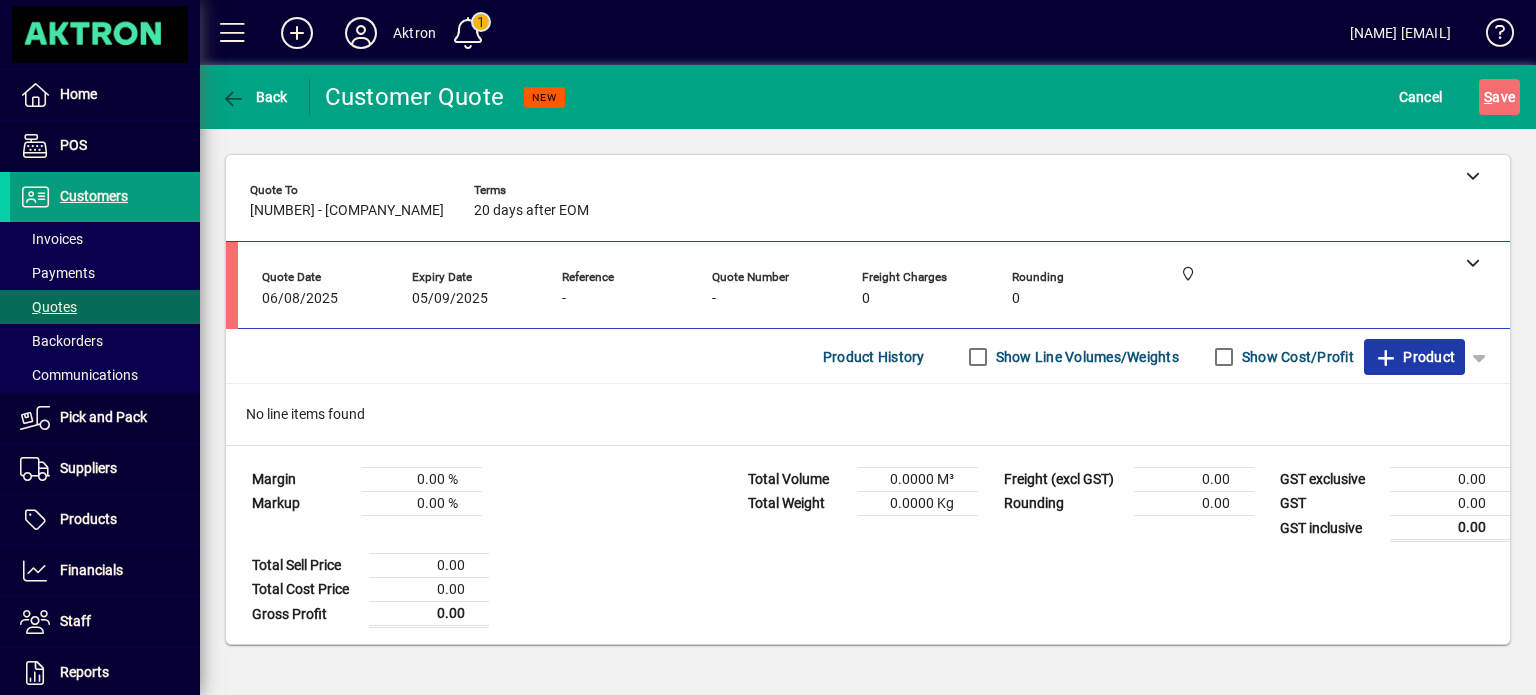 click on "Product" 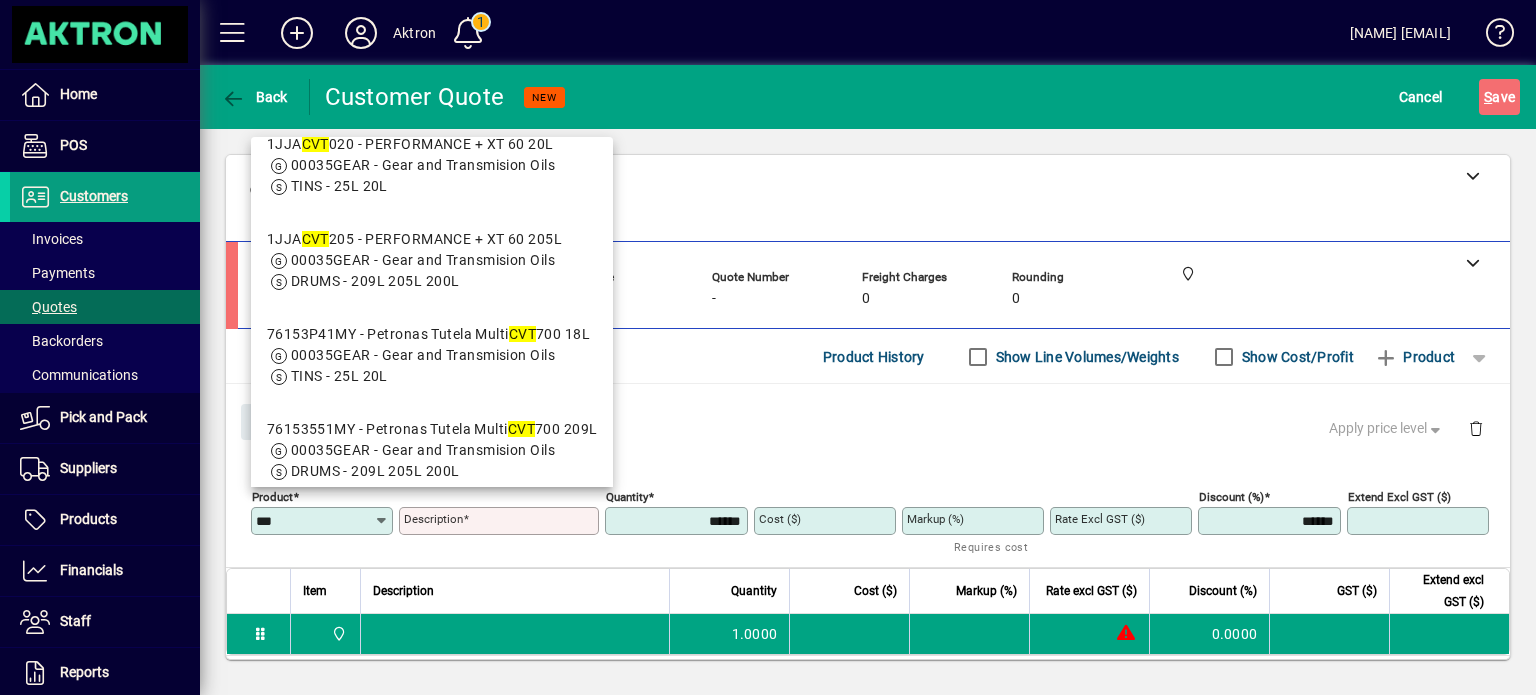scroll, scrollTop: 500, scrollLeft: 0, axis: vertical 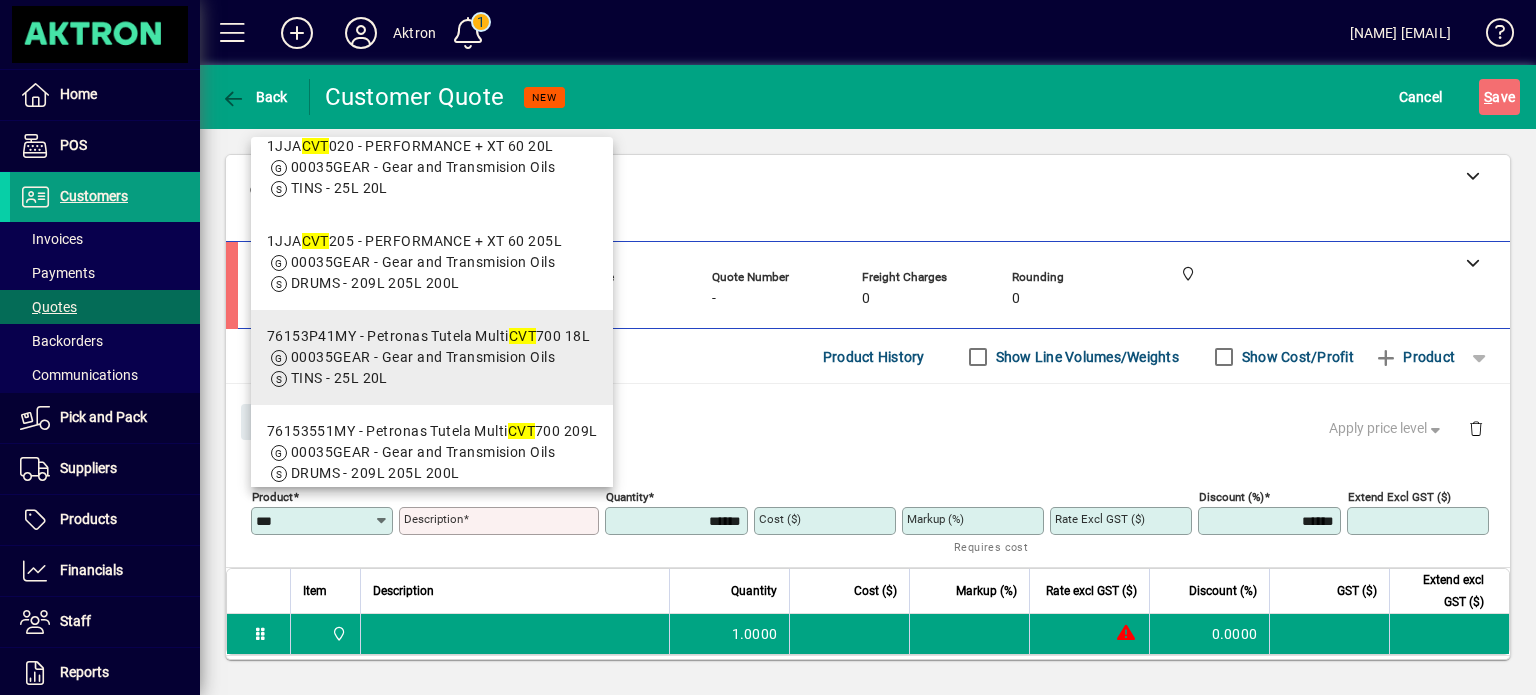 click on "00035GEAR - Gear and Transmision Oils" at bounding box center [423, 357] 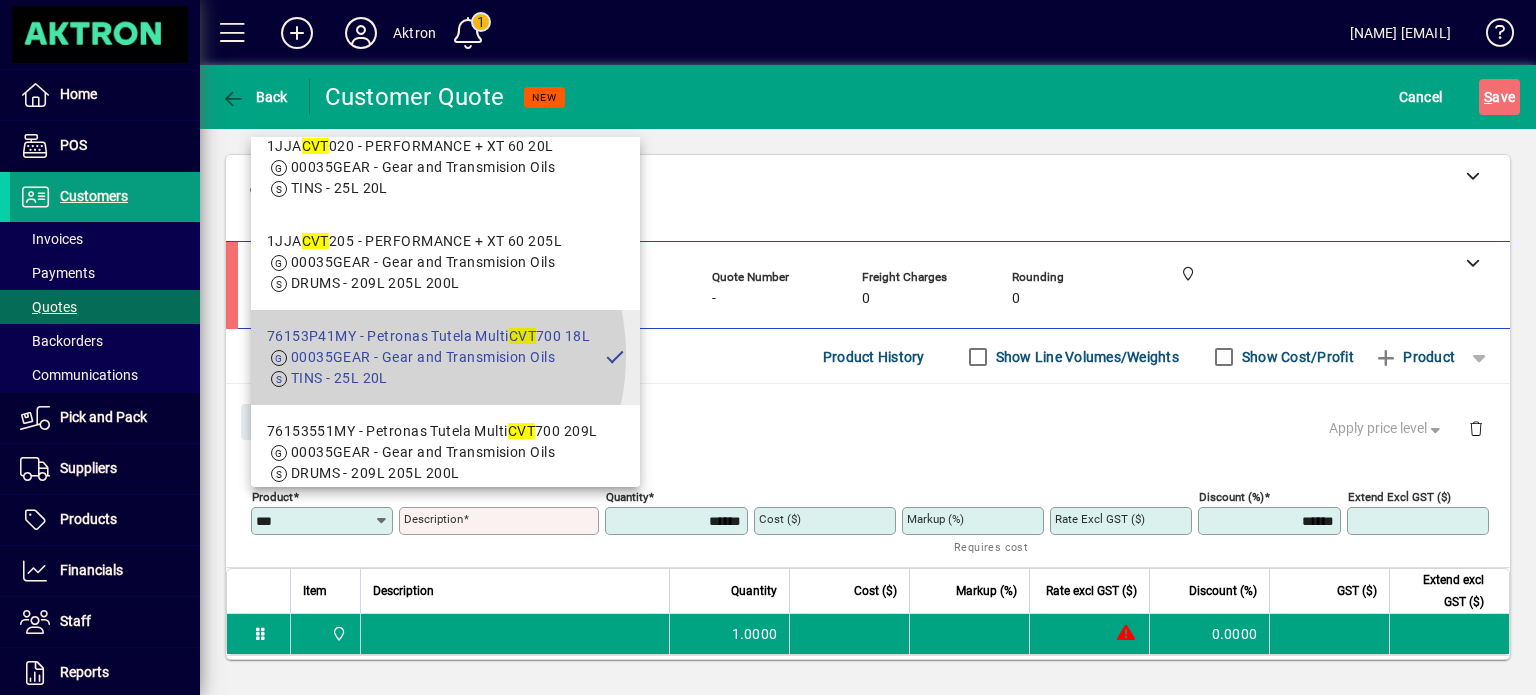 type on "**********" 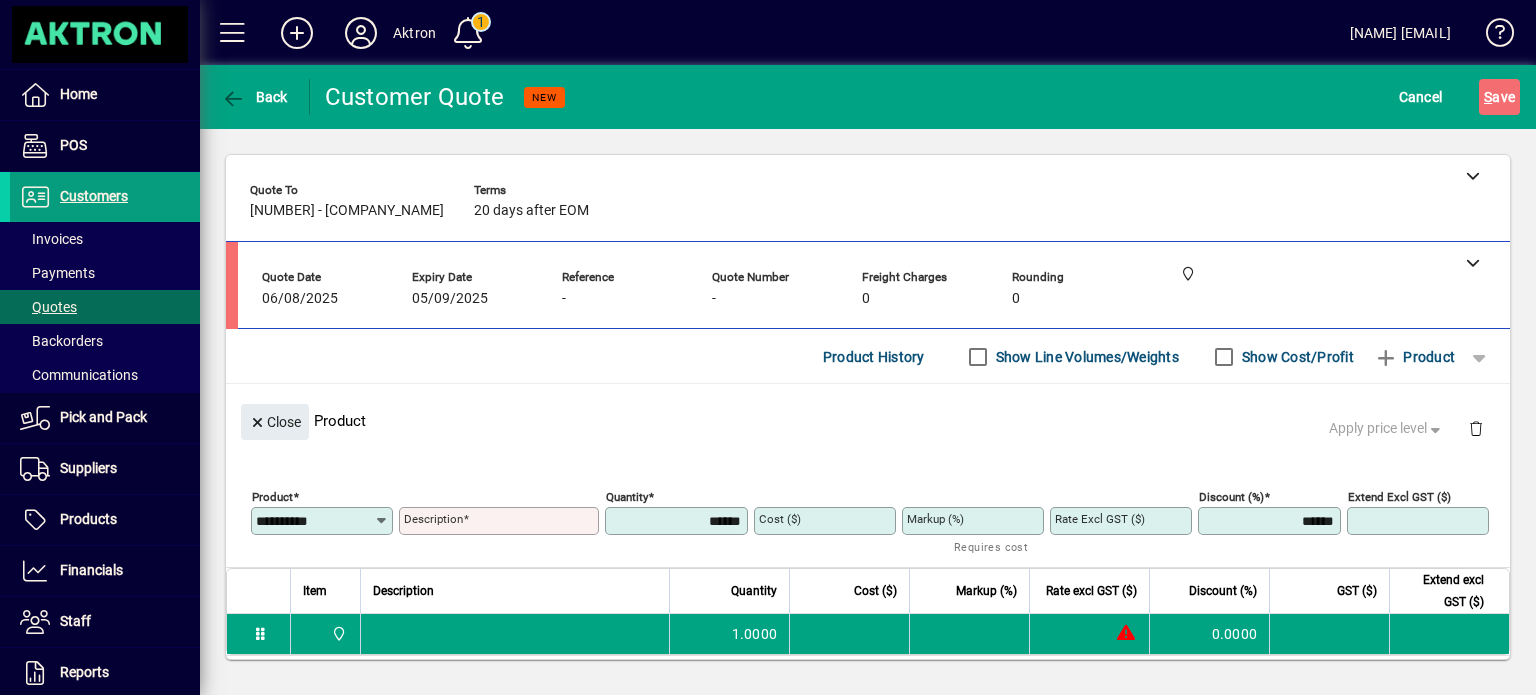 type on "**********" 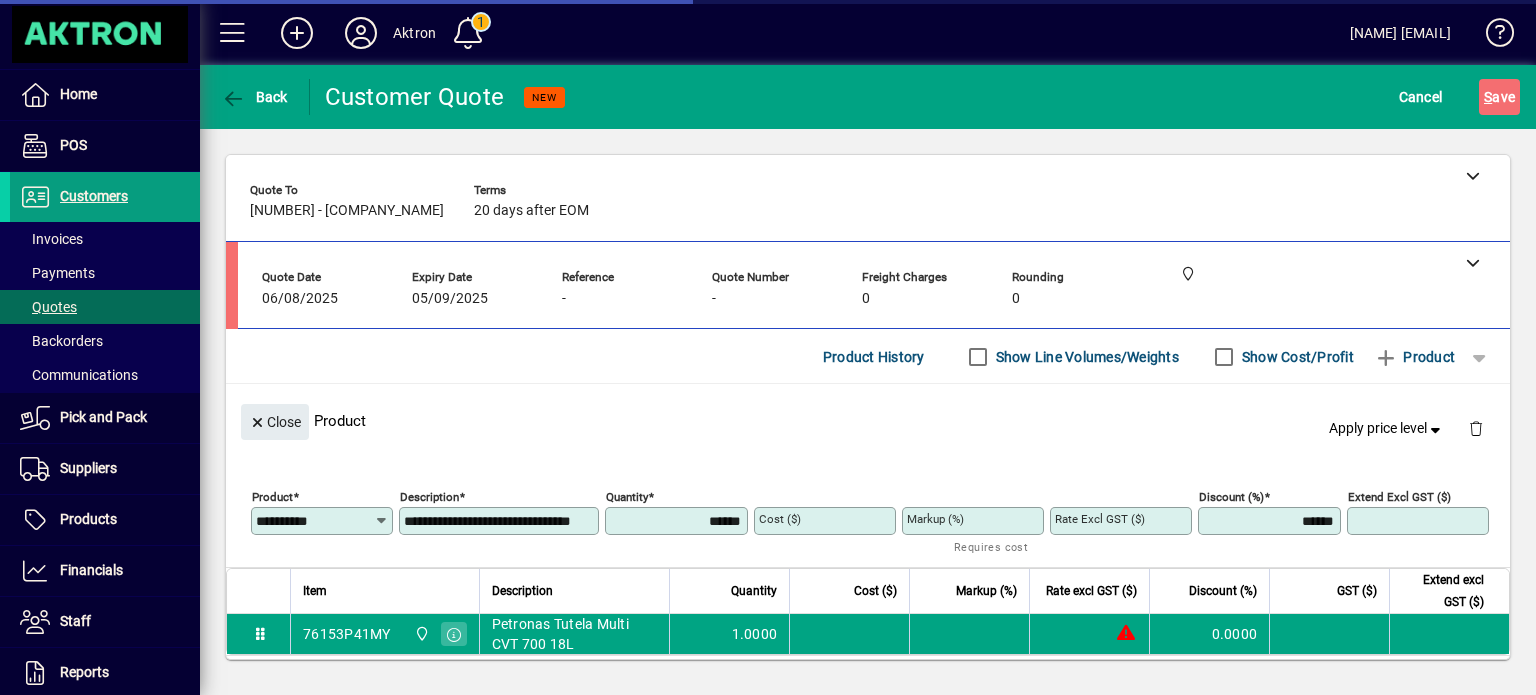 type on "********" 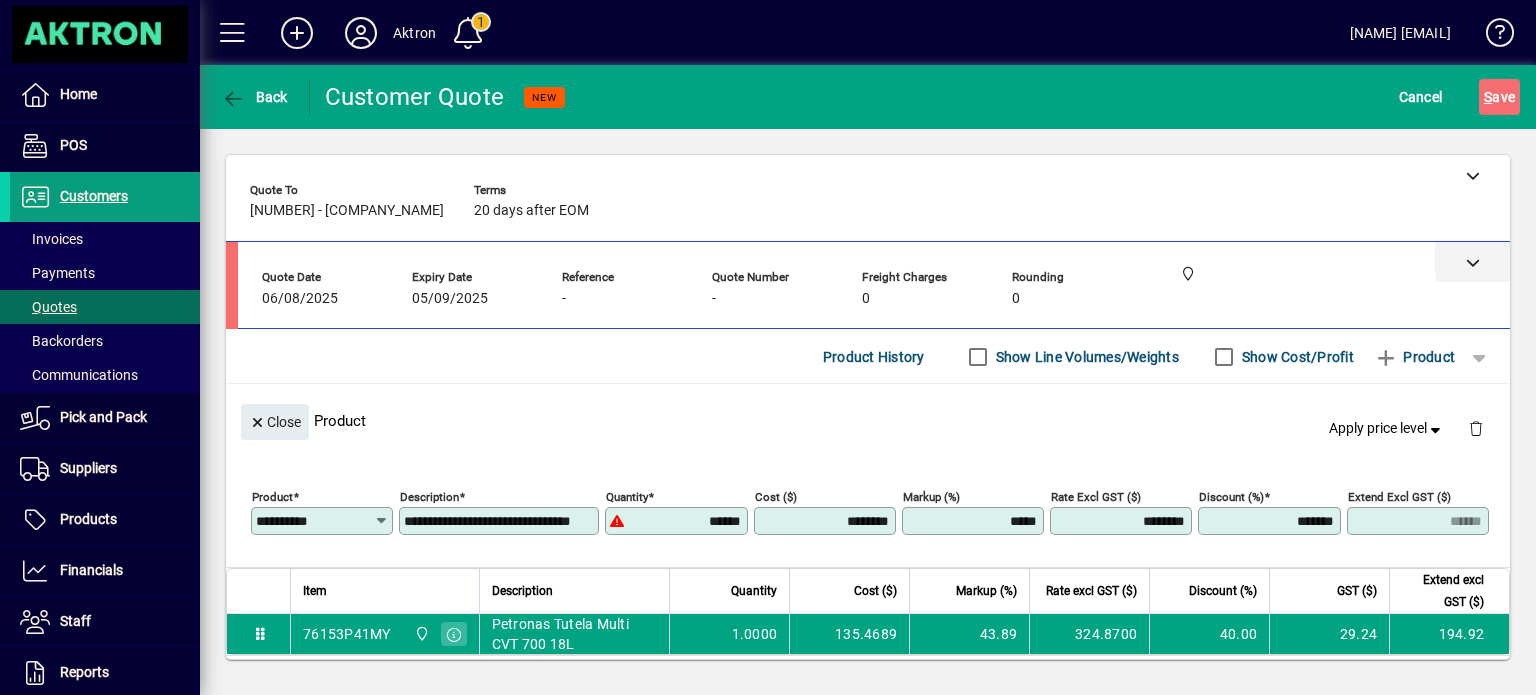 click 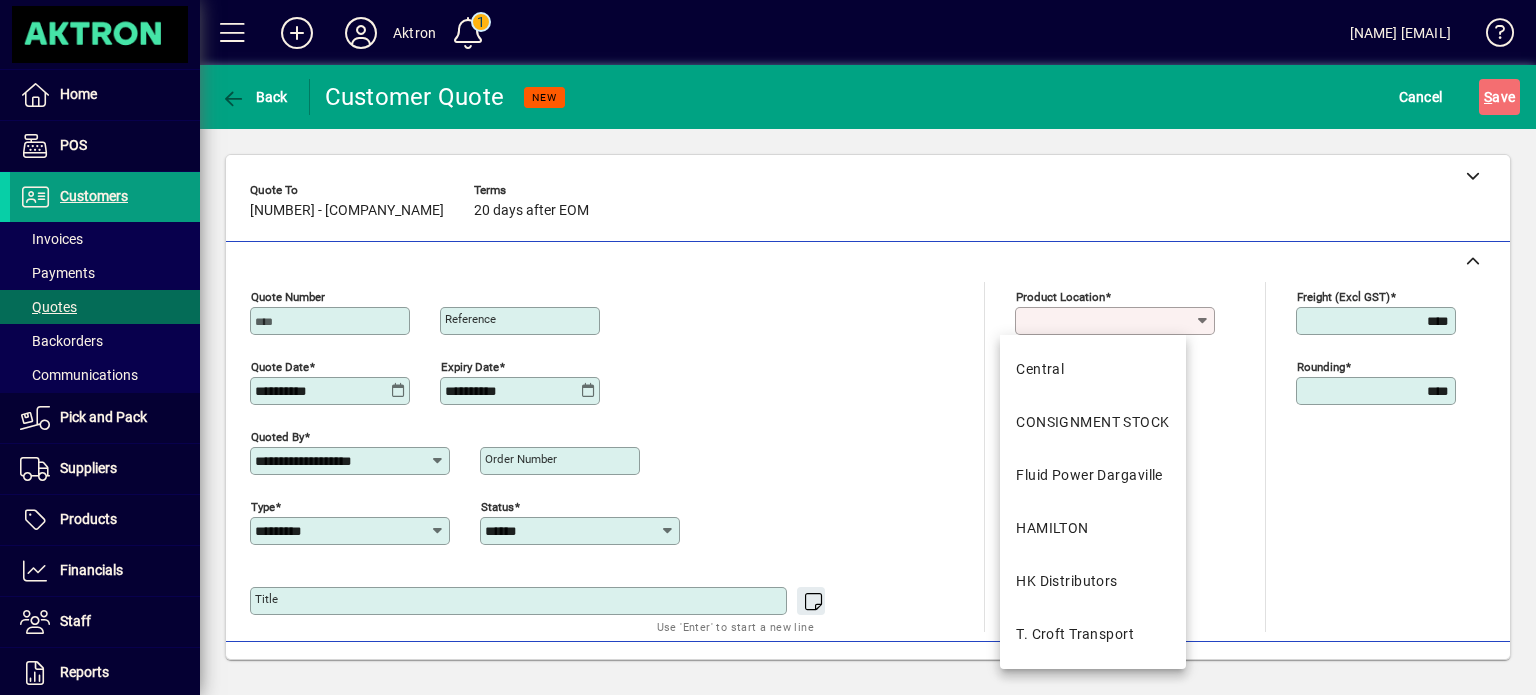 click on "Product location" at bounding box center [1107, 321] 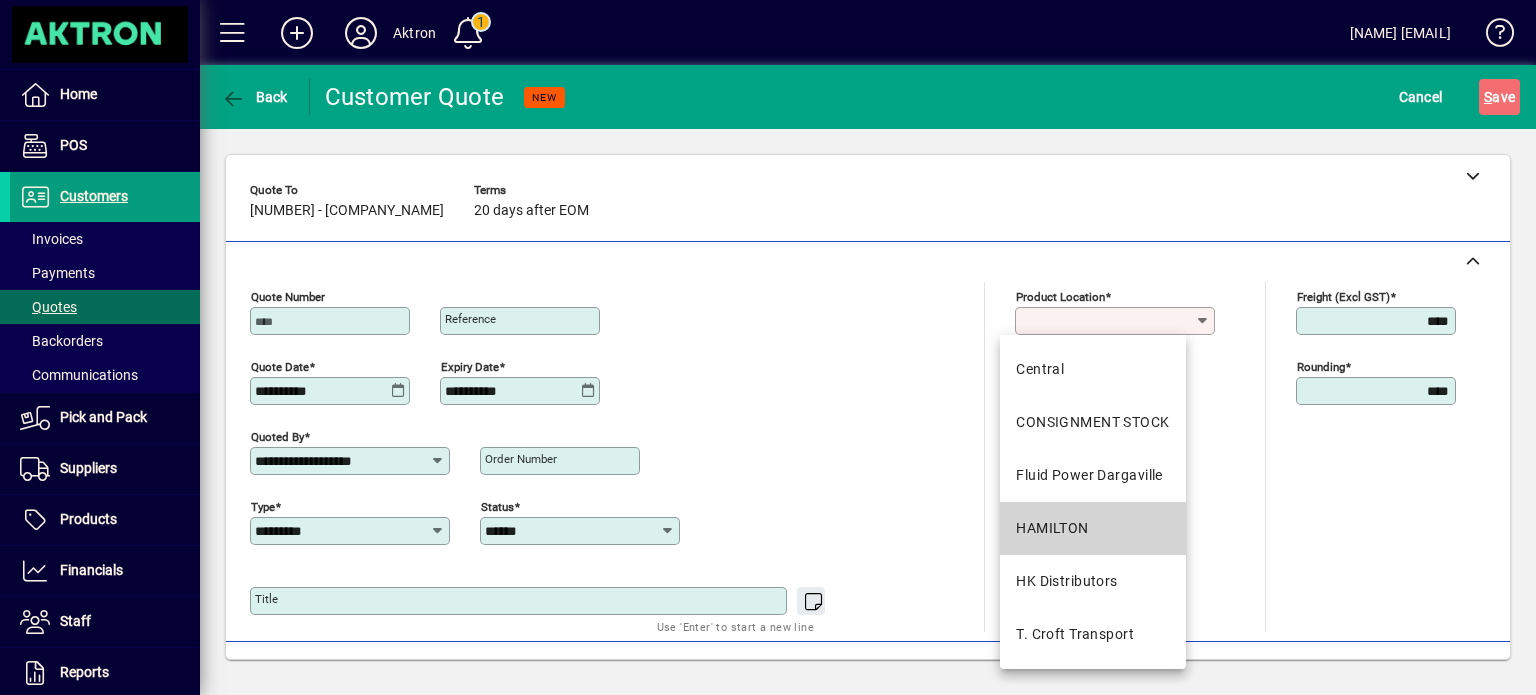 click on "HAMILTON" at bounding box center [1092, 528] 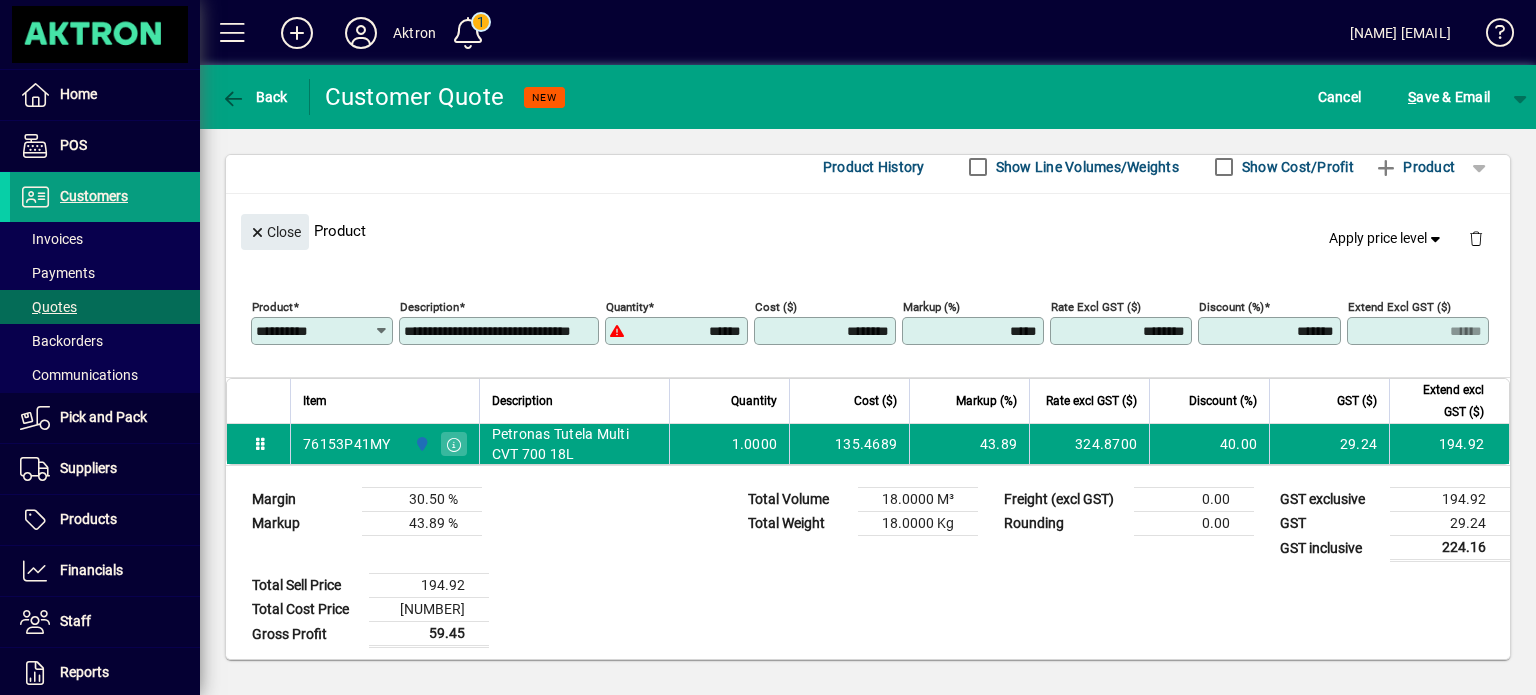 scroll, scrollTop: 504, scrollLeft: 0, axis: vertical 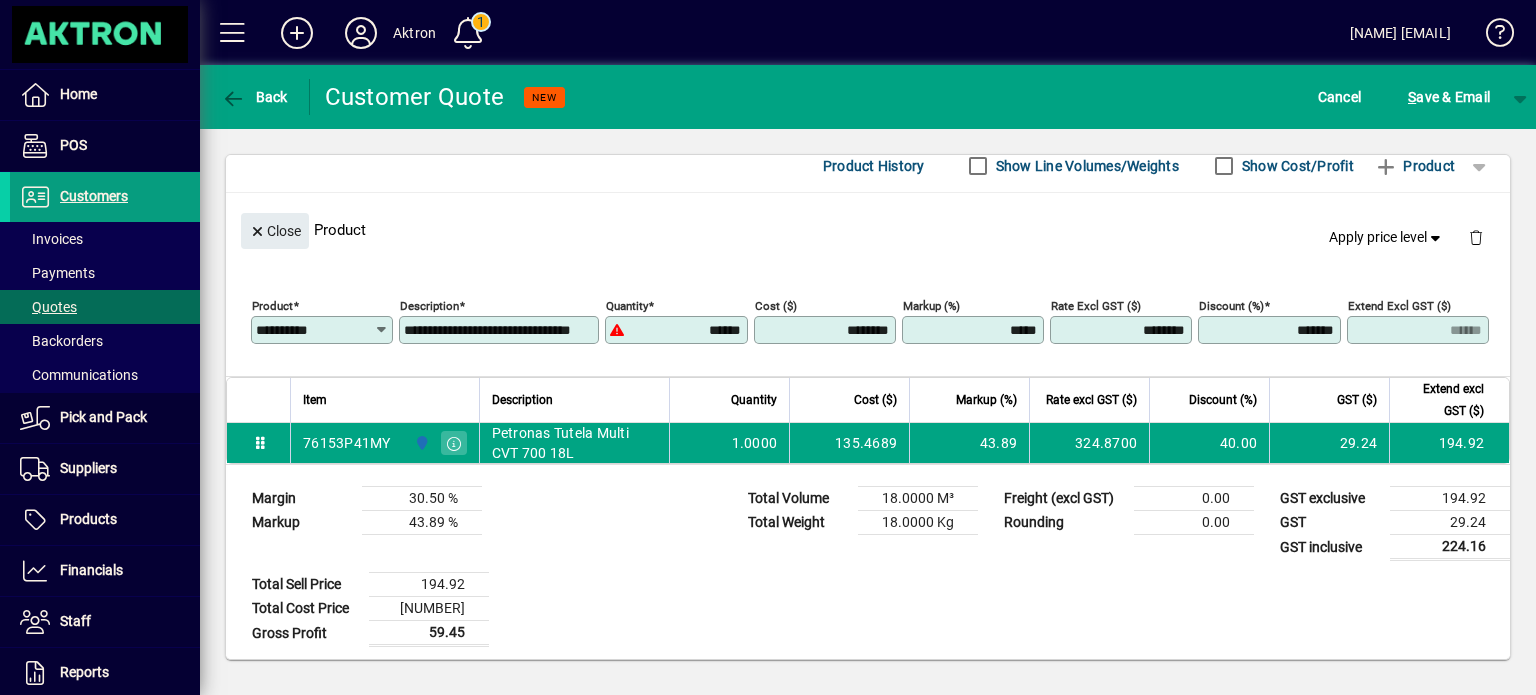 click on "******" at bounding box center [678, 330] 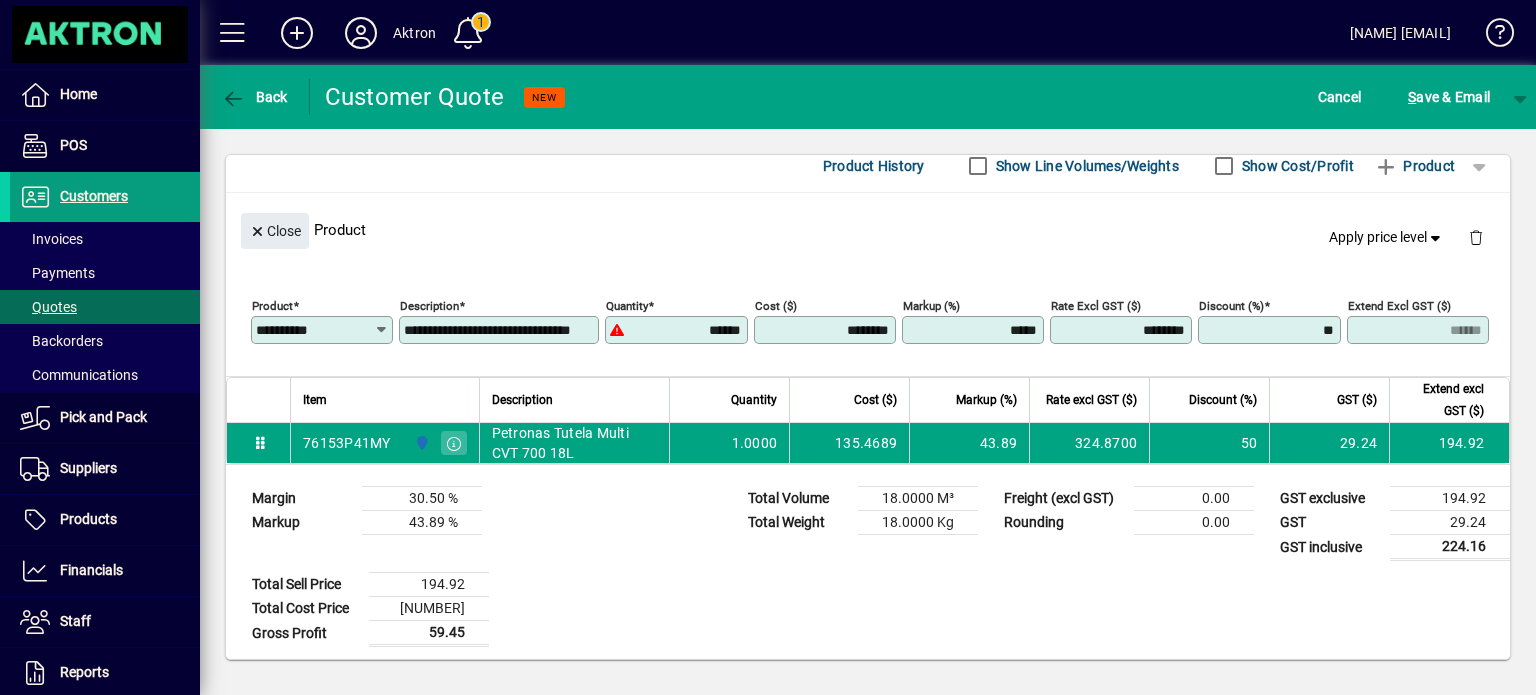 type on "**" 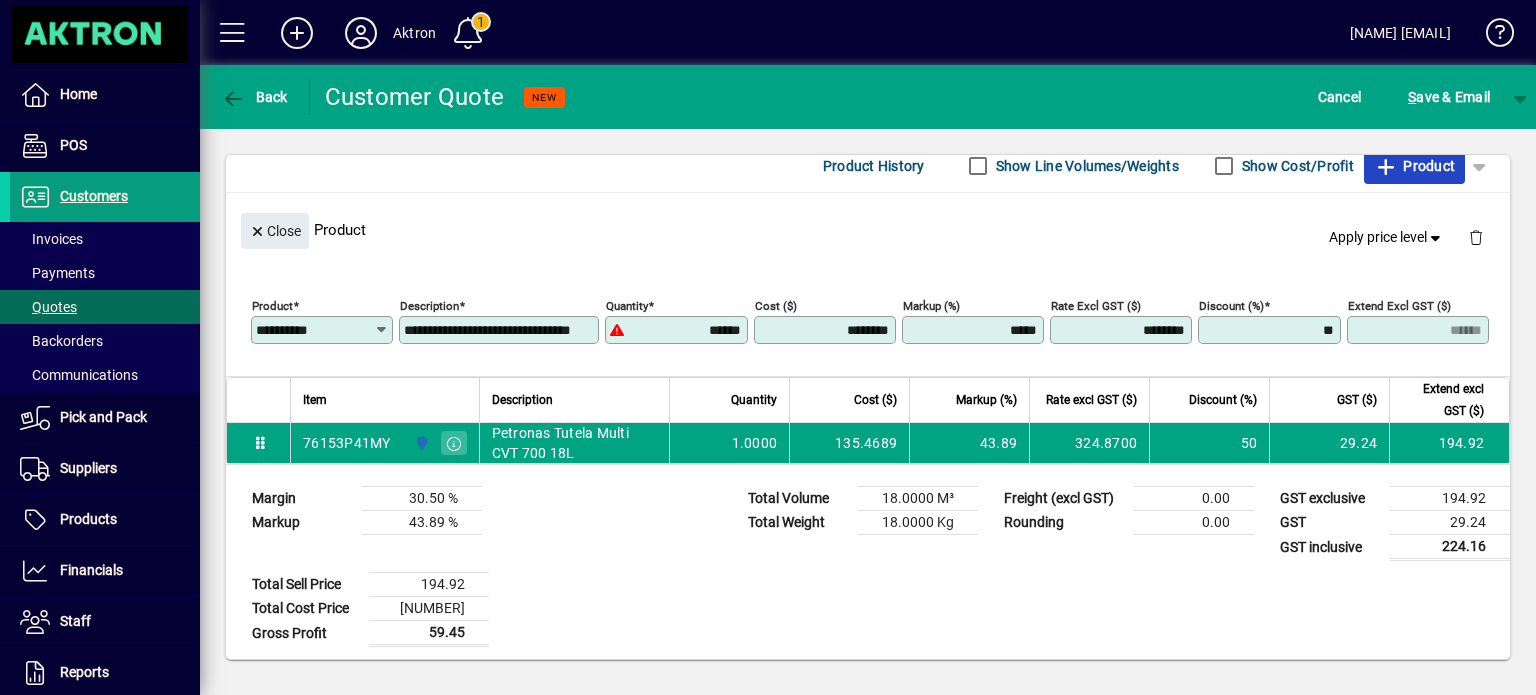 type on "*****" 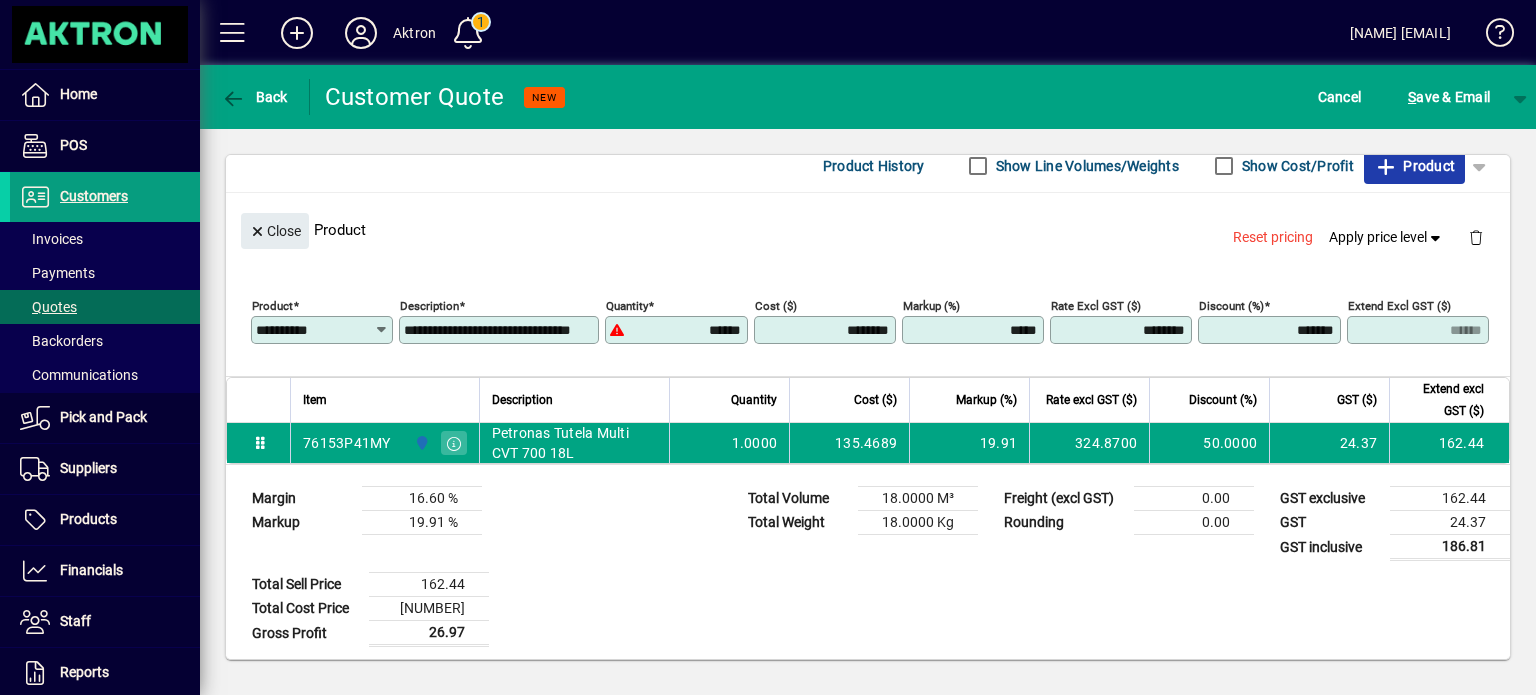 type 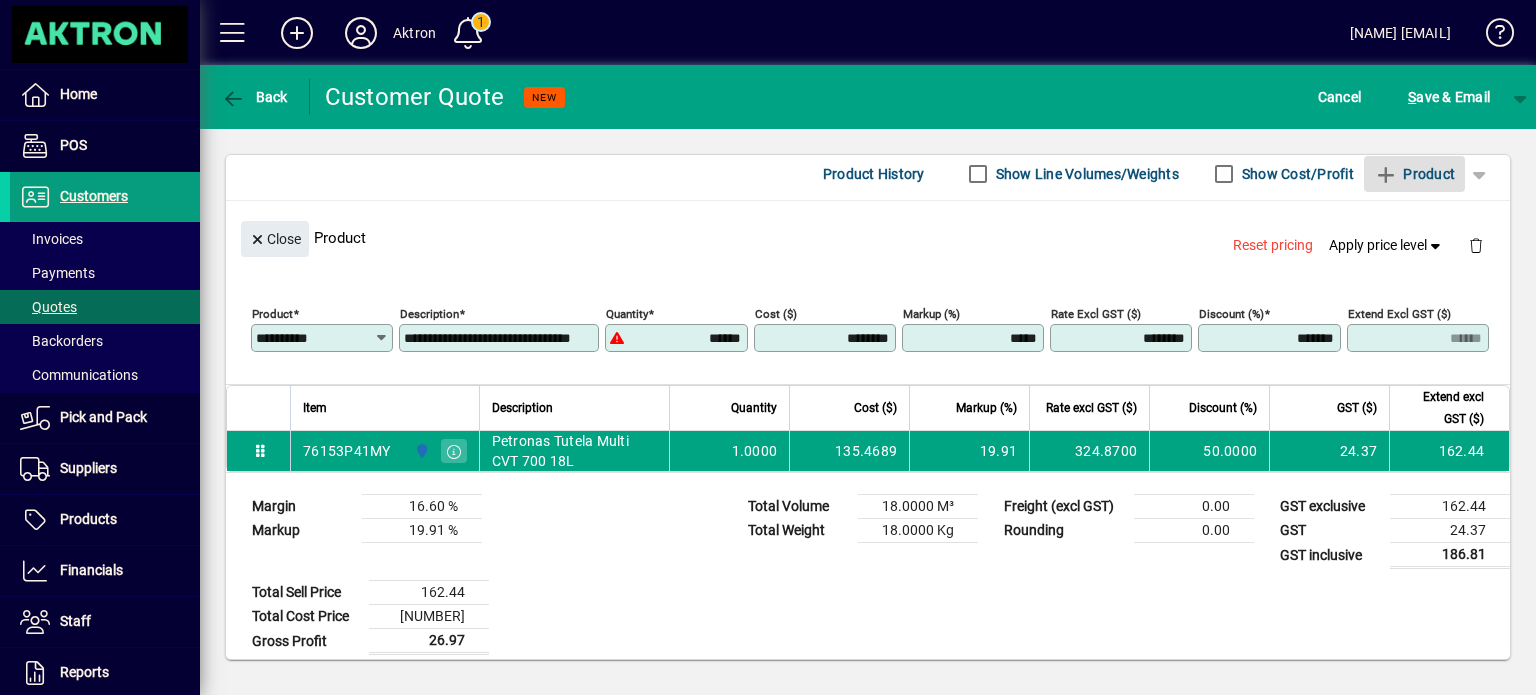 type 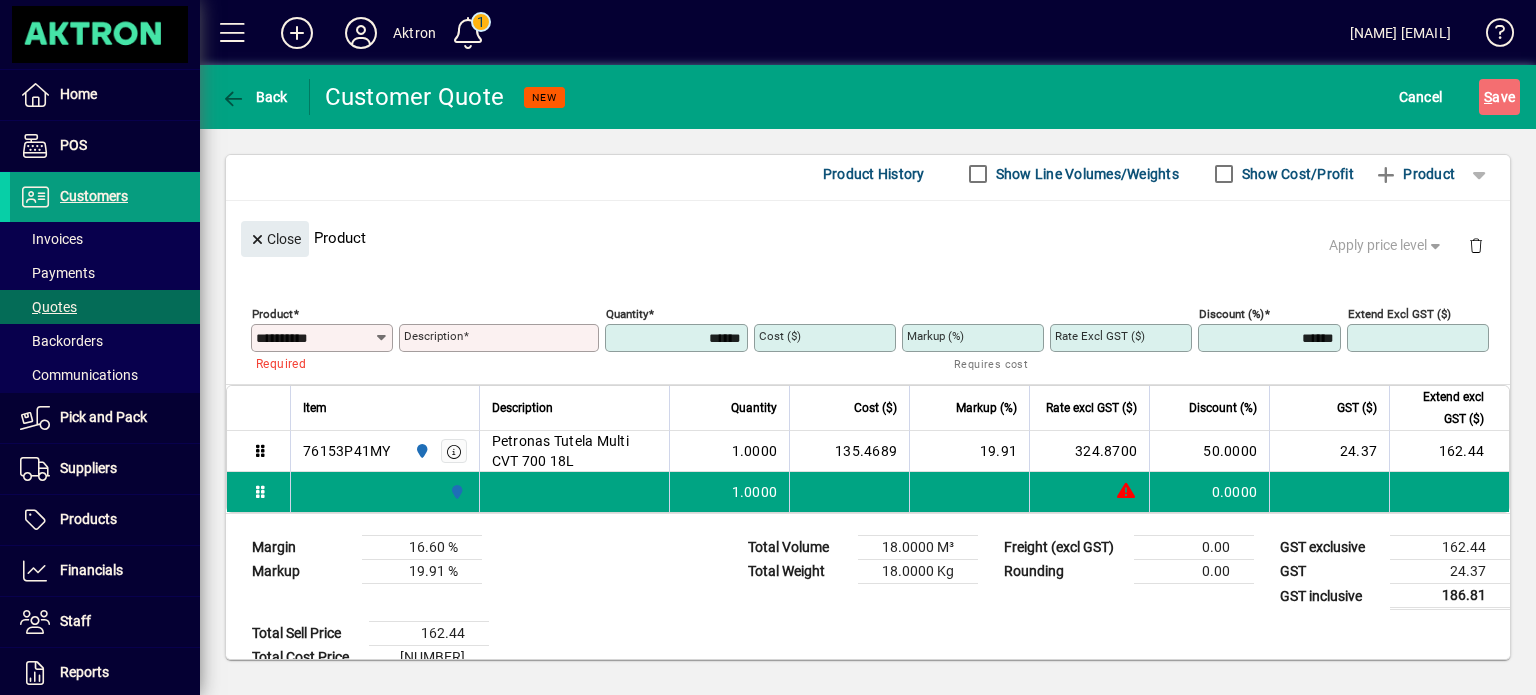 type 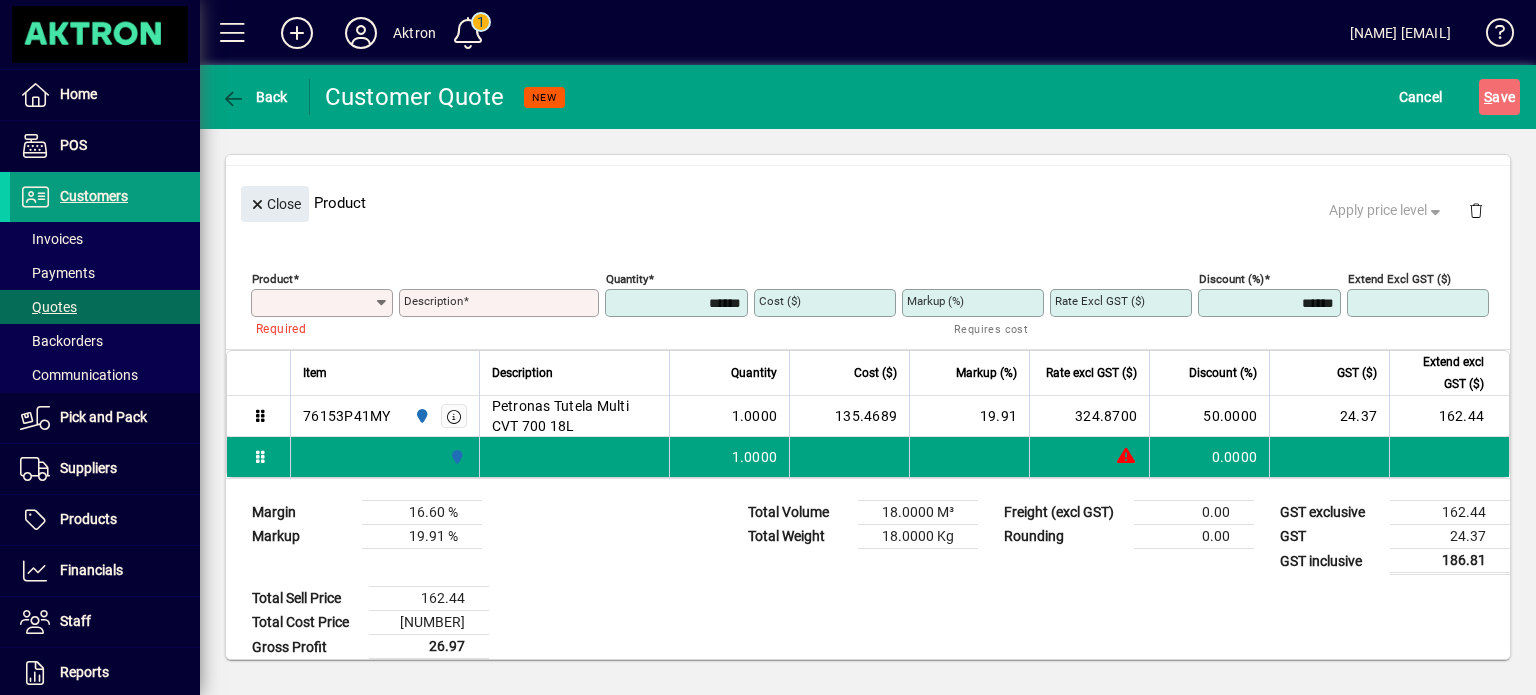 scroll, scrollTop: 184, scrollLeft: 0, axis: vertical 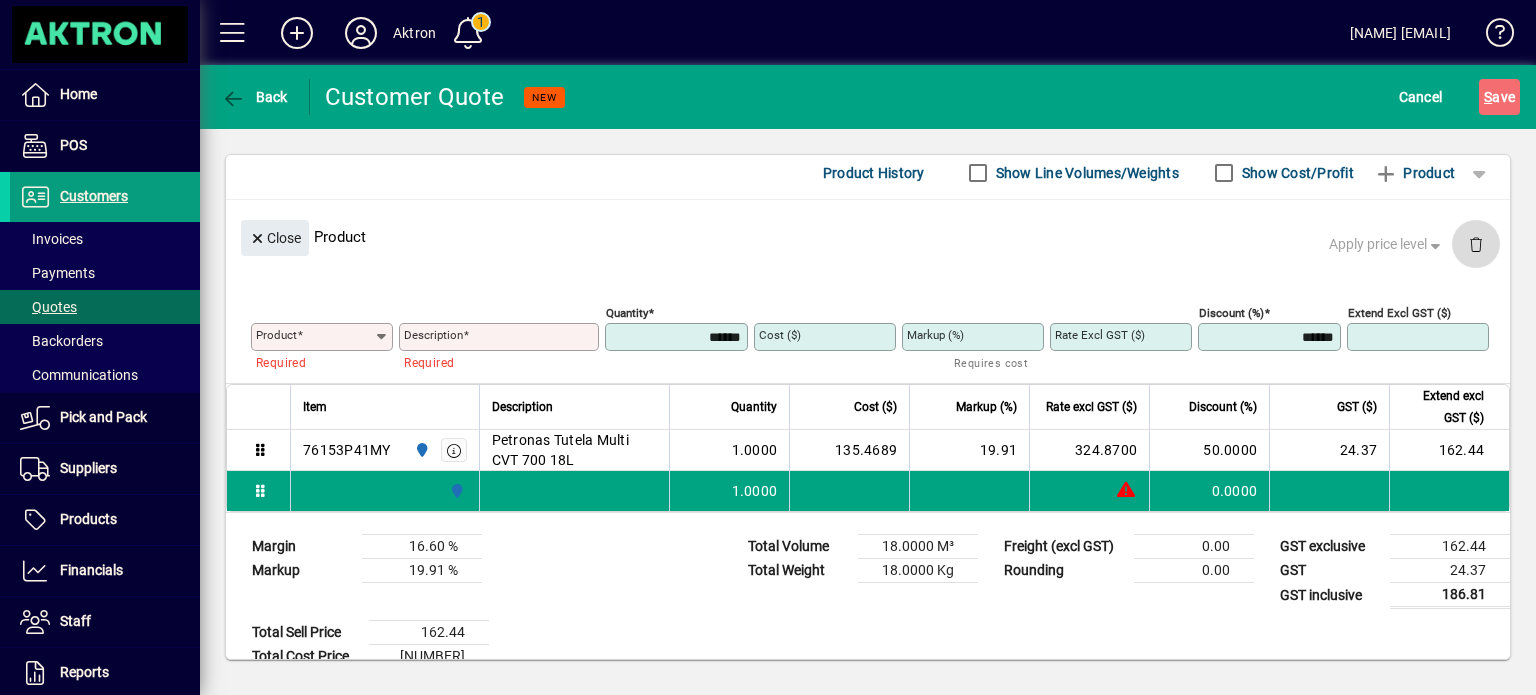 click 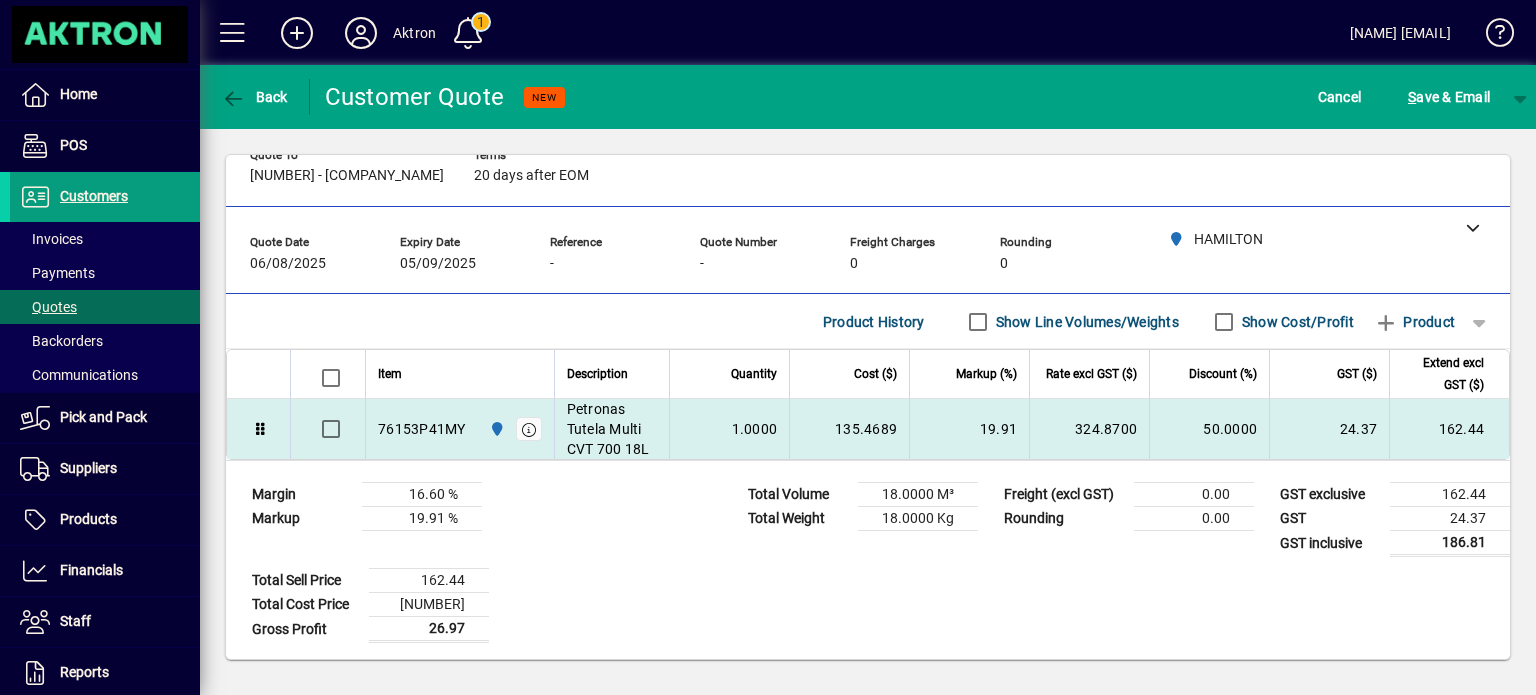 click on "1.0000" at bounding box center [729, 429] 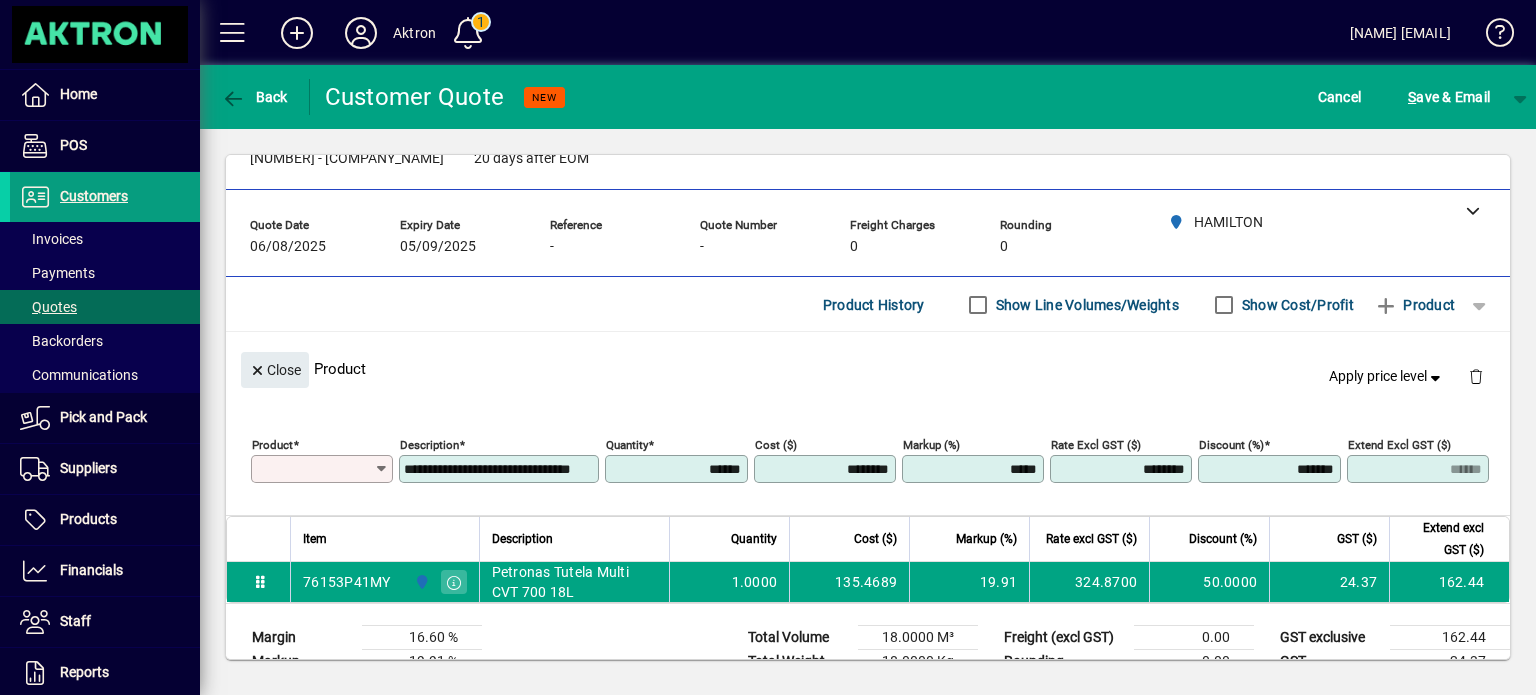 scroll, scrollTop: 184, scrollLeft: 0, axis: vertical 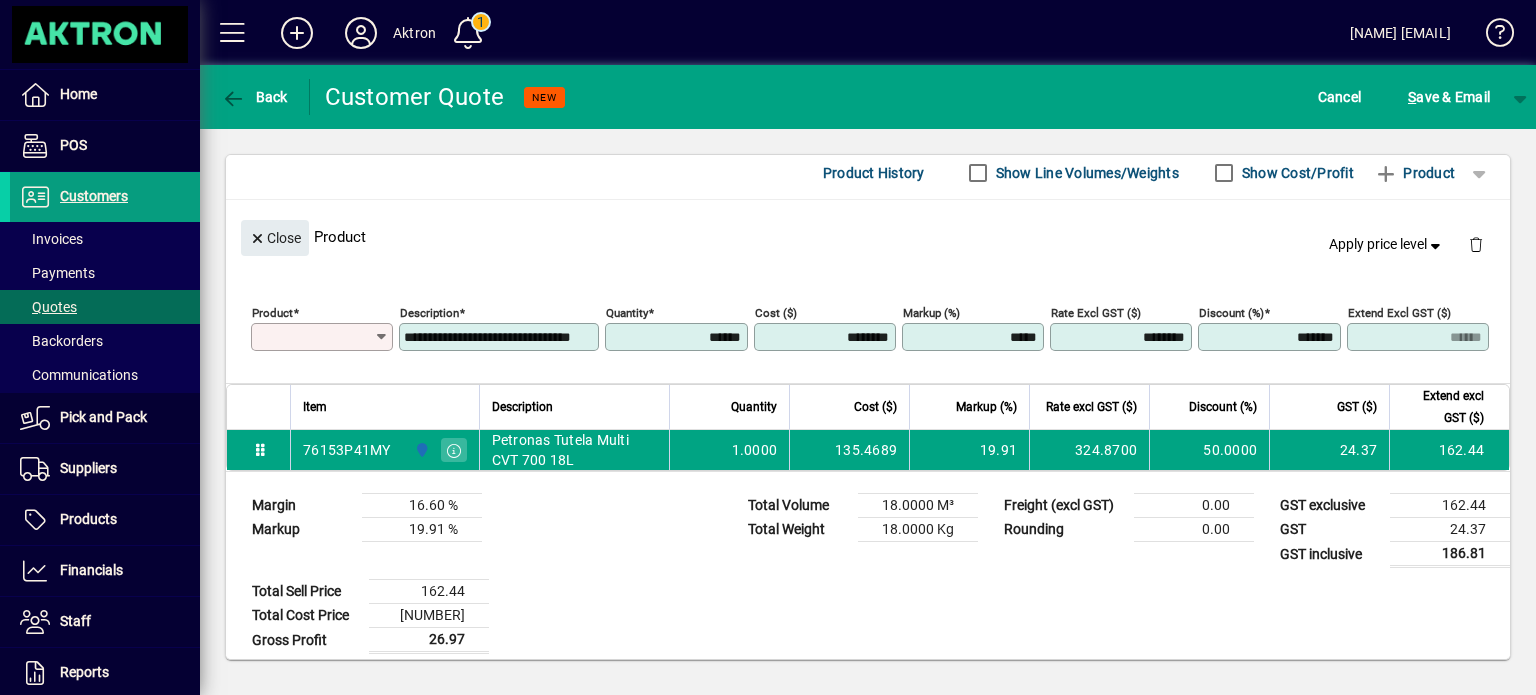type on "**********" 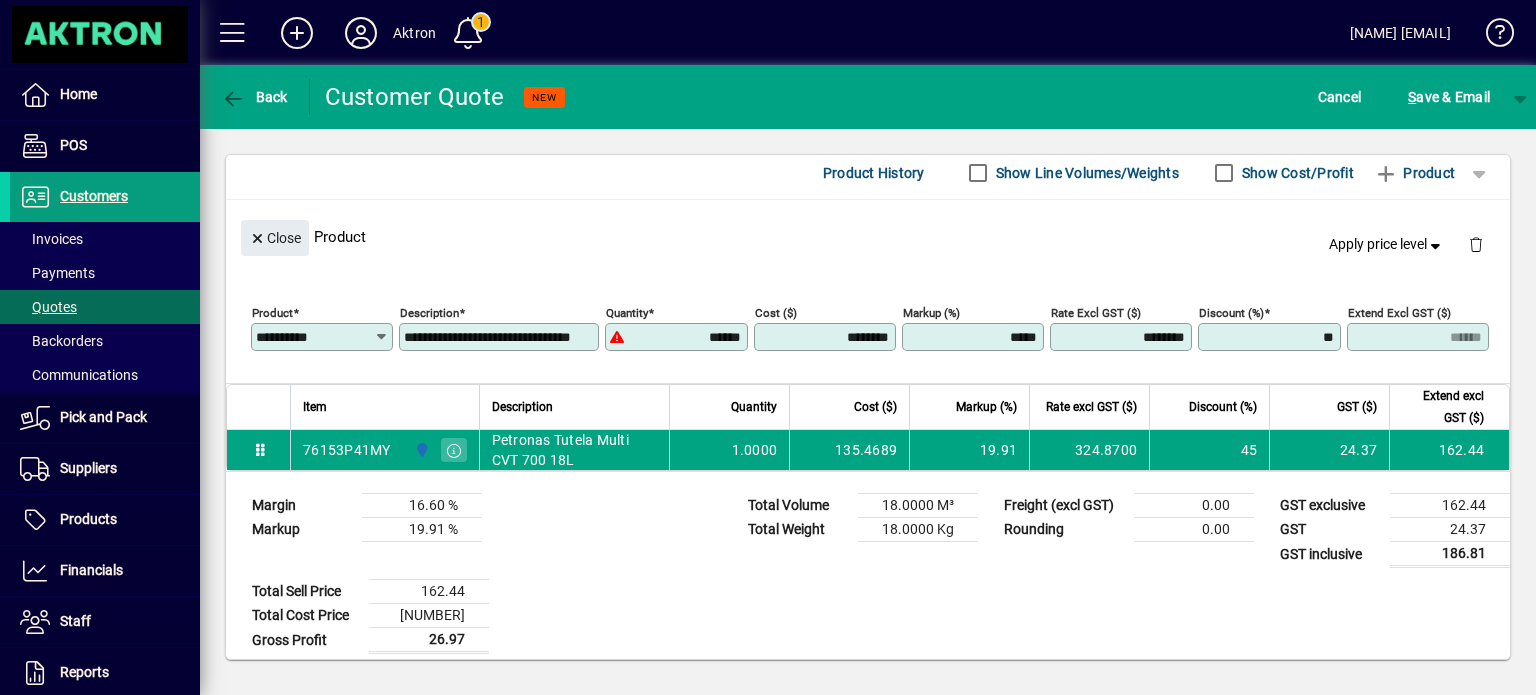 type on "**" 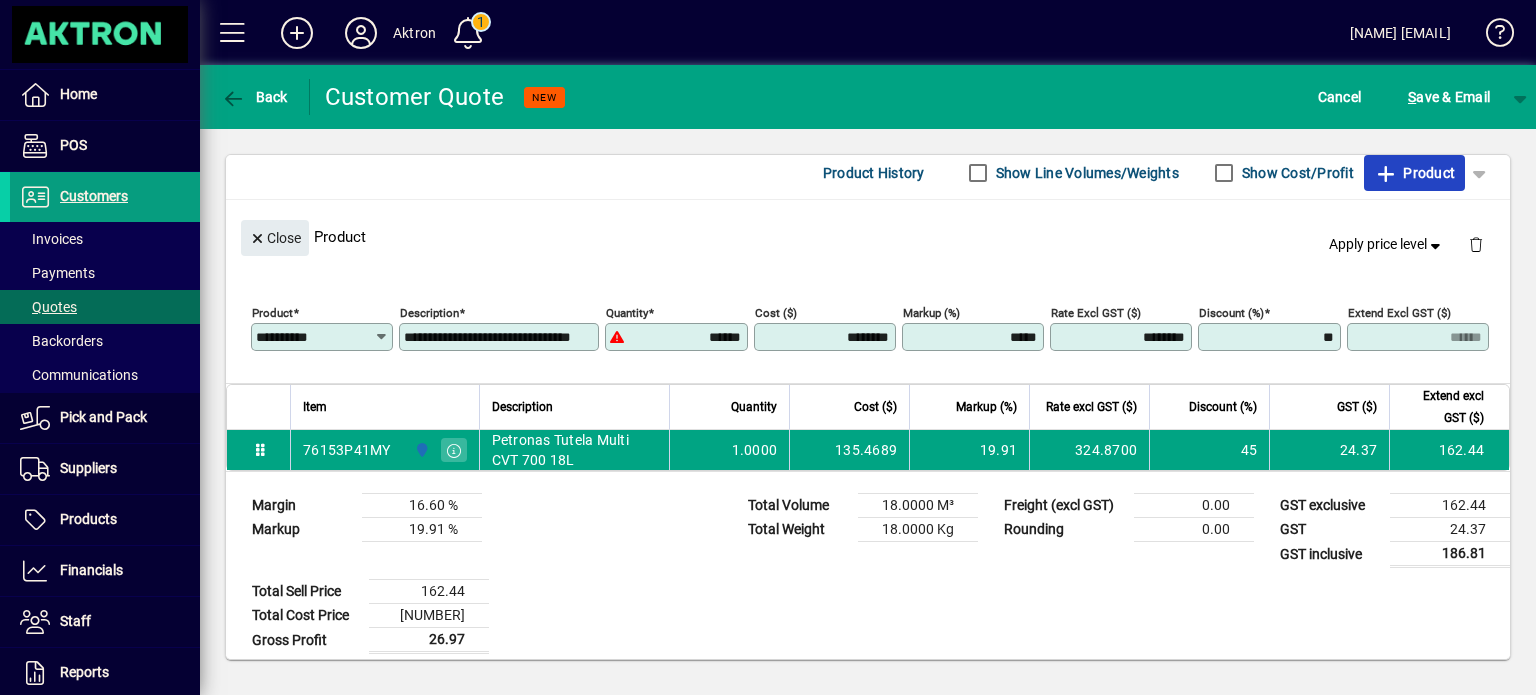 type on "*****" 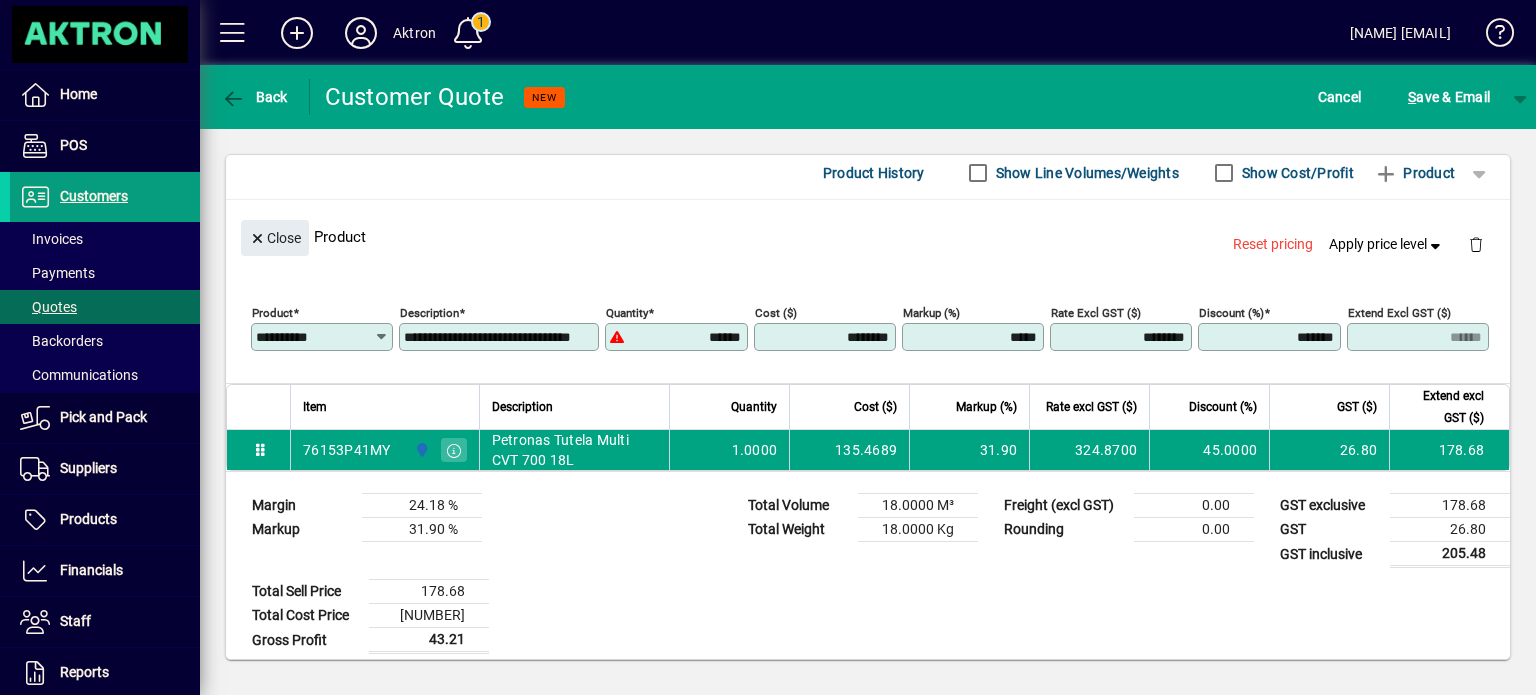 click on "*****" at bounding box center (975, 337) 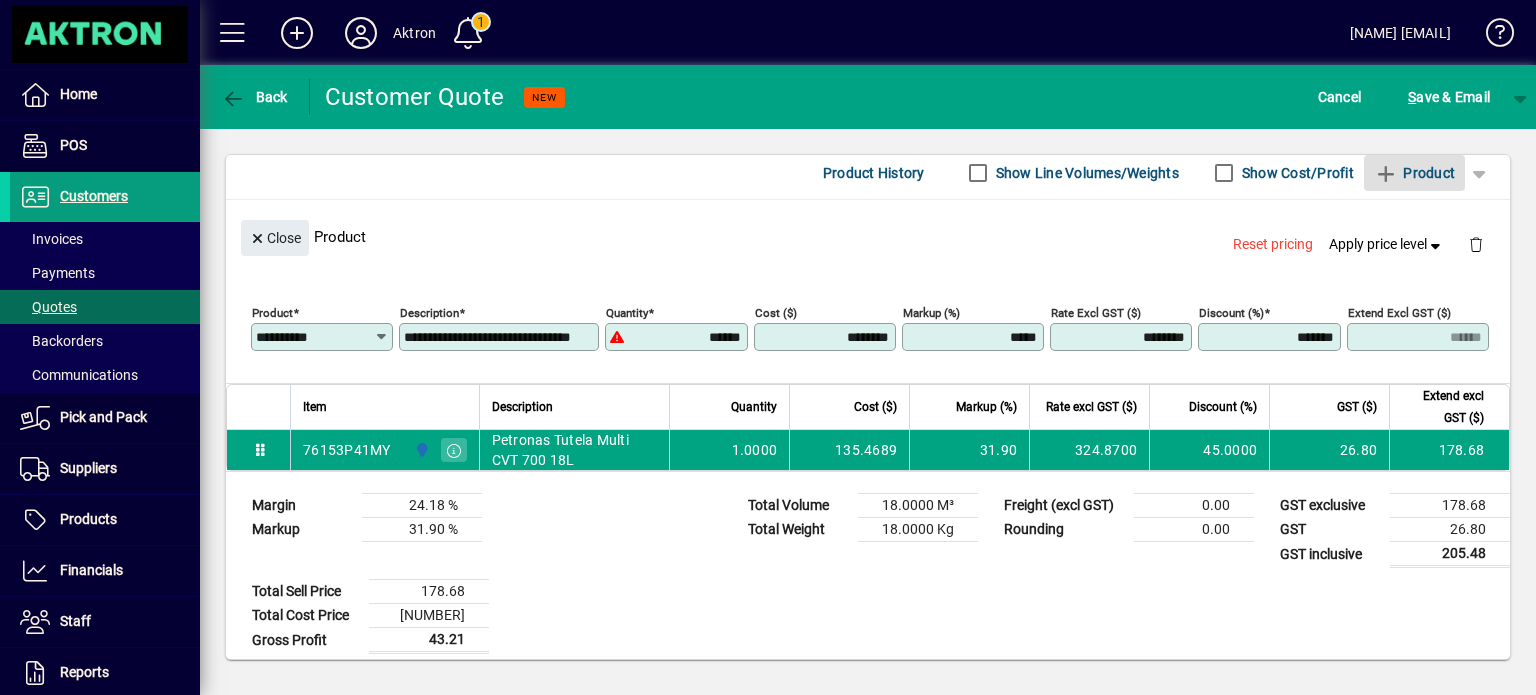 type 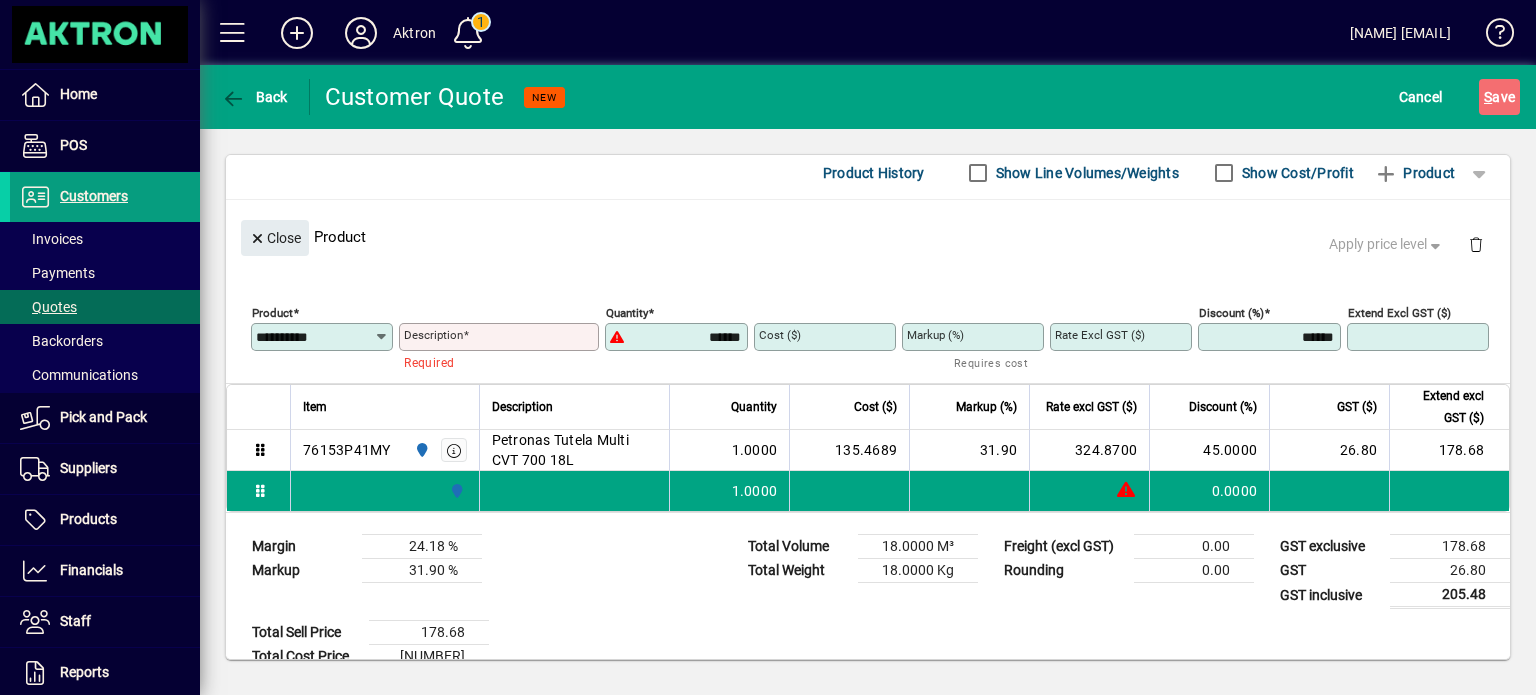 type 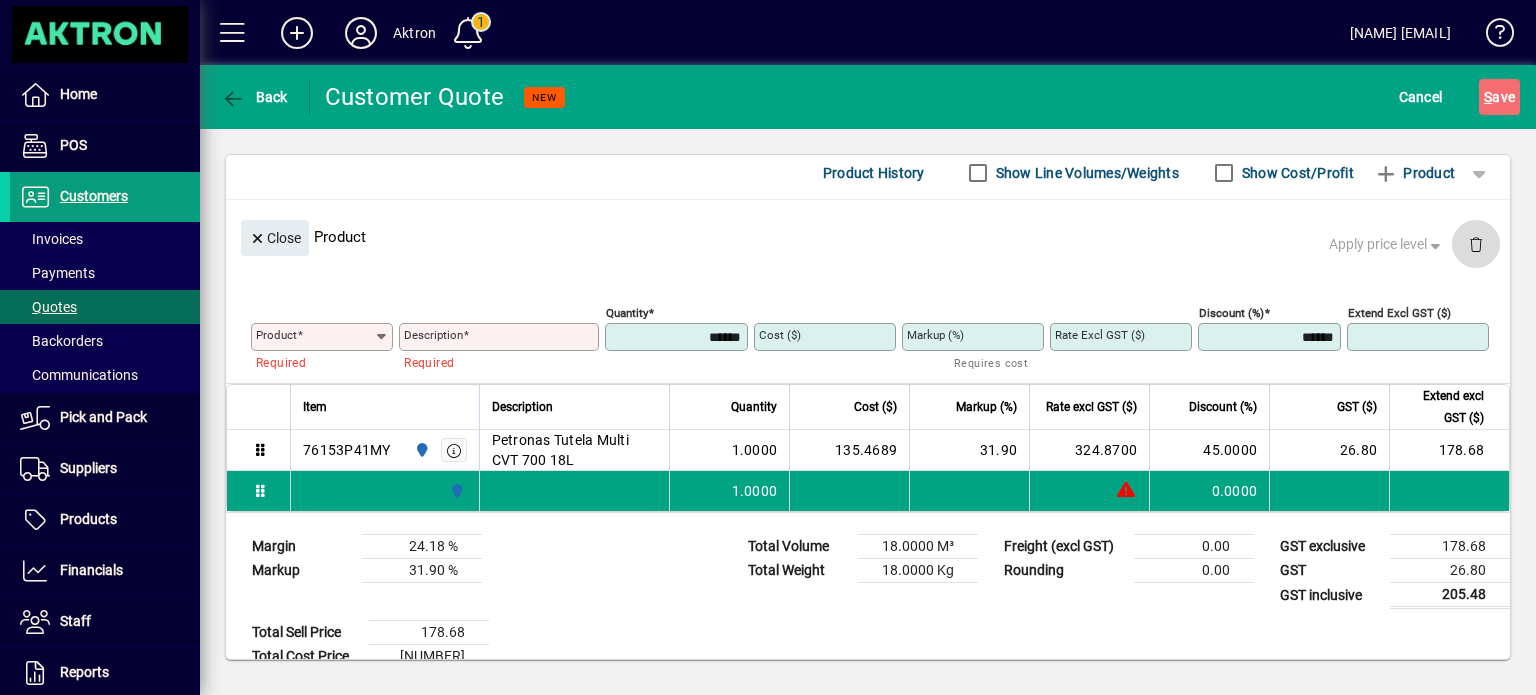 click 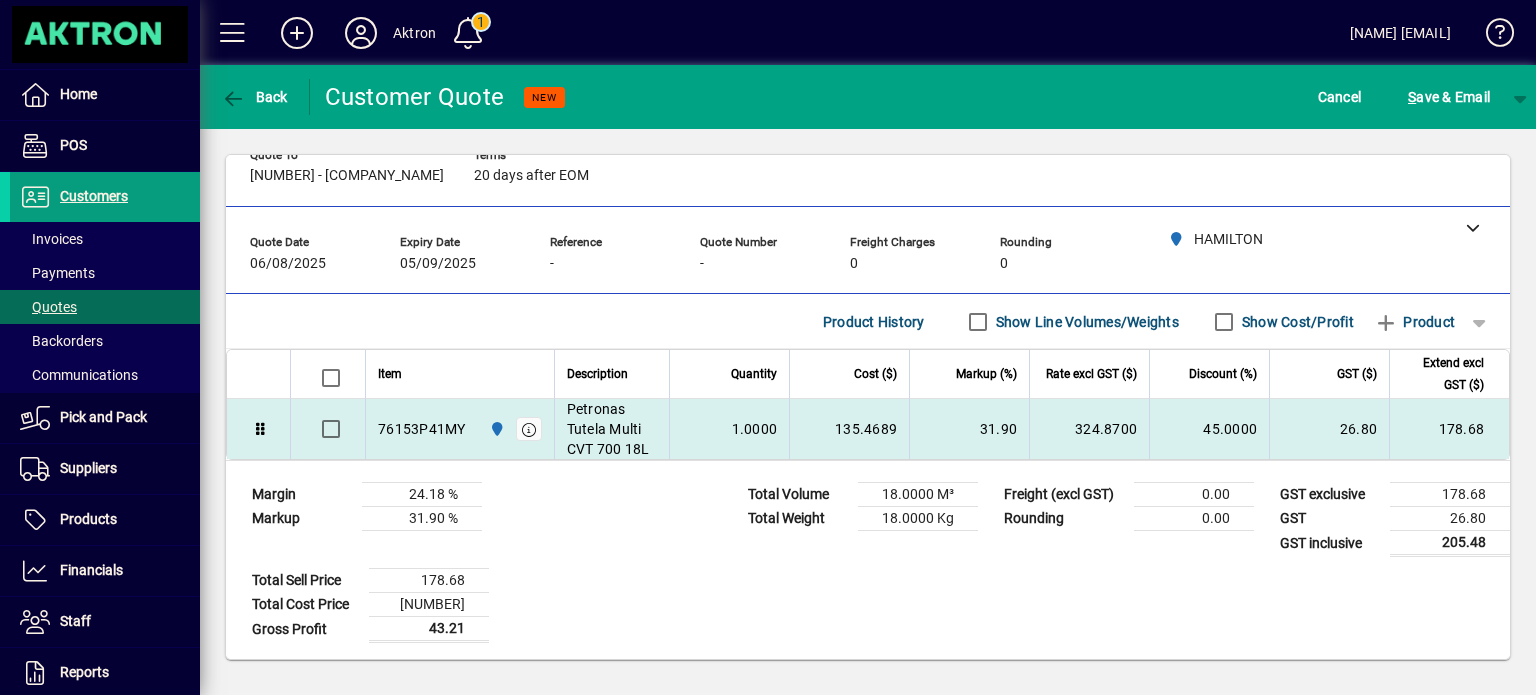 click on "1.0000" at bounding box center (755, 429) 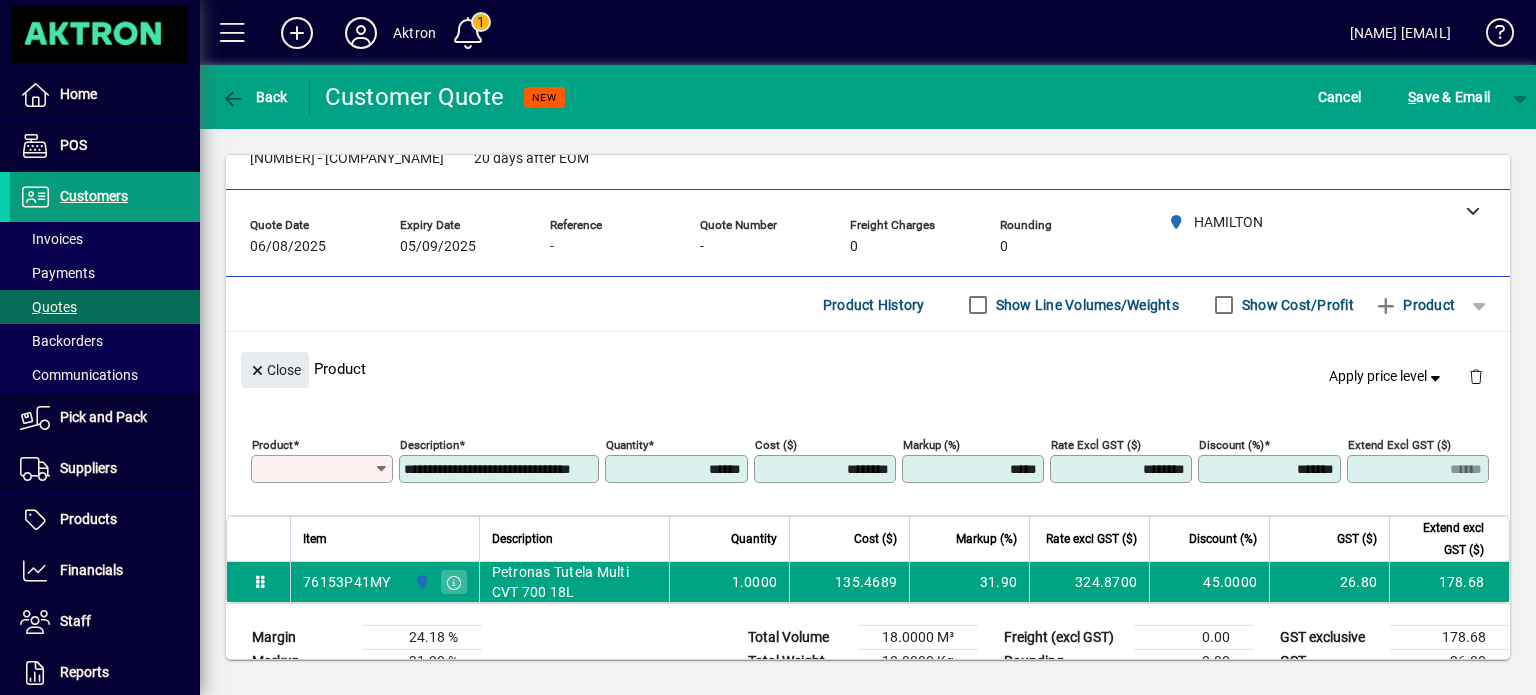 scroll, scrollTop: 184, scrollLeft: 0, axis: vertical 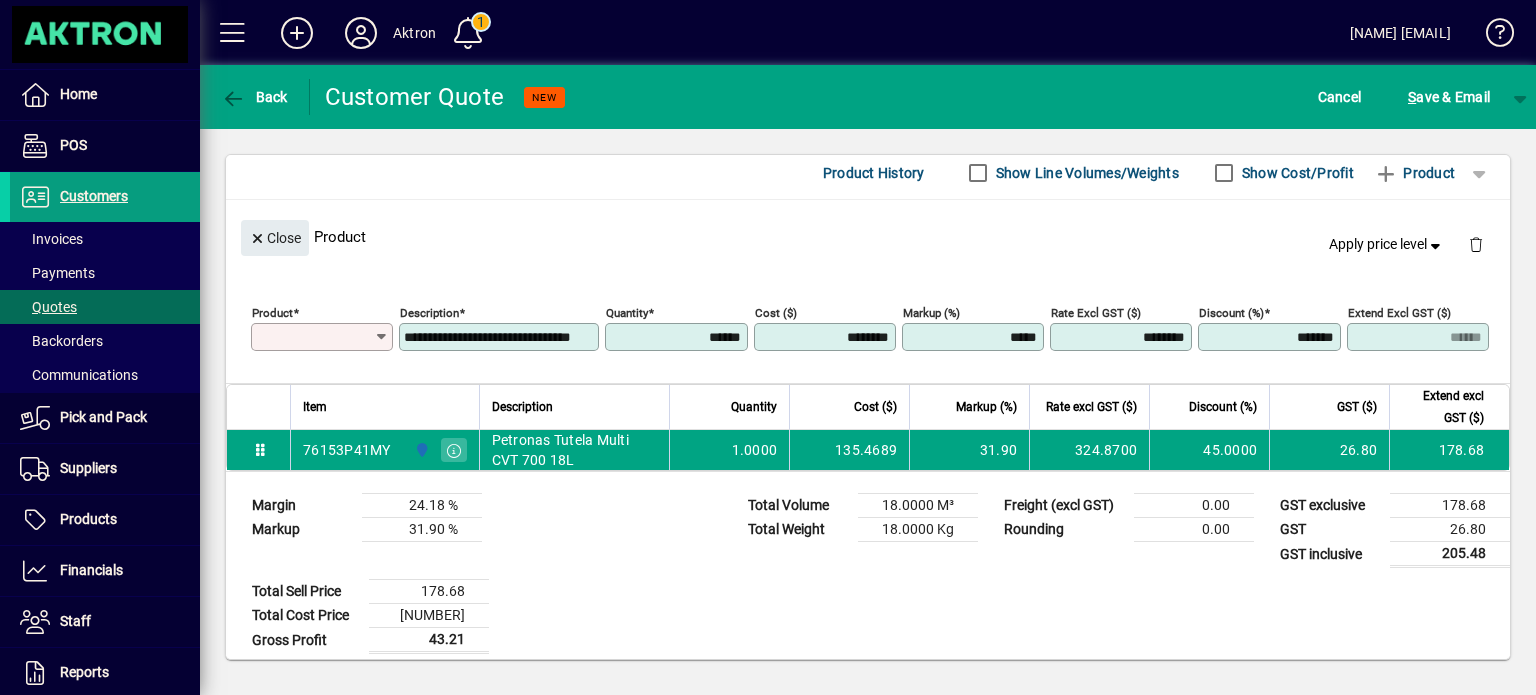 type on "**********" 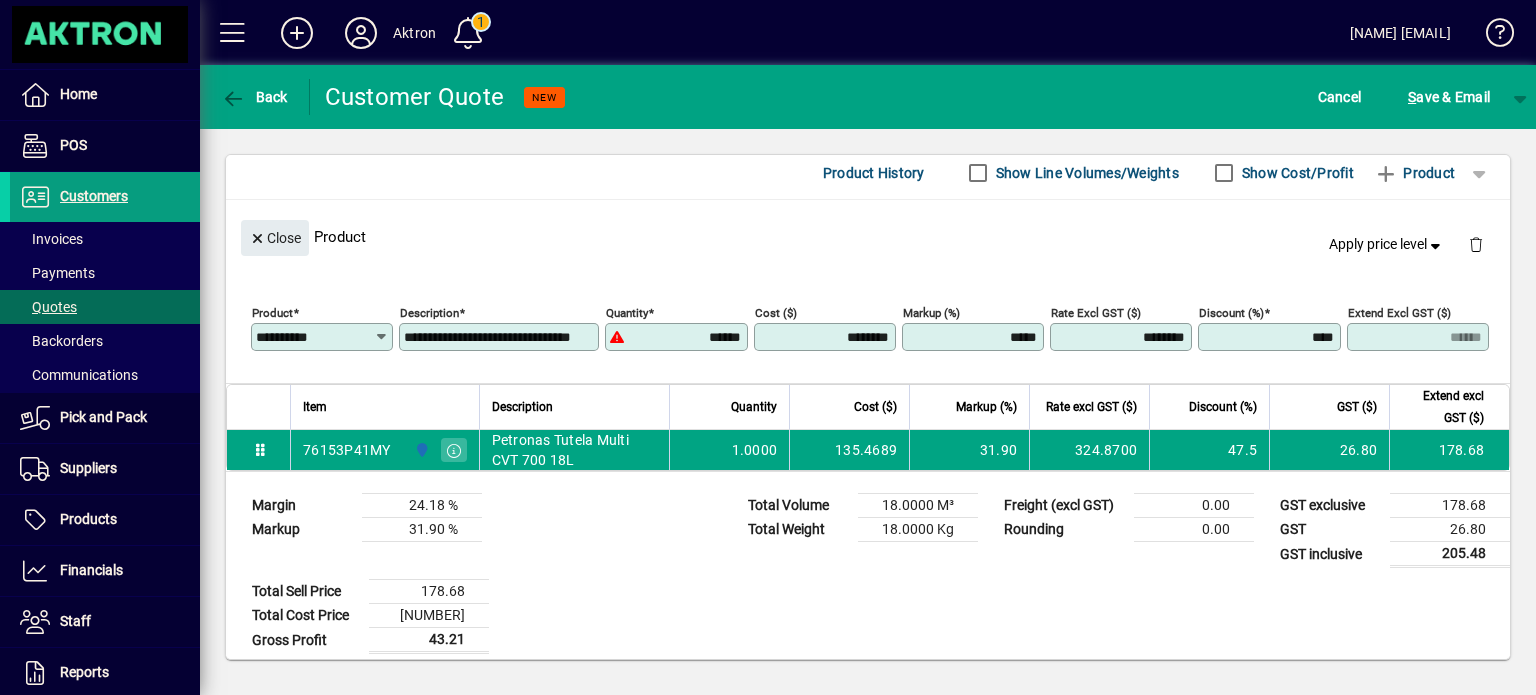 type on "****" 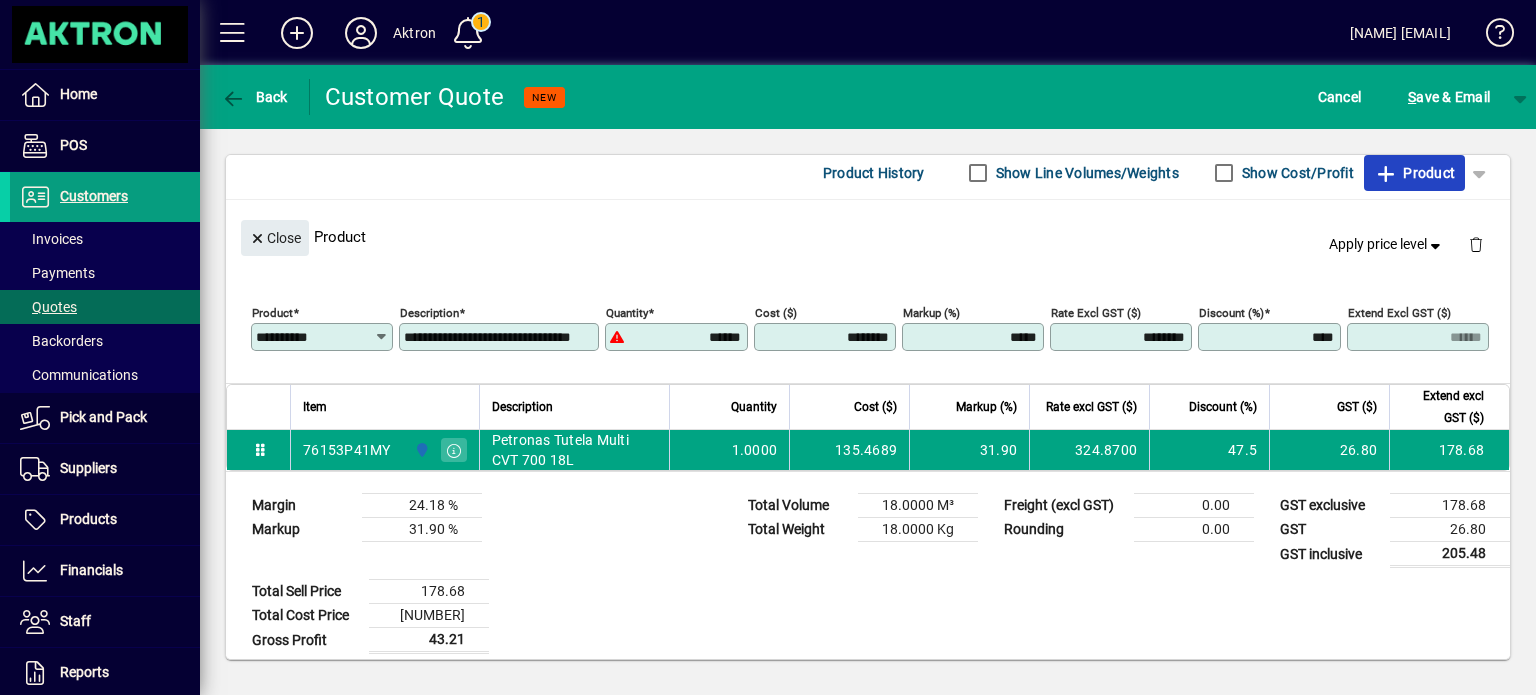 type on "*****" 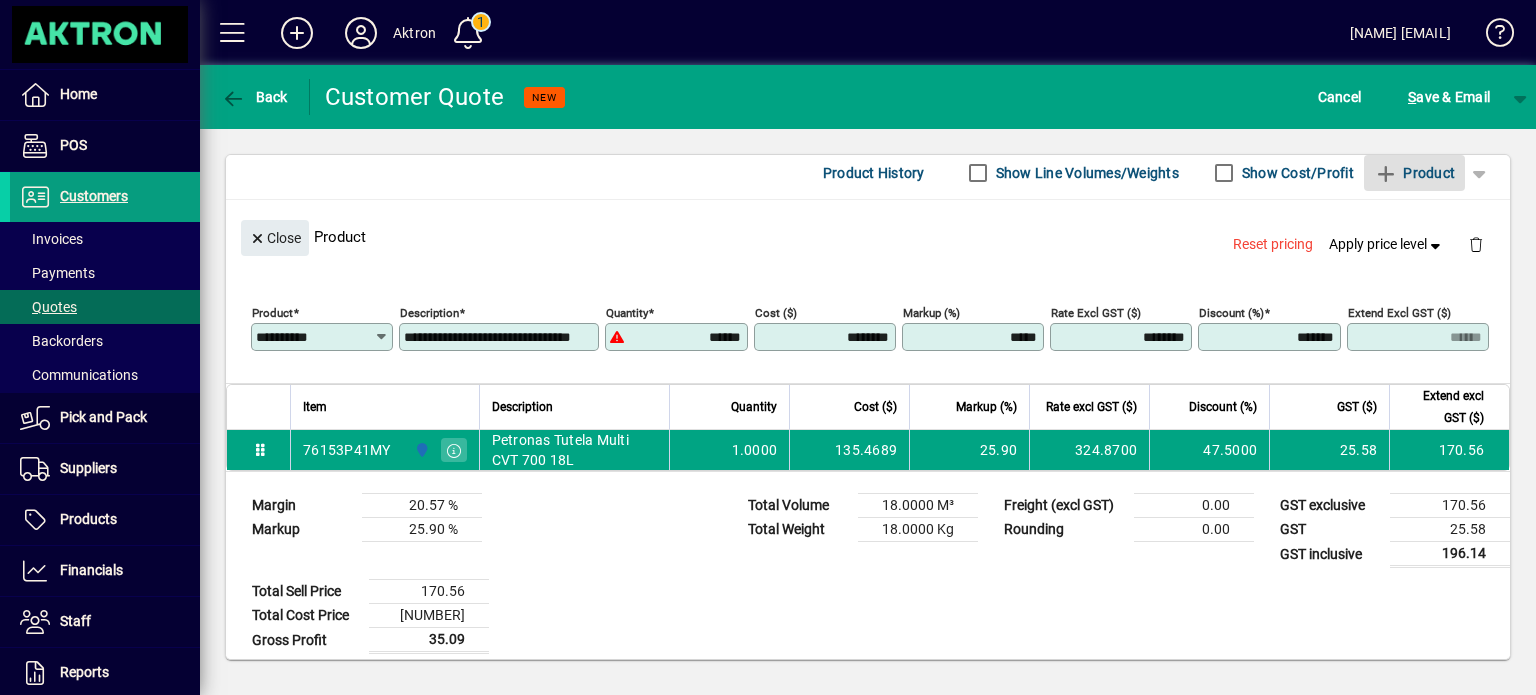 type 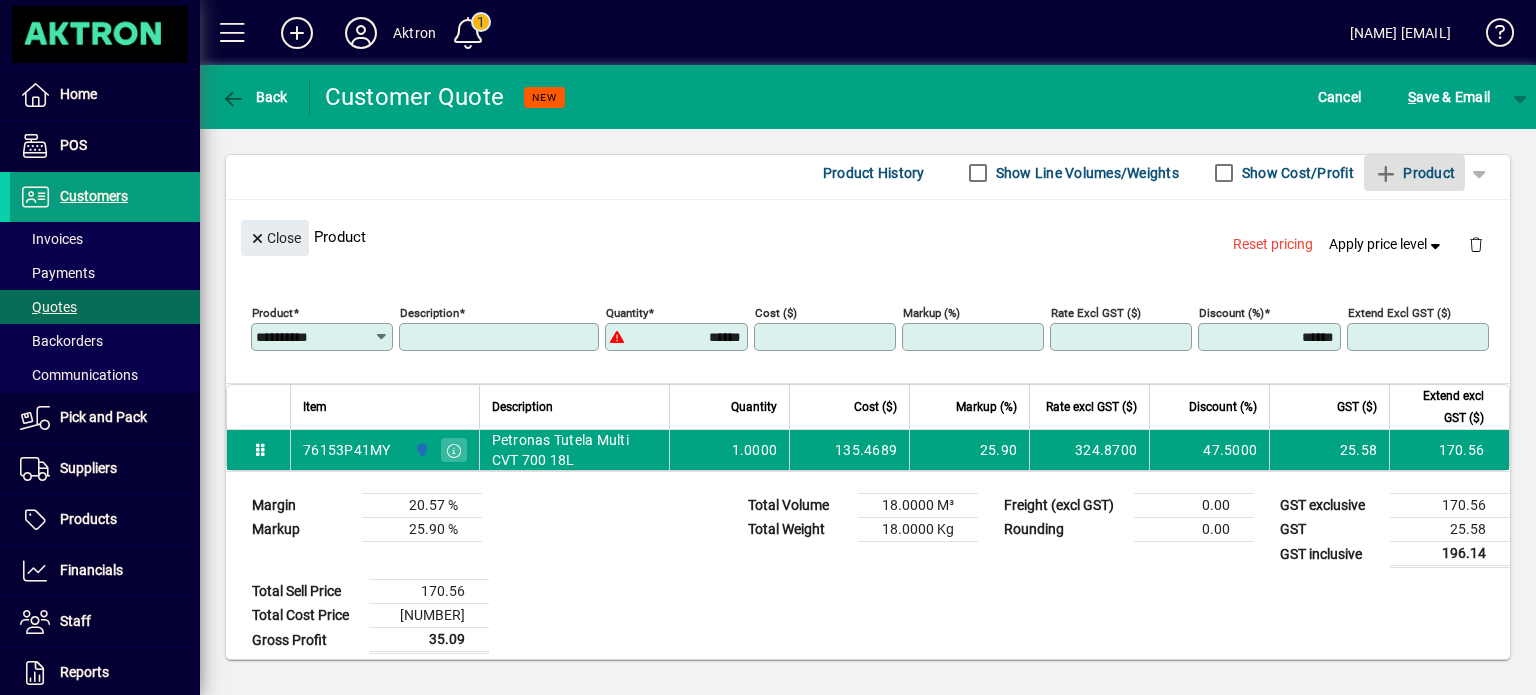 type 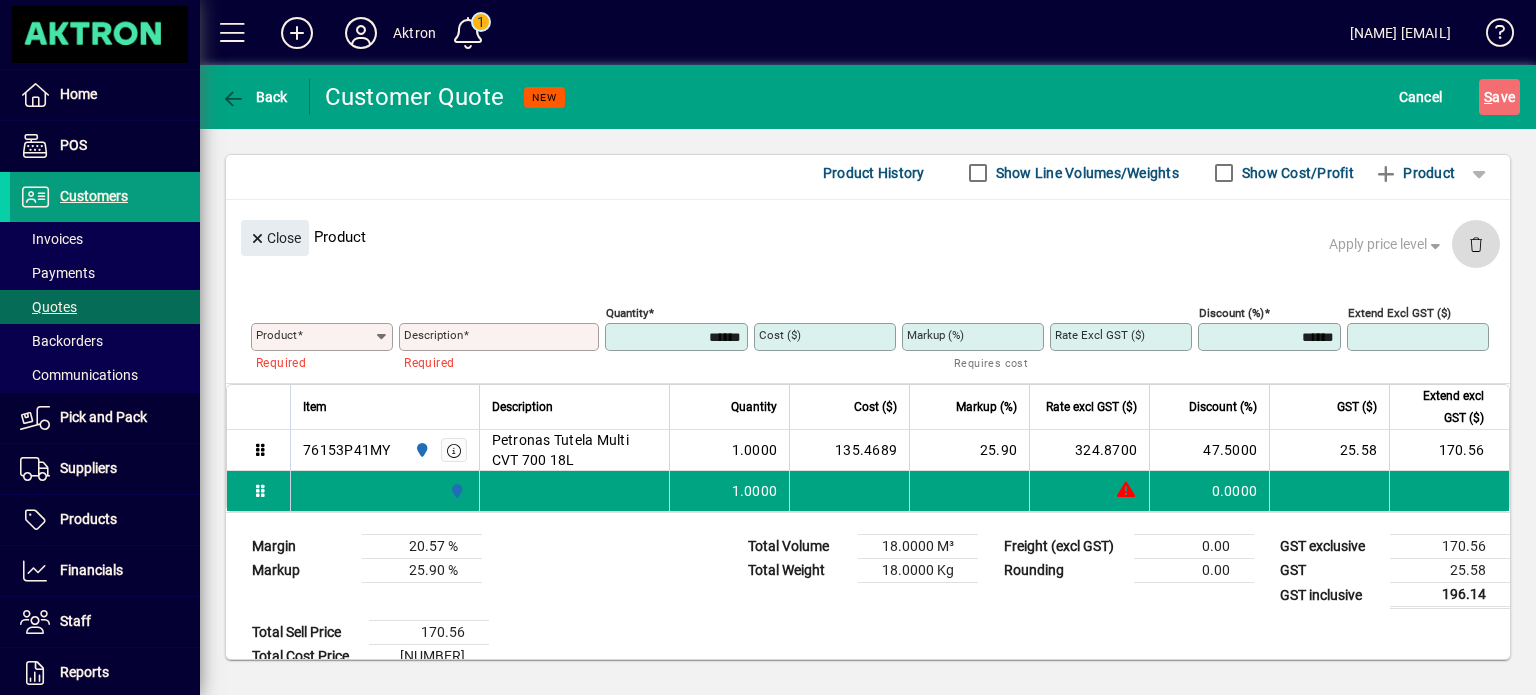 click 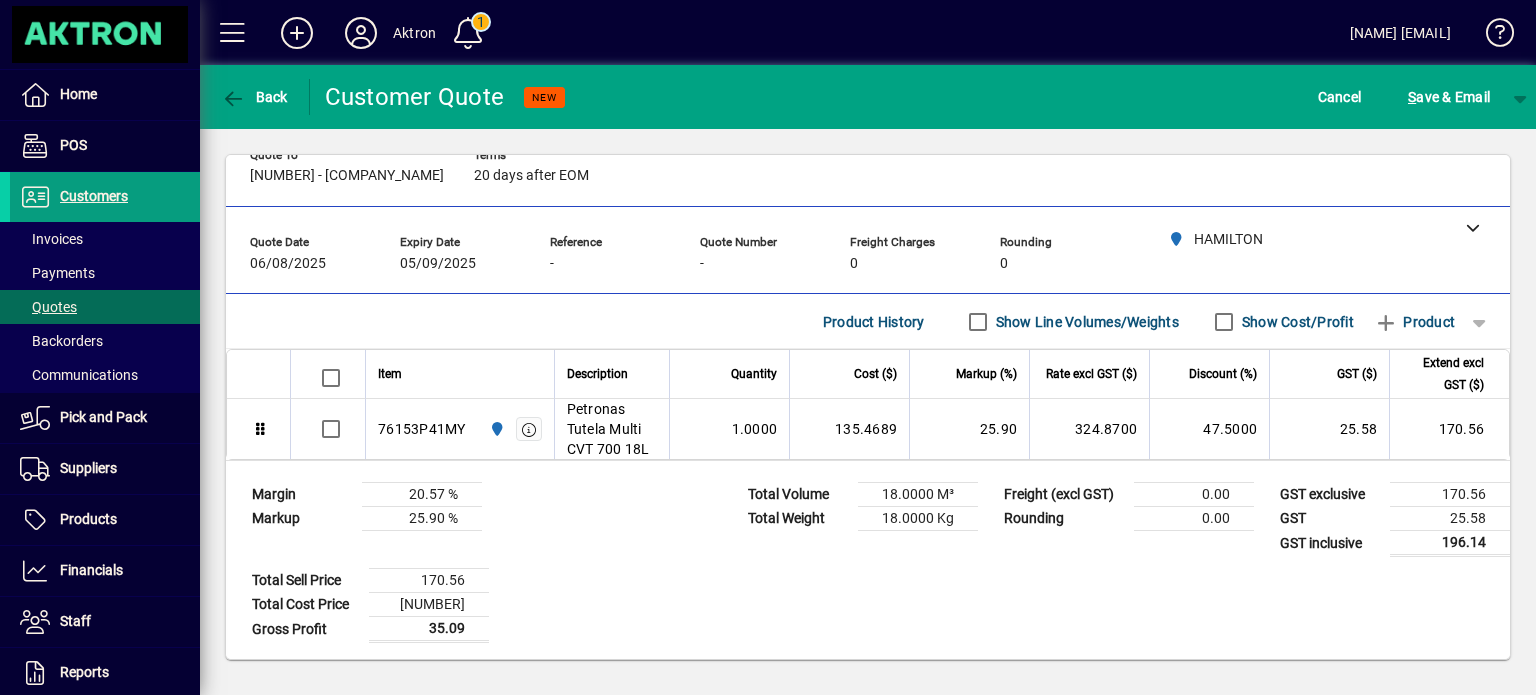 scroll, scrollTop: 52, scrollLeft: 0, axis: vertical 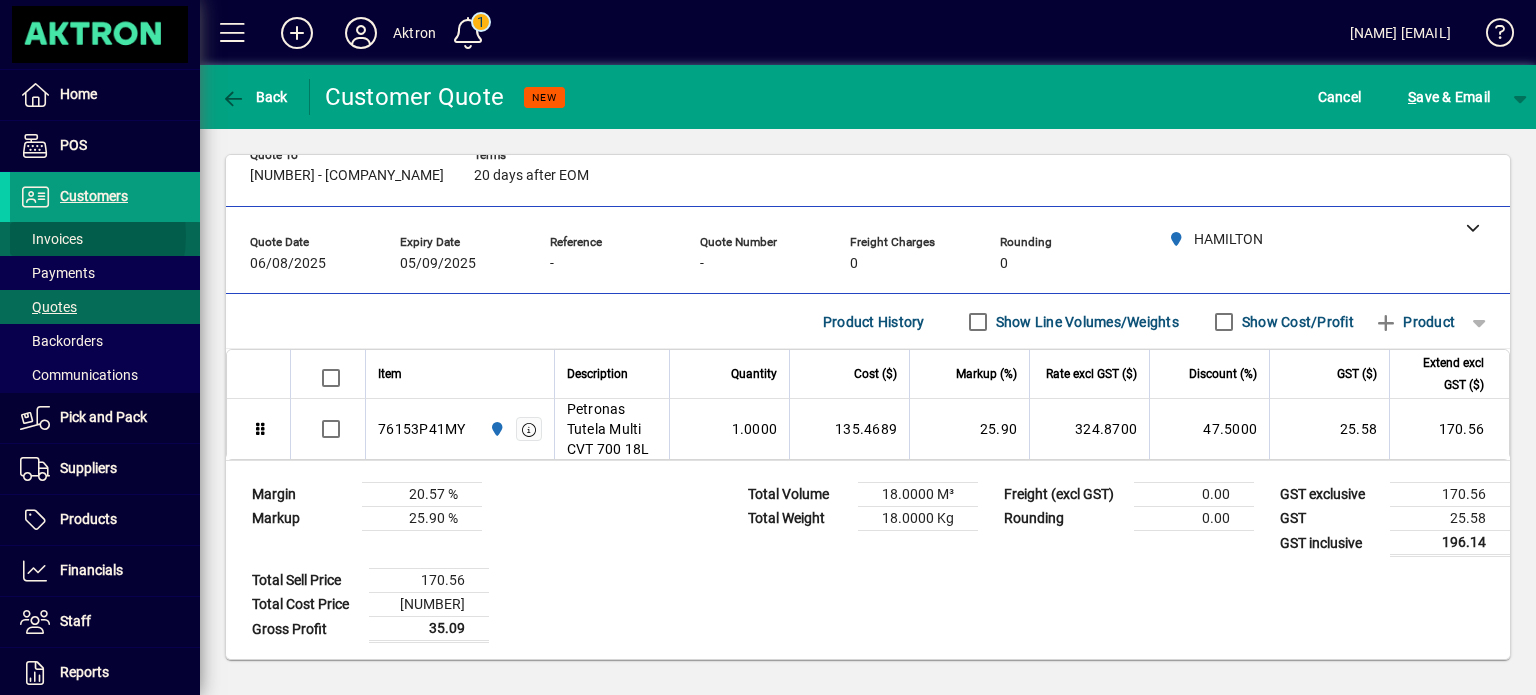 click on "Invoices" at bounding box center [51, 239] 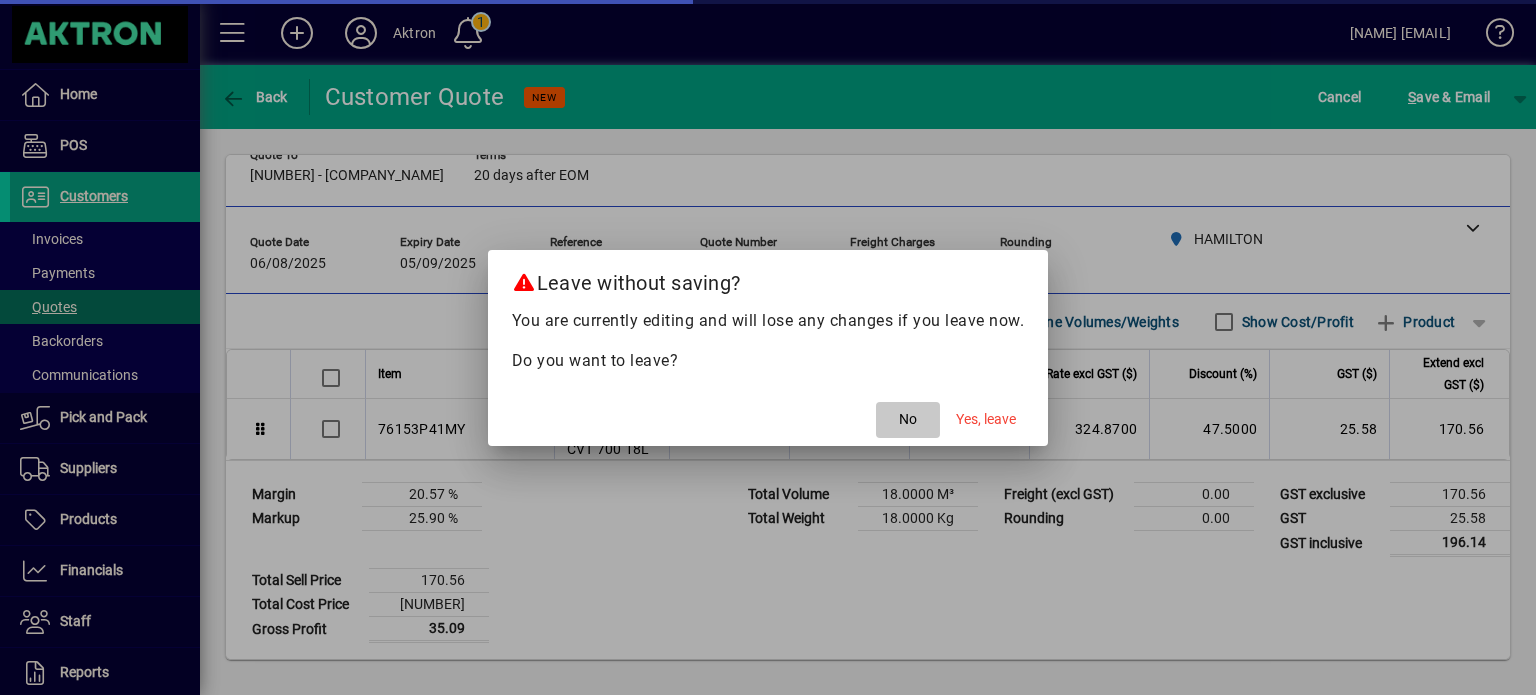 click on "No" 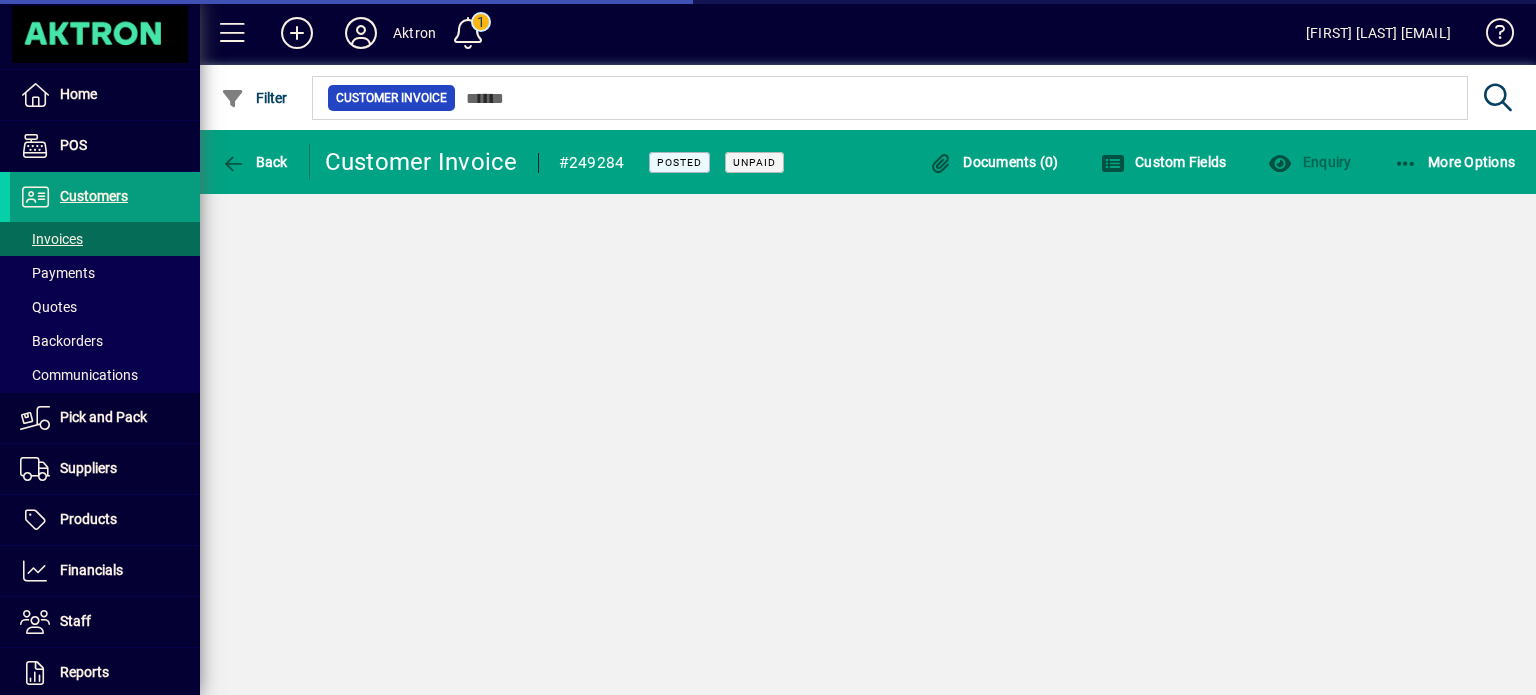 scroll, scrollTop: 0, scrollLeft: 0, axis: both 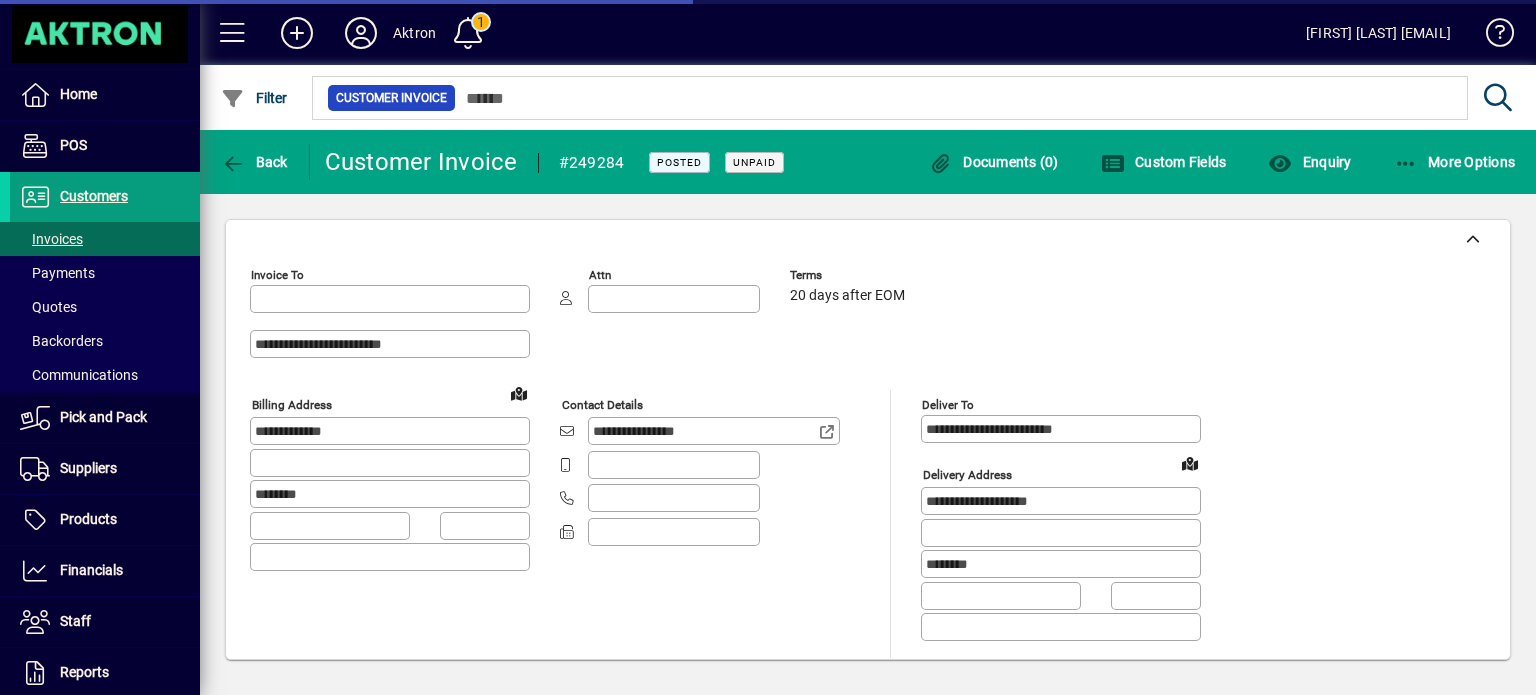 type on "**********" 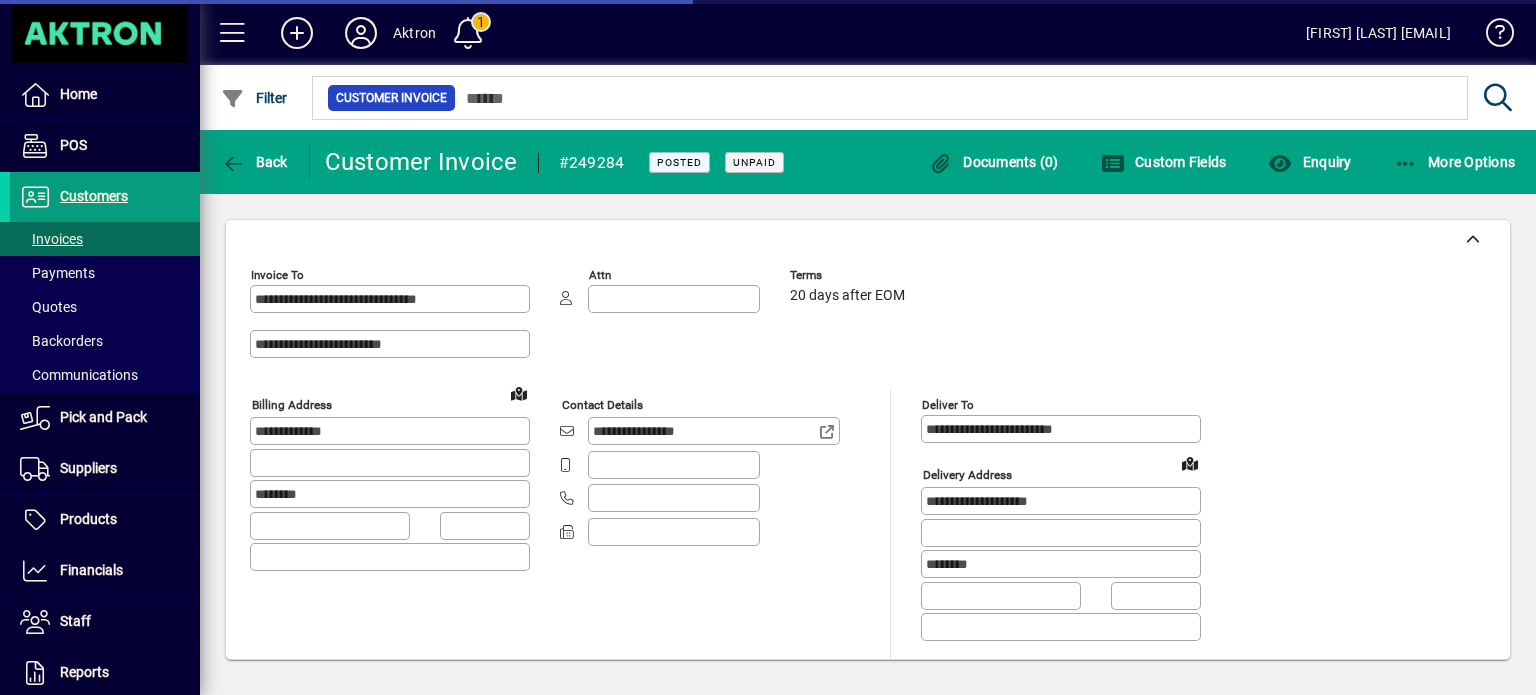 type on "**********" 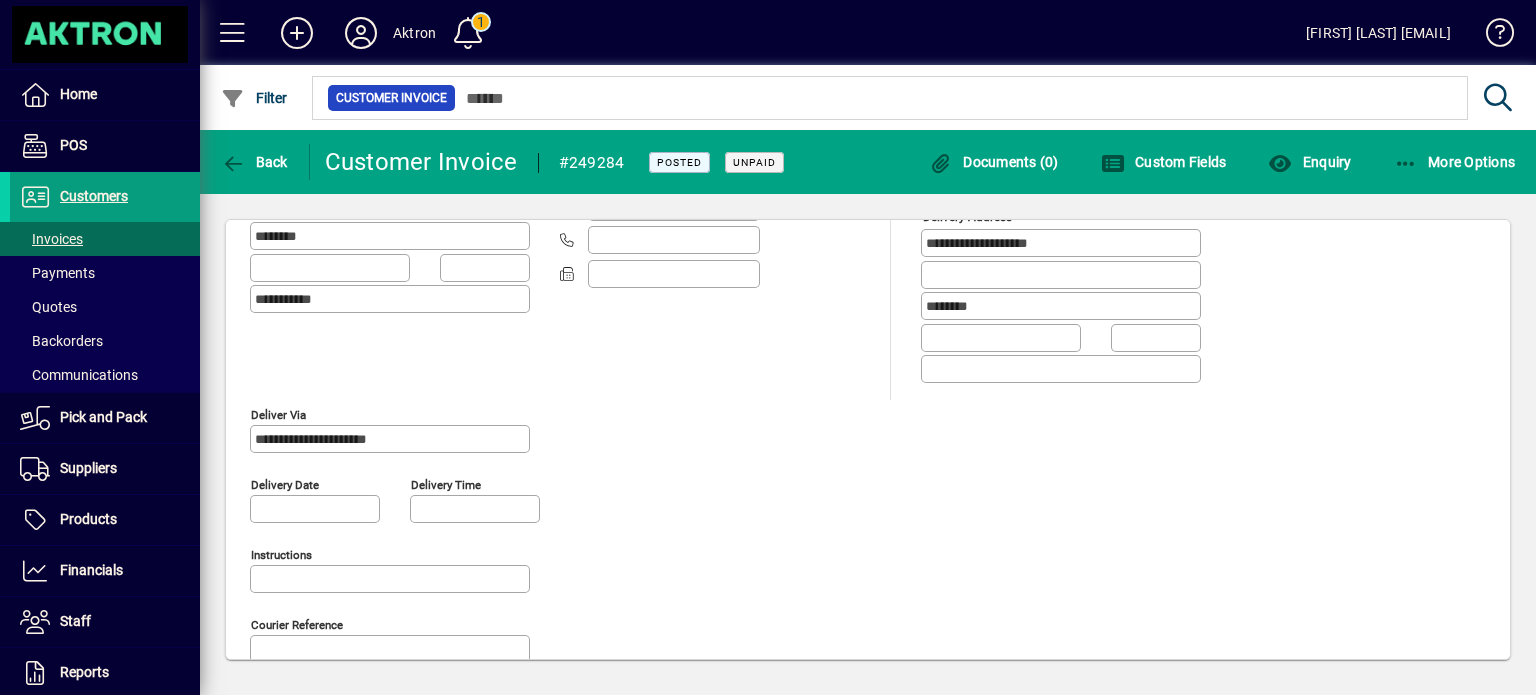 scroll, scrollTop: 260, scrollLeft: 0, axis: vertical 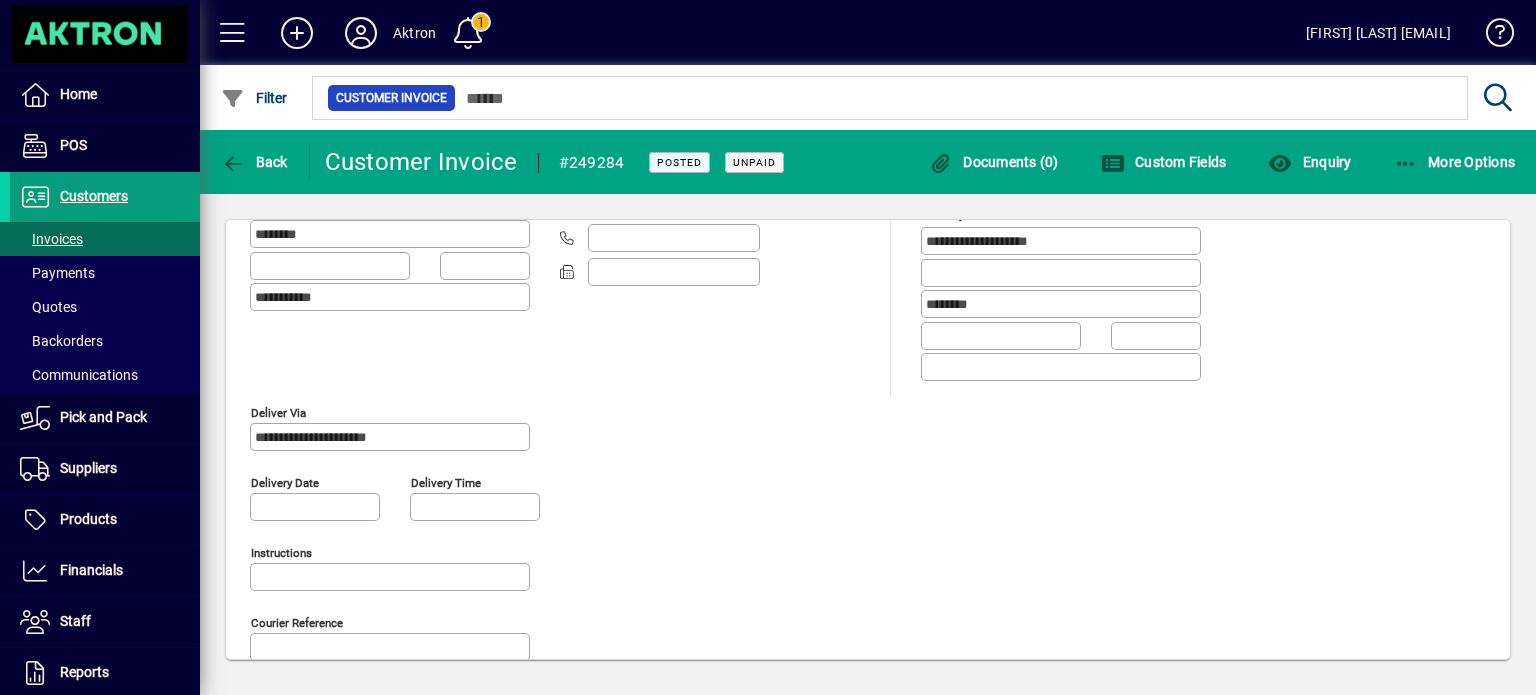 drag, startPoint x: 492, startPoint y: 420, endPoint x: 715, endPoint y: 538, distance: 252.29546 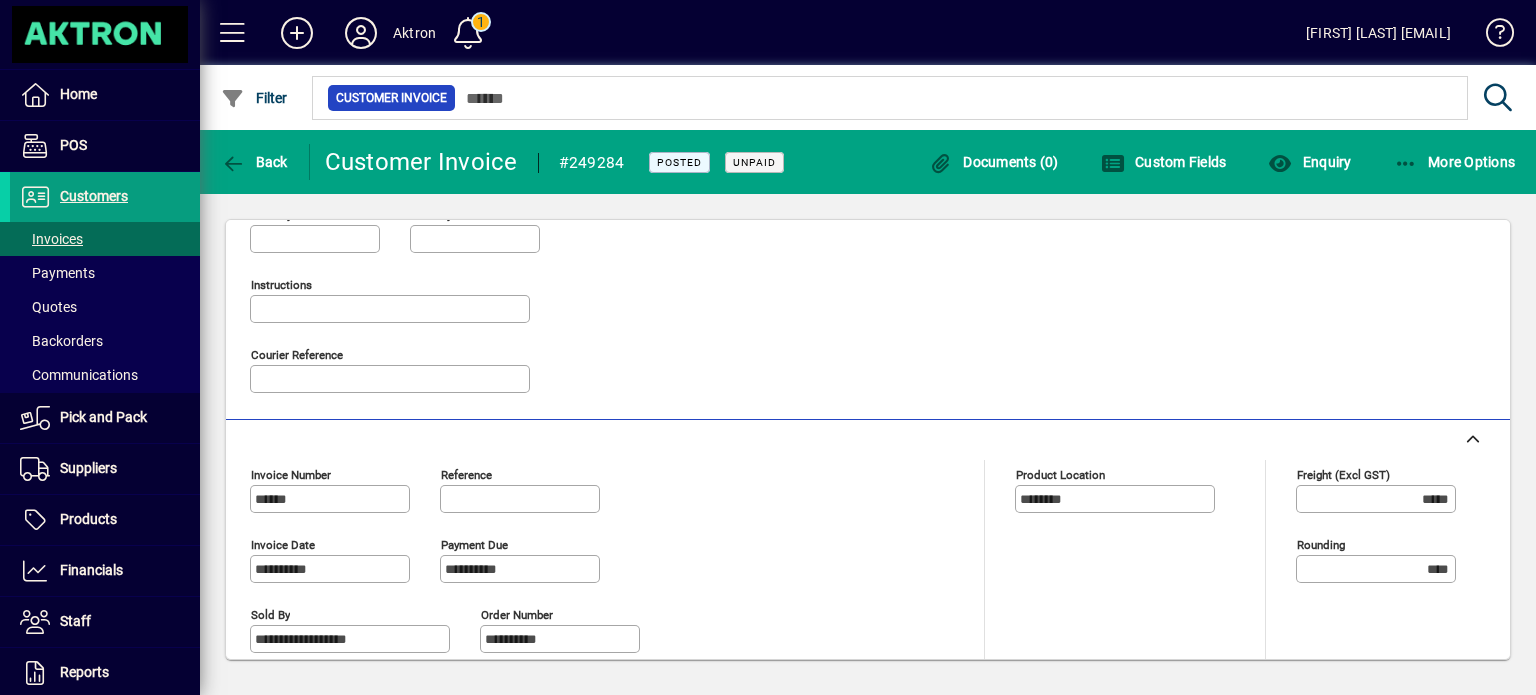 scroll, scrollTop: 938, scrollLeft: 0, axis: vertical 